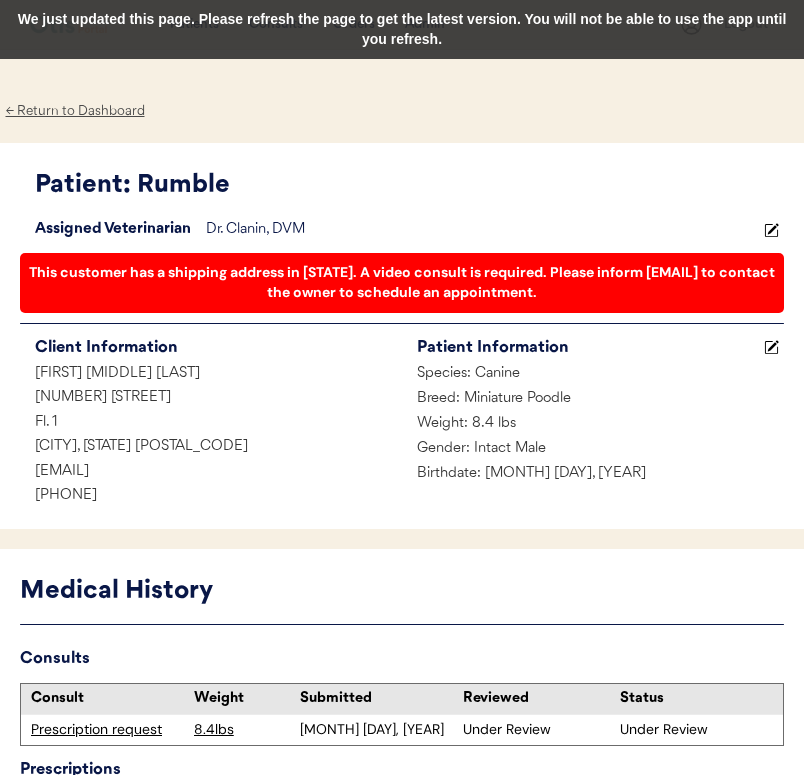 scroll, scrollTop: 24, scrollLeft: 0, axis: vertical 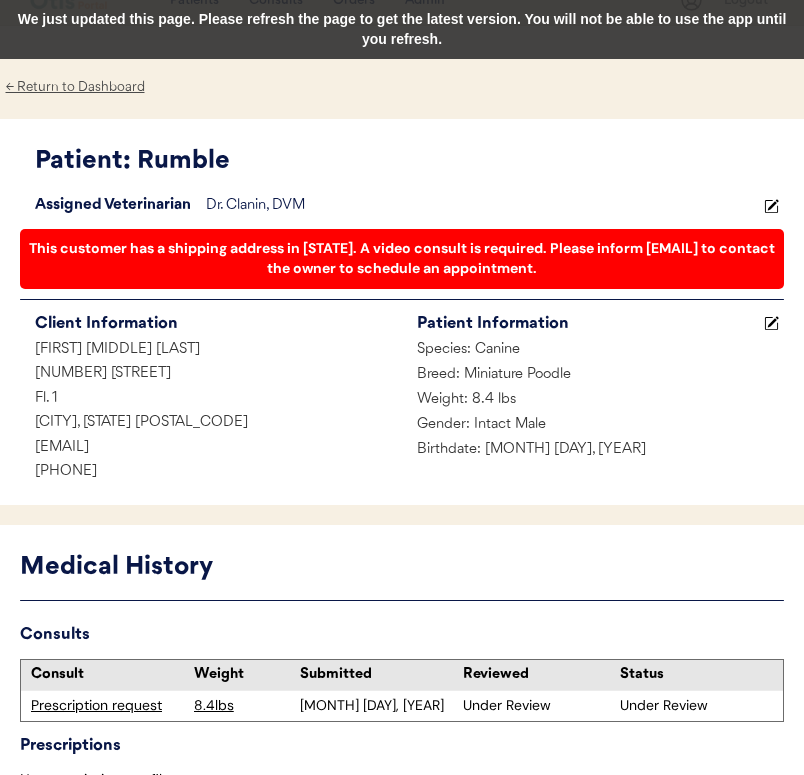 click on "We just updated this page.  Please refresh the page to get the latest version. You will not be able to use the app until you refresh." at bounding box center [402, 29] 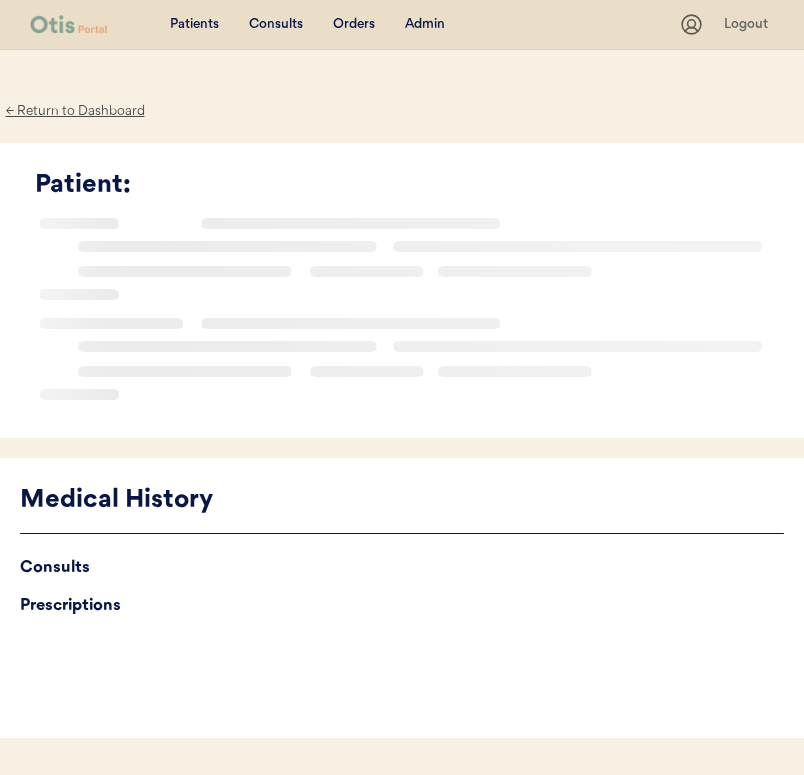 scroll, scrollTop: 24, scrollLeft: 0, axis: vertical 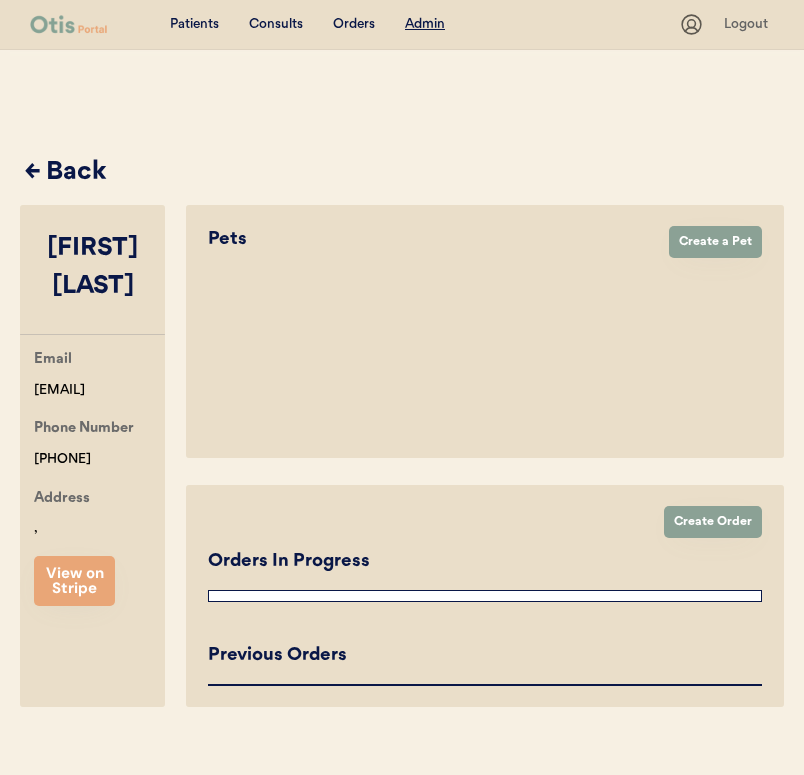select on "true" 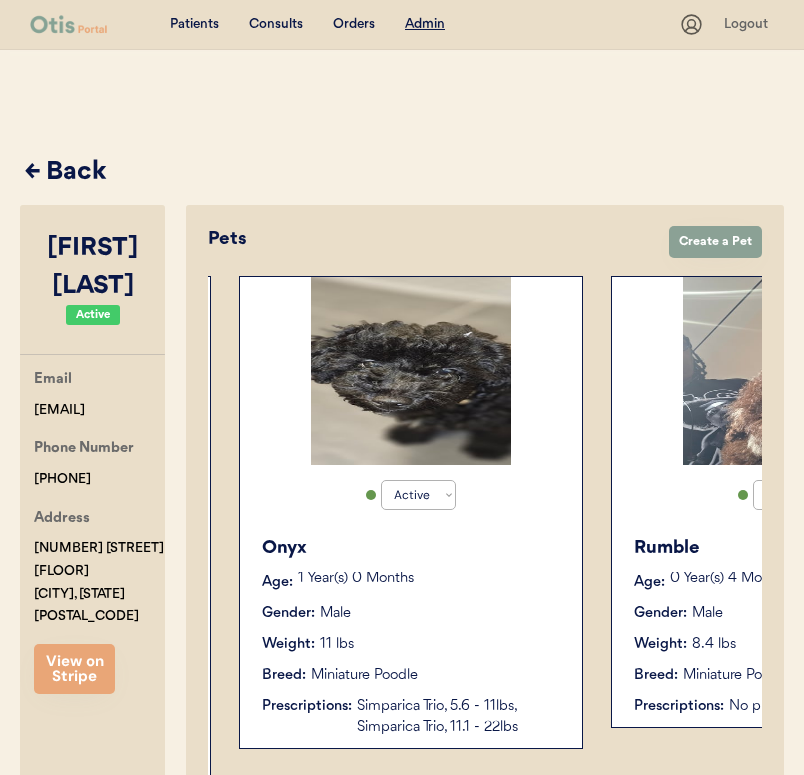 scroll, scrollTop: 0, scrollLeft: 416, axis: horizontal 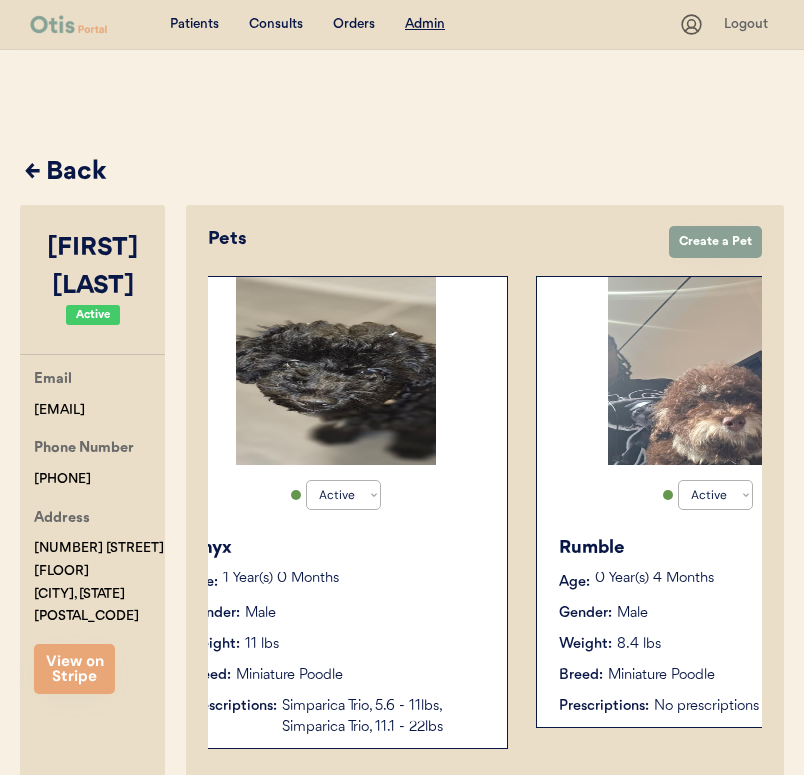 click at bounding box center (336, 371) 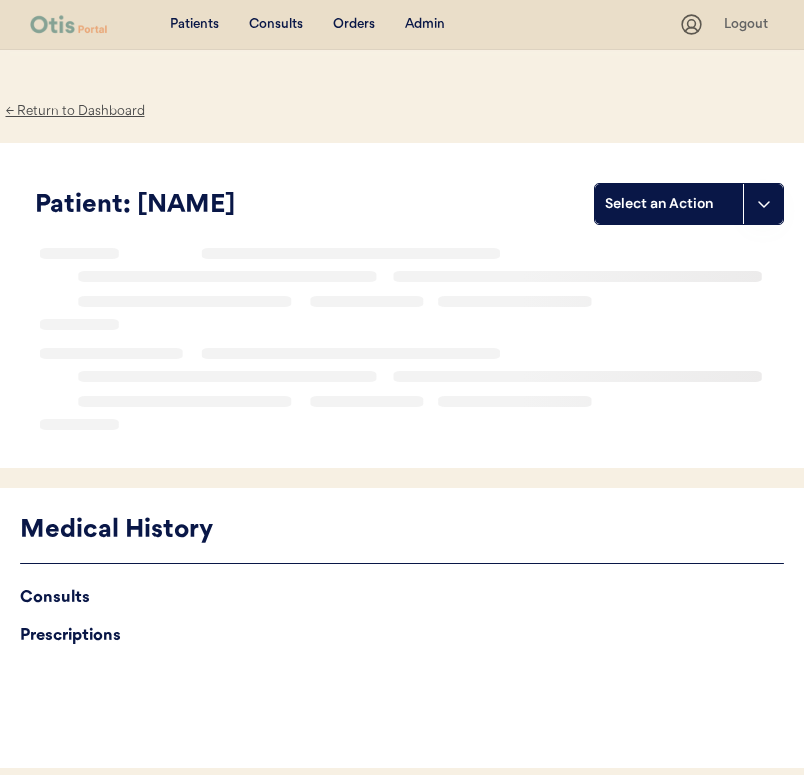 scroll, scrollTop: 0, scrollLeft: 0, axis: both 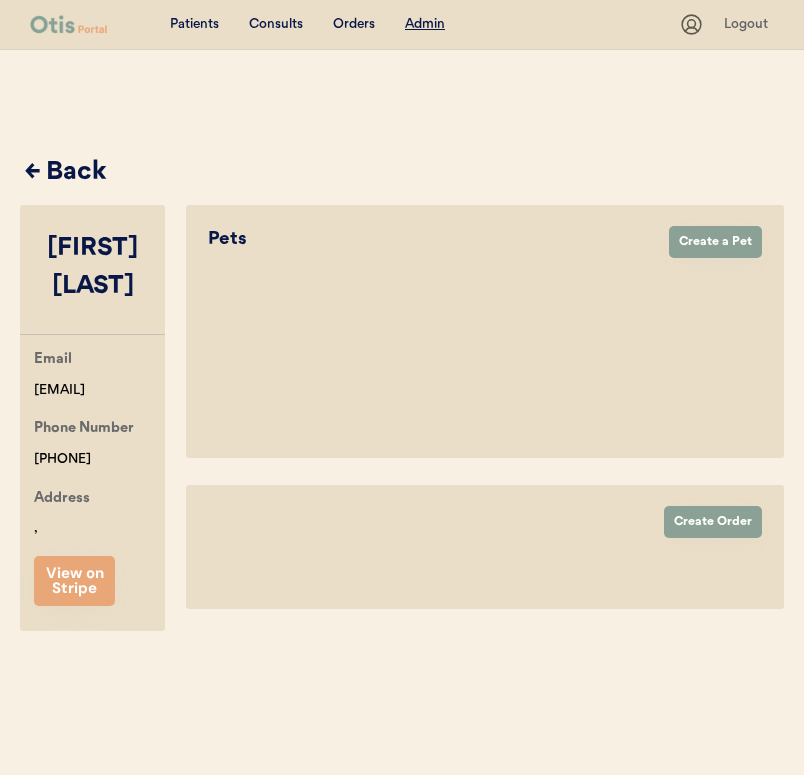 select on "true" 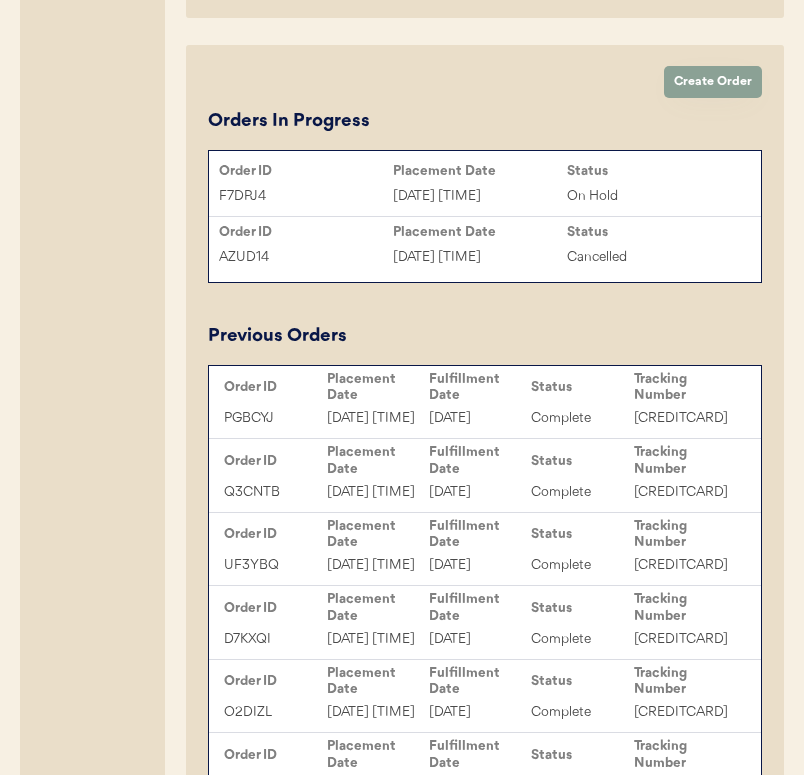 scroll, scrollTop: 830, scrollLeft: 0, axis: vertical 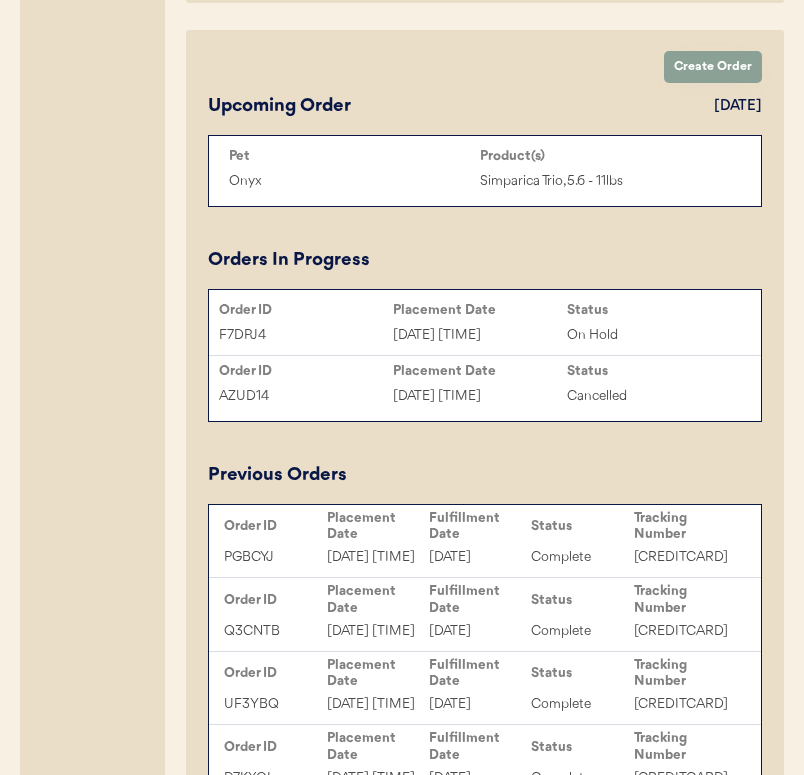 click on "Placement Date" at bounding box center [480, 310] 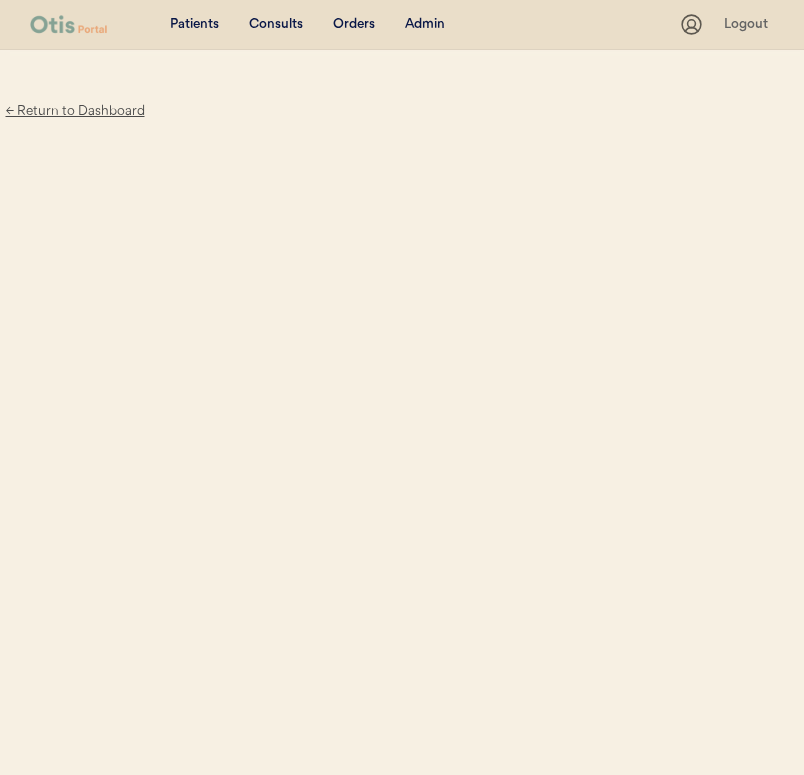 scroll, scrollTop: 0, scrollLeft: 0, axis: both 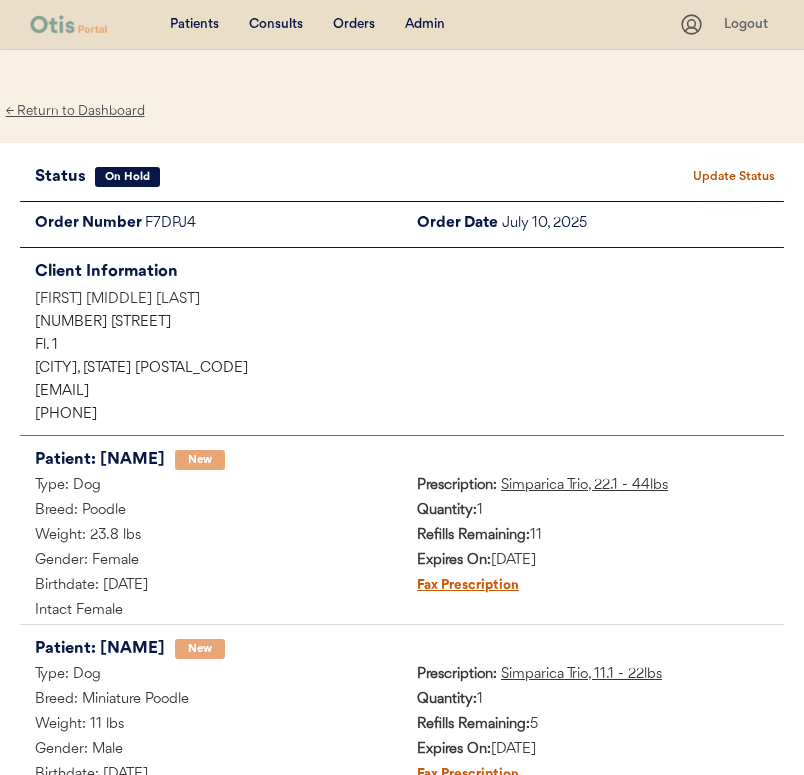 click on "Admin" at bounding box center (425, 25) 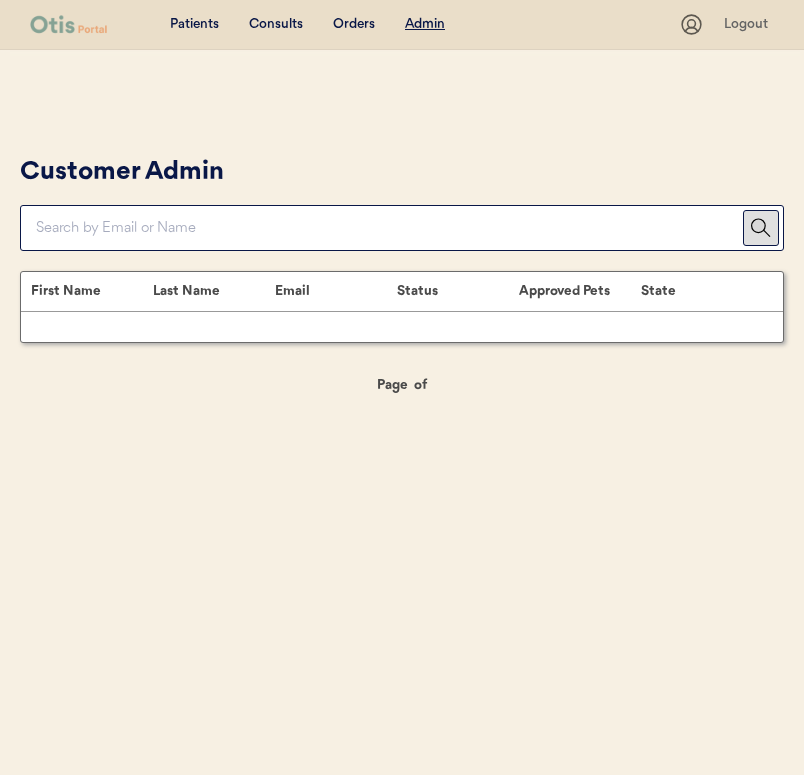 scroll, scrollTop: 0, scrollLeft: 0, axis: both 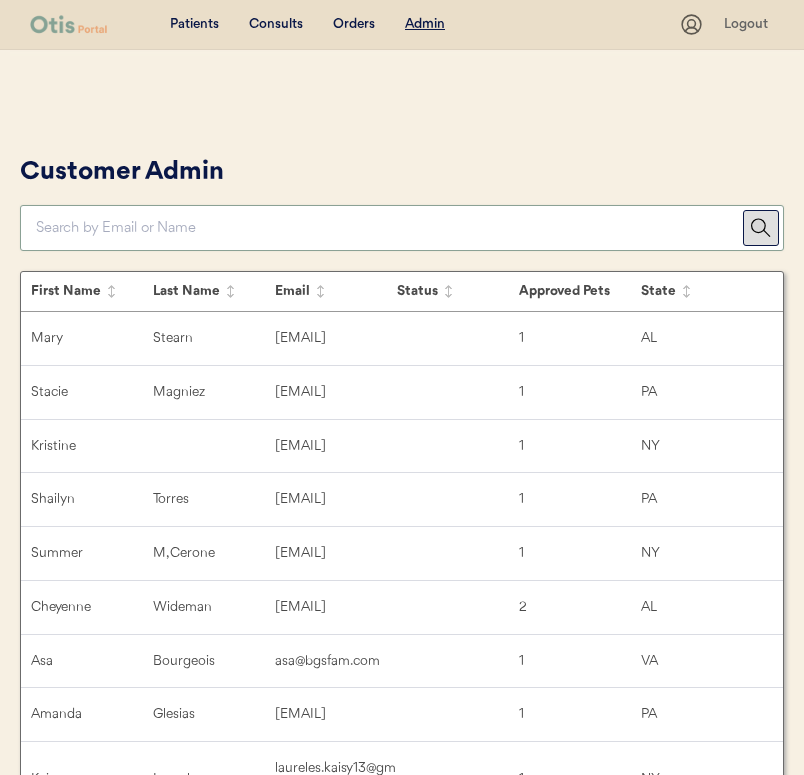 click at bounding box center (389, 228) 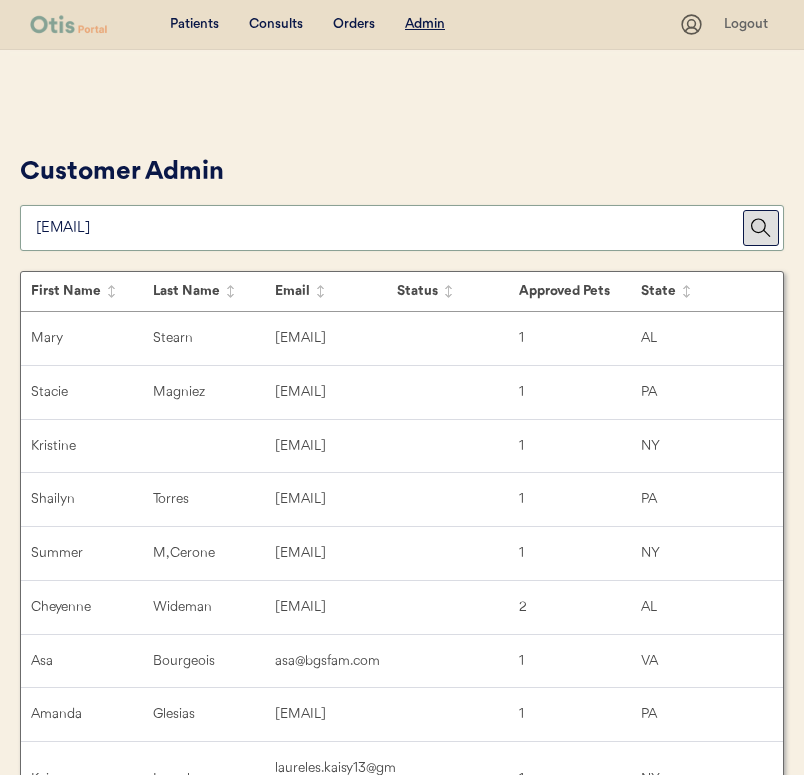 click on "Customer Admin" at bounding box center (402, 200) 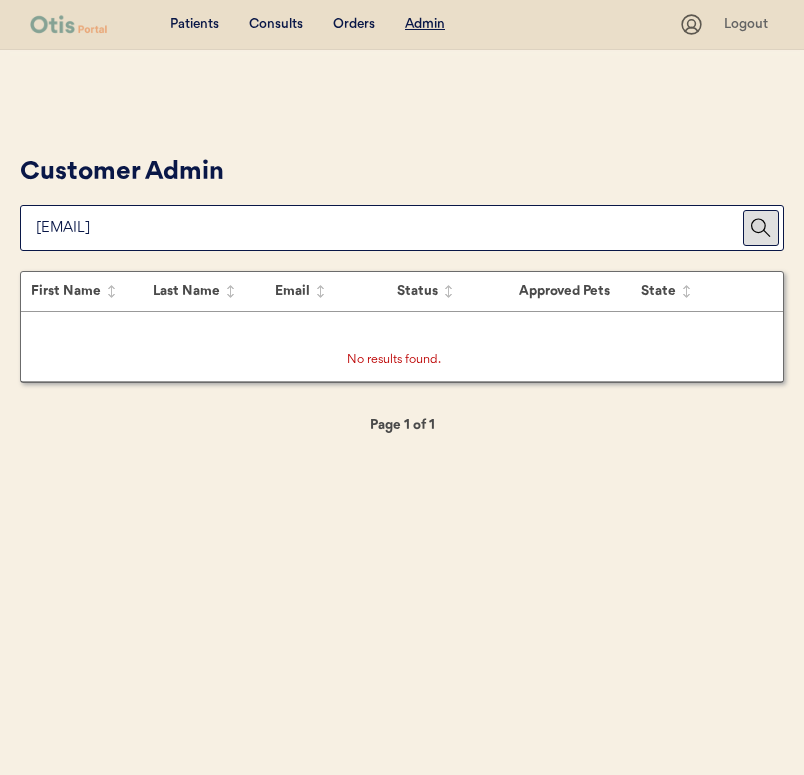 click at bounding box center [389, 228] 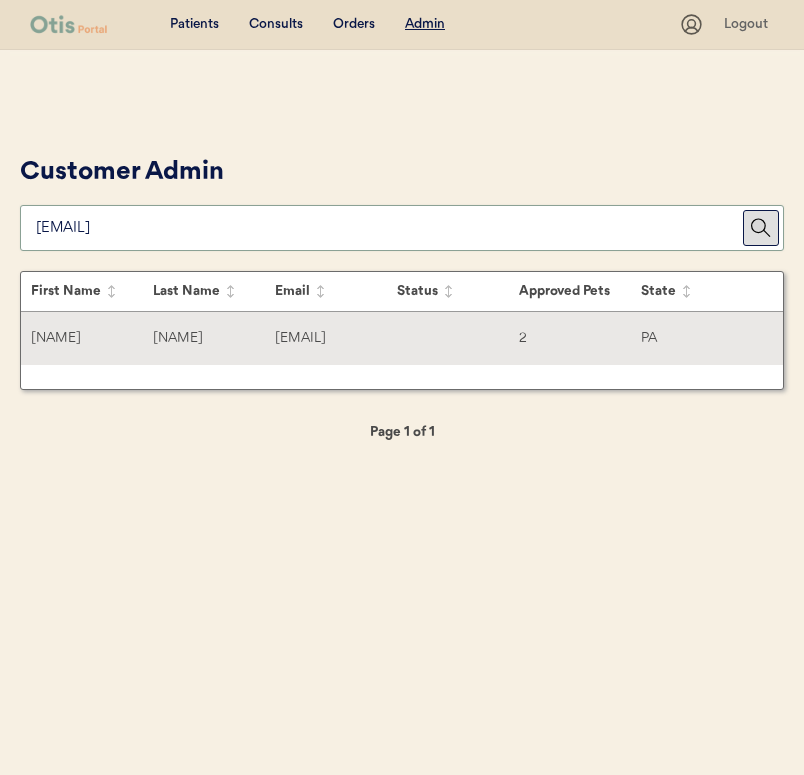 type on "modegaard315@gmail." 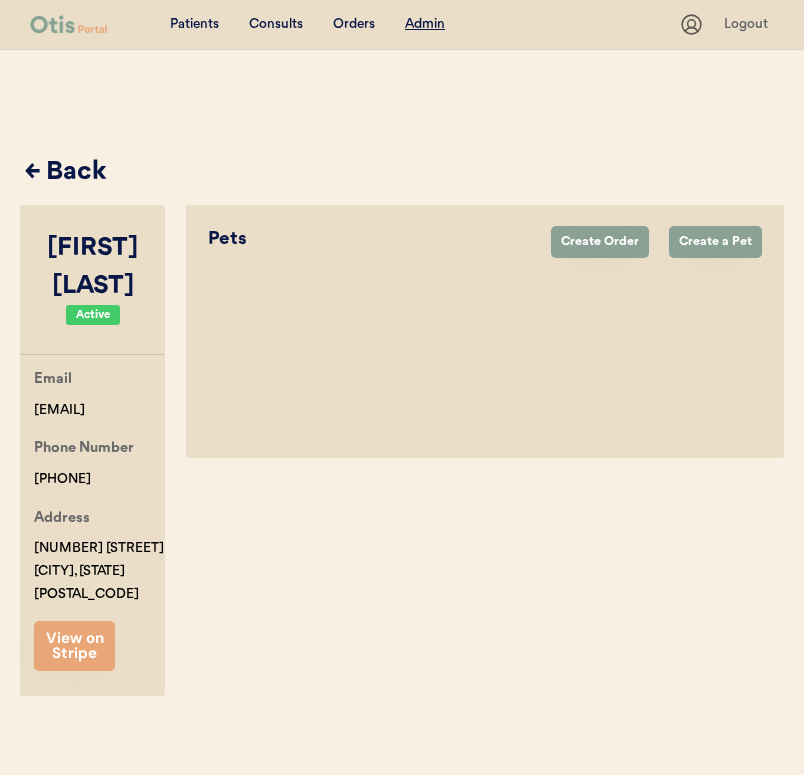 click on "Age:
NaN Year(s) NaN Months
Gender: Weight:  lbs Breed: Prescriptions:" at bounding box center (0, 0) 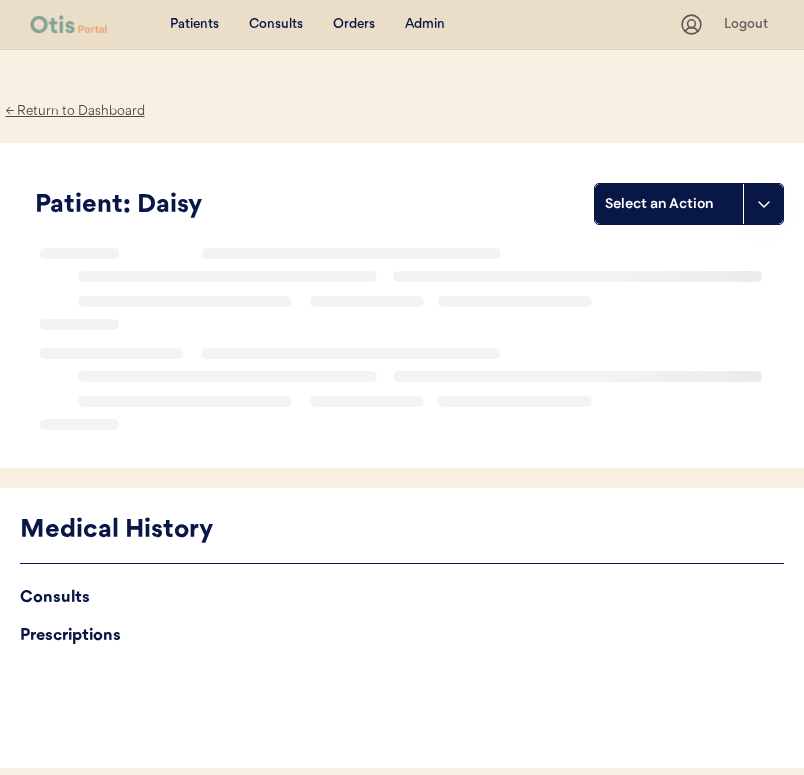 scroll, scrollTop: 0, scrollLeft: 0, axis: both 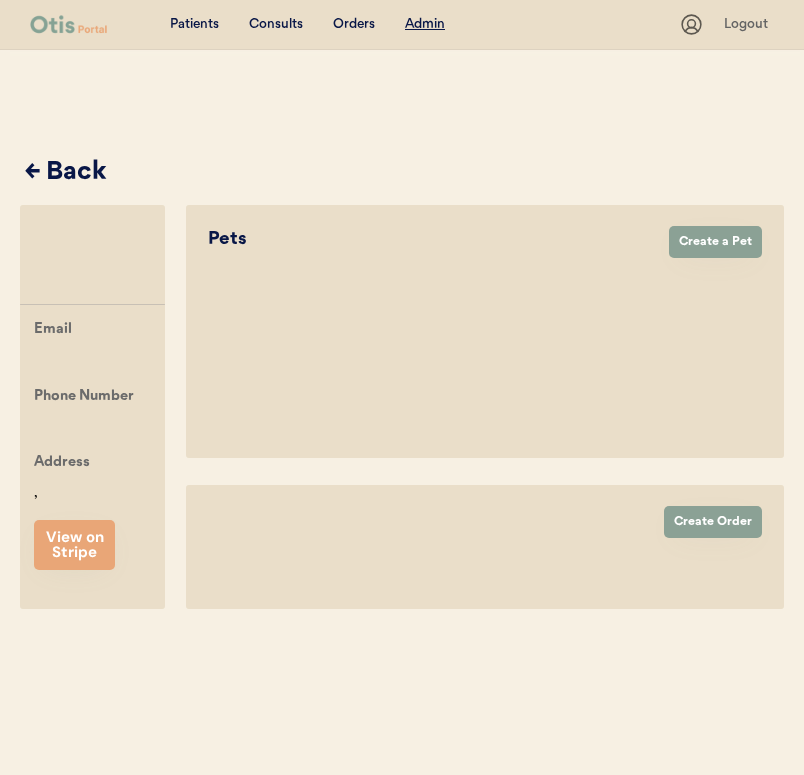 select on "true" 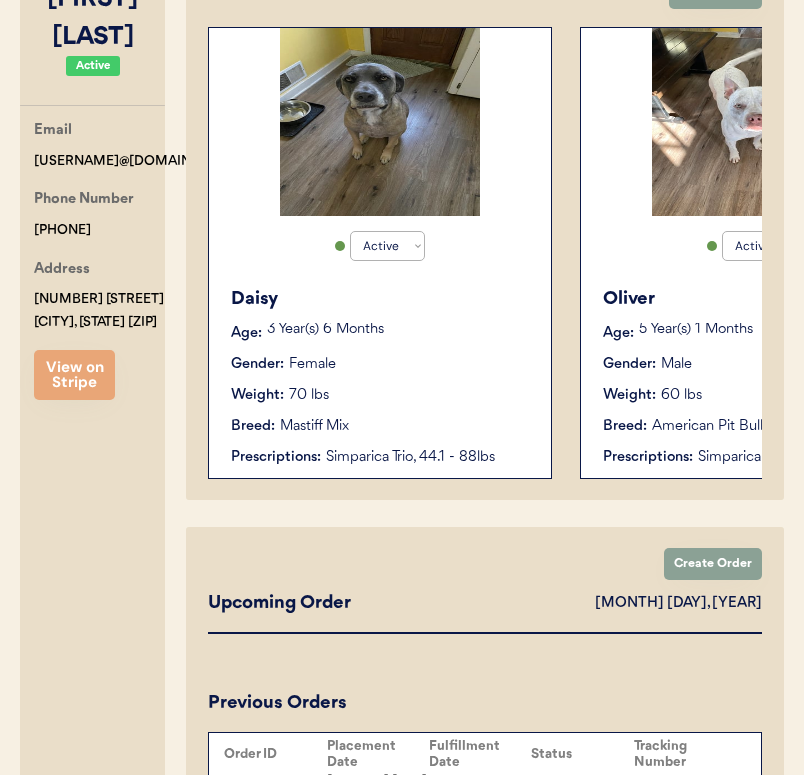 scroll, scrollTop: 534, scrollLeft: 0, axis: vertical 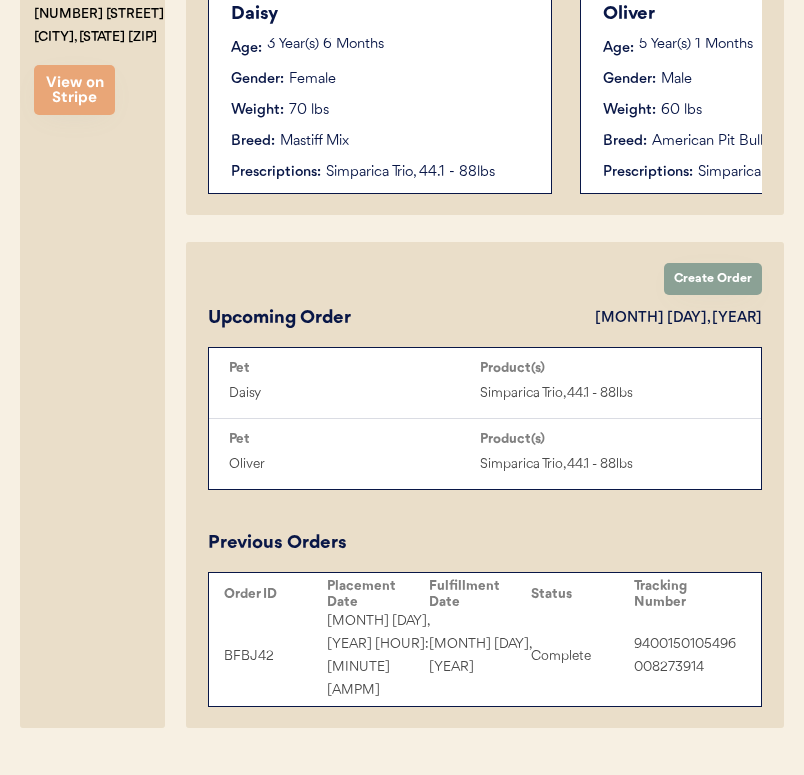 click on "Order ID Placement Date Fulfillment Date Status Tracking Number" at bounding box center (485, 594) 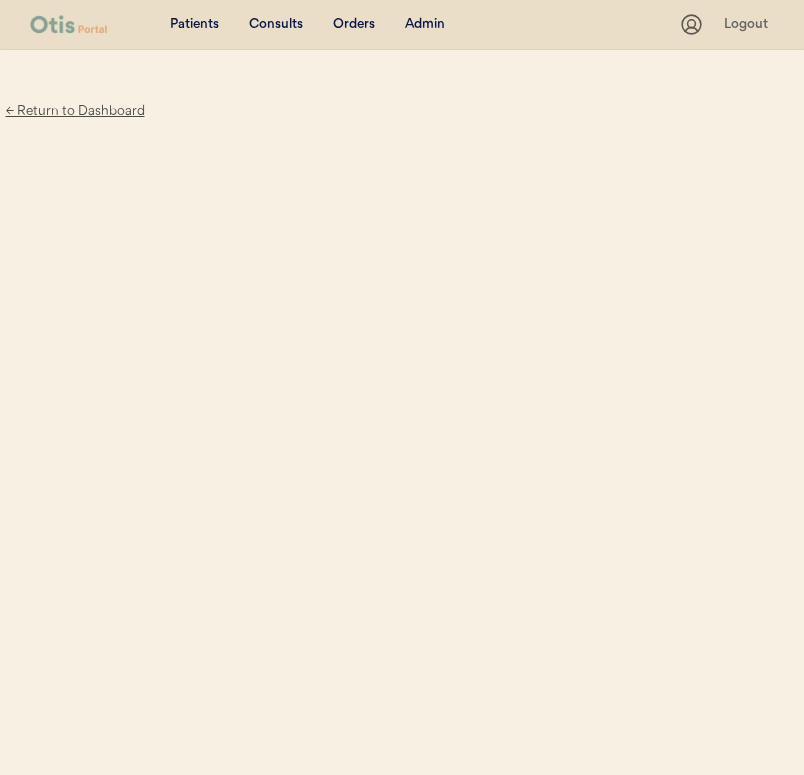 scroll, scrollTop: 0, scrollLeft: 0, axis: both 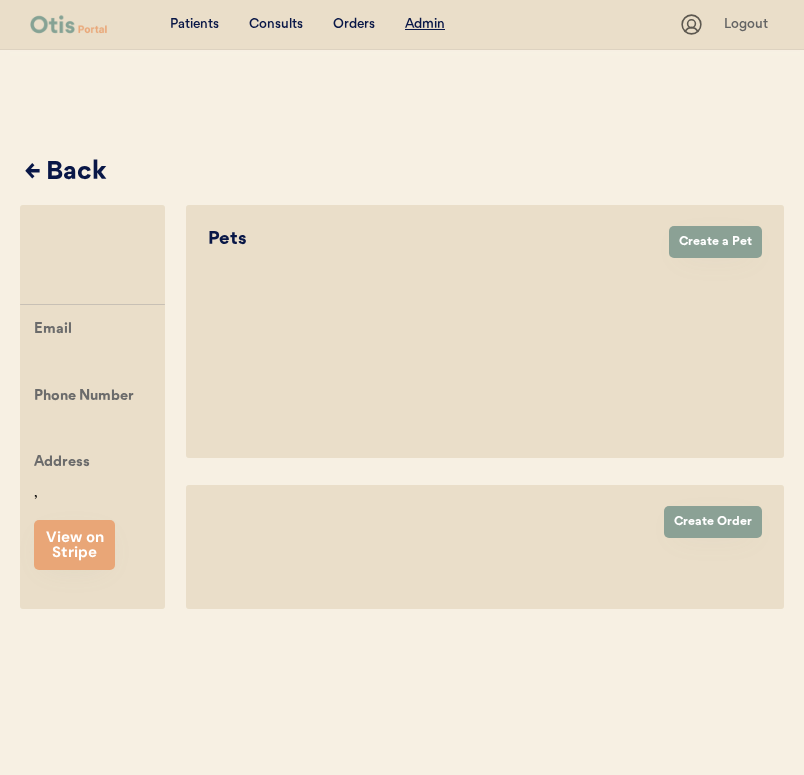 select on "true" 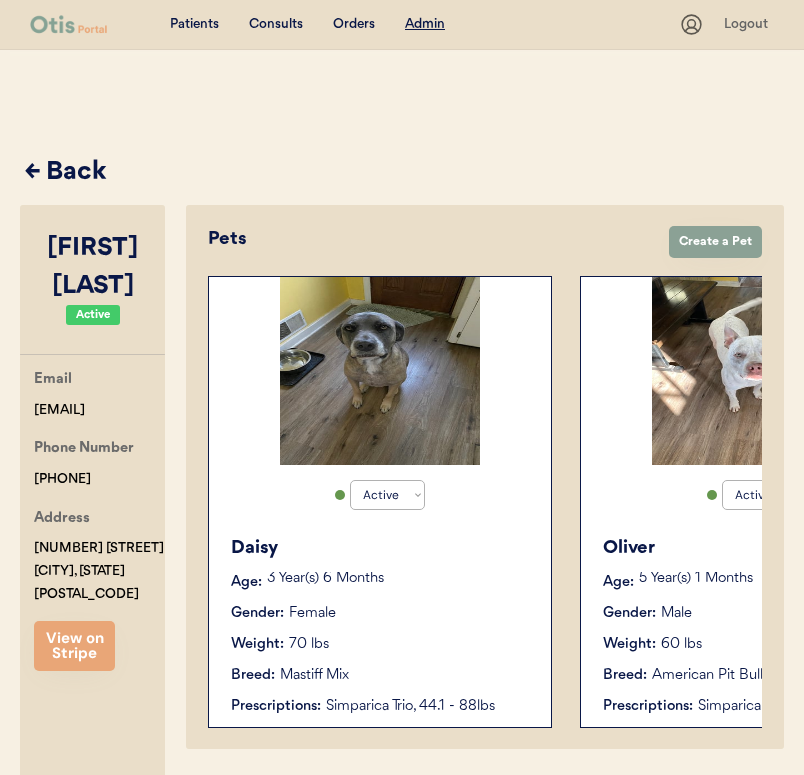 scroll, scrollTop: 0, scrollLeft: 190, axis: horizontal 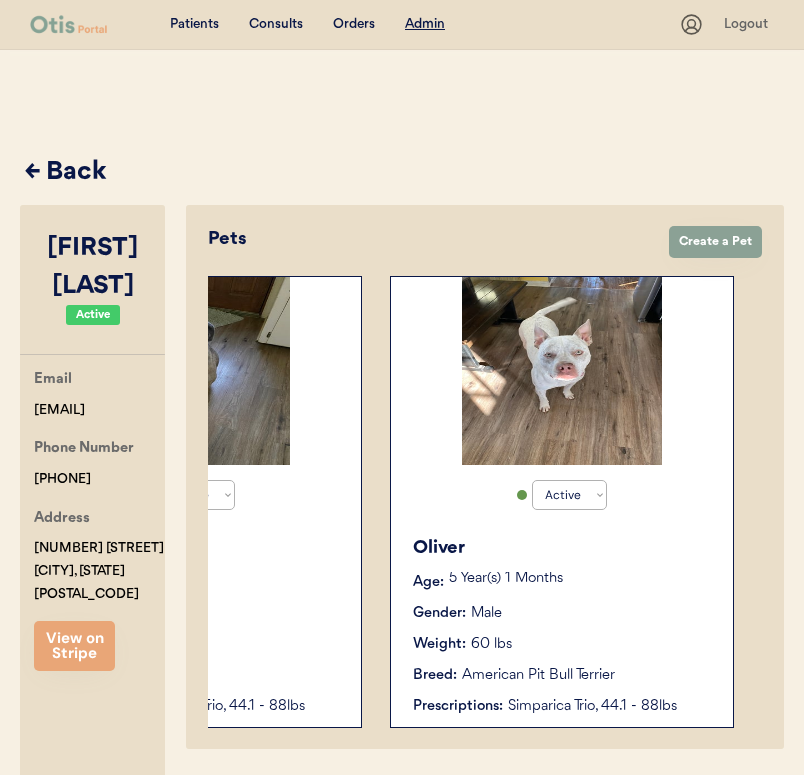click on "Active Active Inactive [FIRST] Age:
[AGE] Year(s) [AGE] Months
Gender: Male Weight: 60 lbs Breed: American Pit Bull Terrier Prescriptions: Simparica Trio, 44.1 - 88lbs" at bounding box center [562, 502] 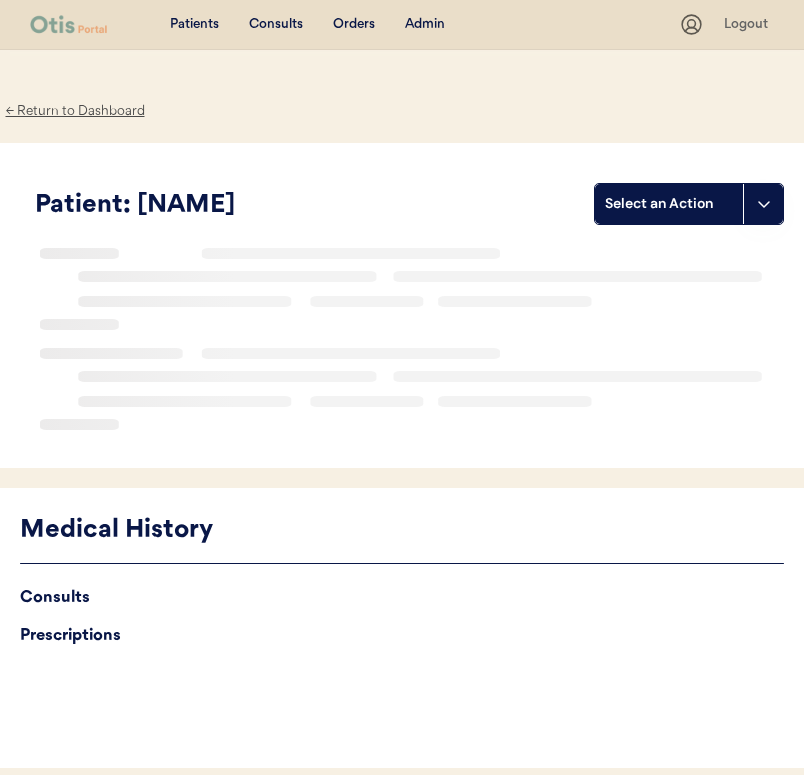 scroll, scrollTop: 0, scrollLeft: 0, axis: both 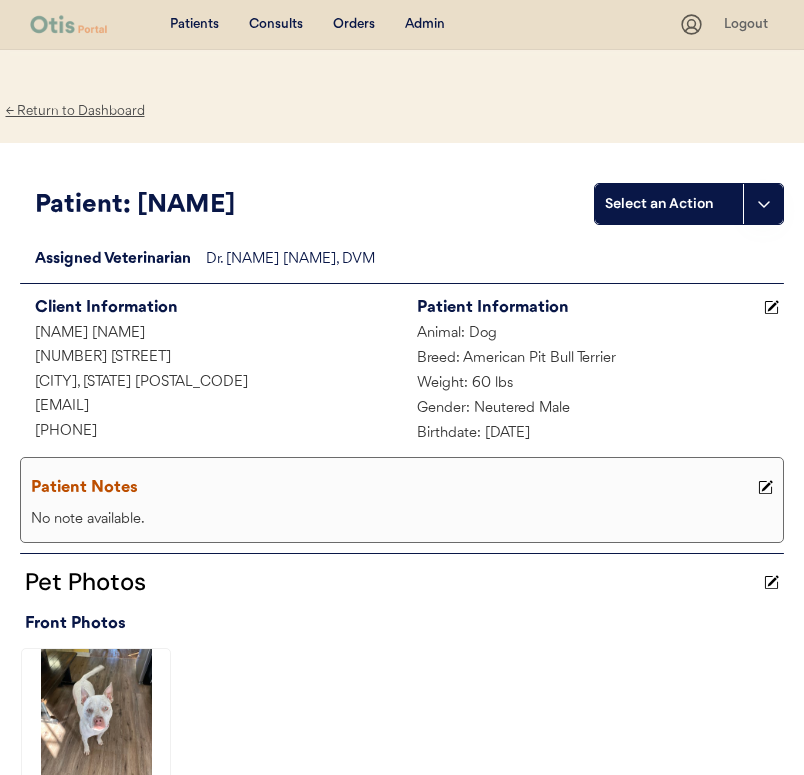 click on "Admin" at bounding box center (425, 25) 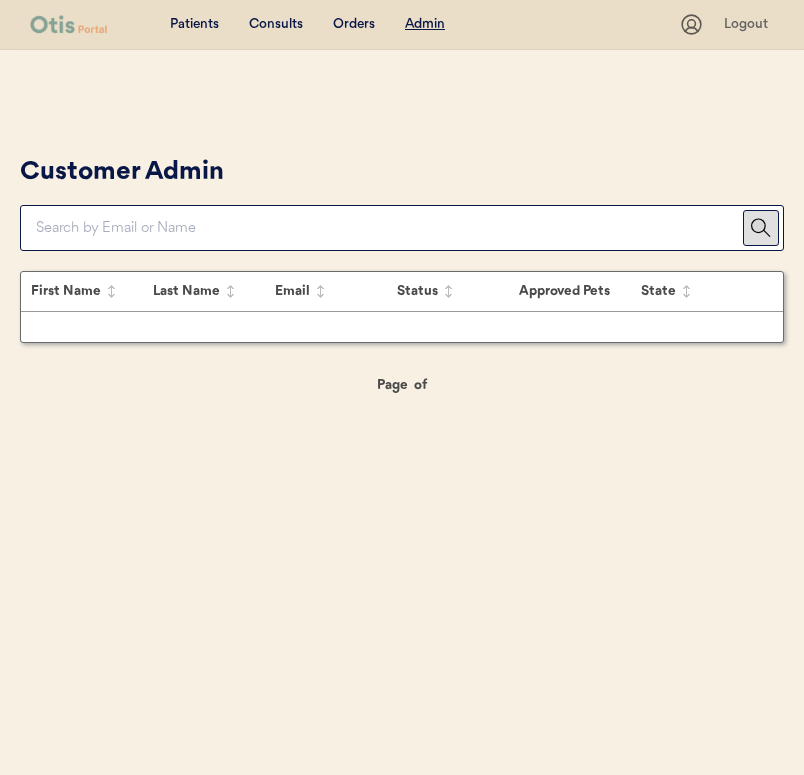 scroll, scrollTop: 0, scrollLeft: 0, axis: both 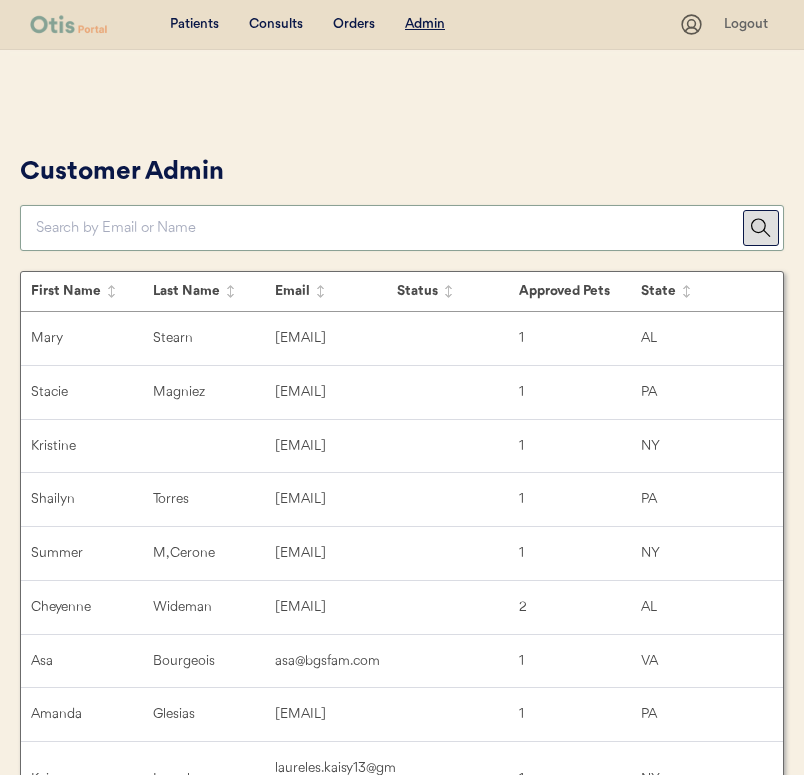 click at bounding box center [389, 228] 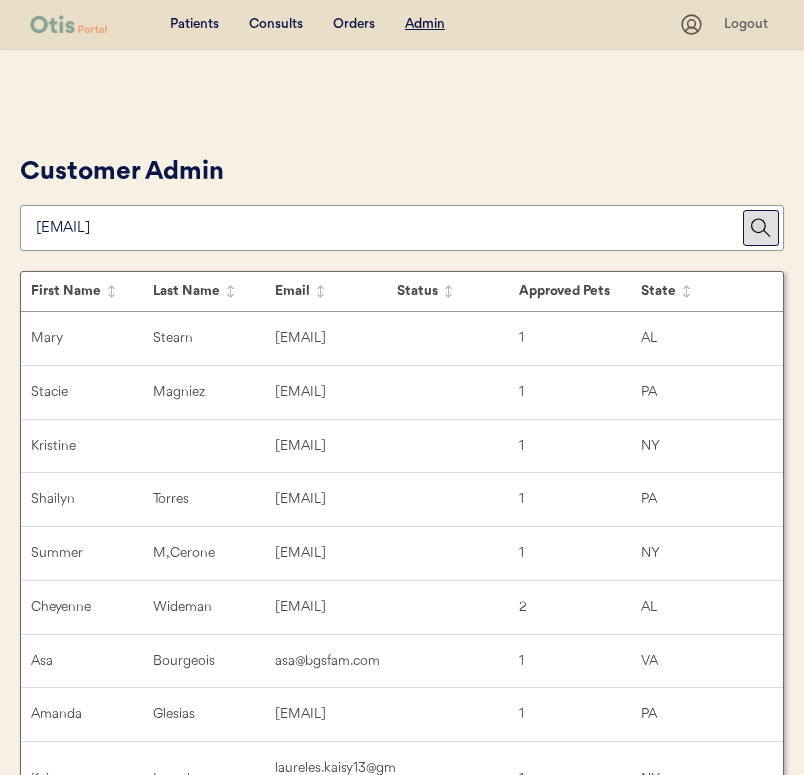 click on "Customer Admin" at bounding box center (402, 200) 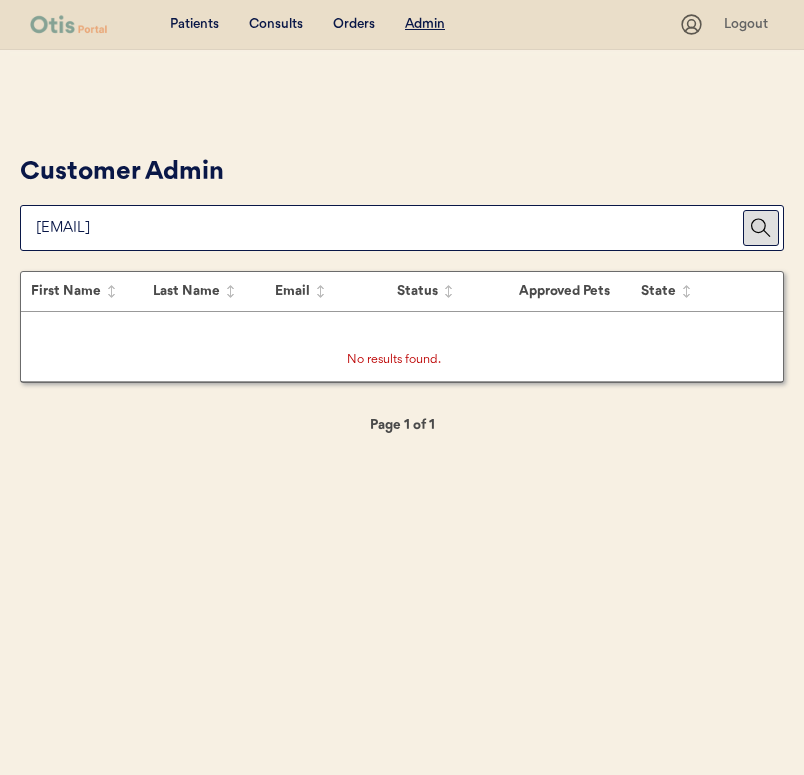 click at bounding box center (389, 228) 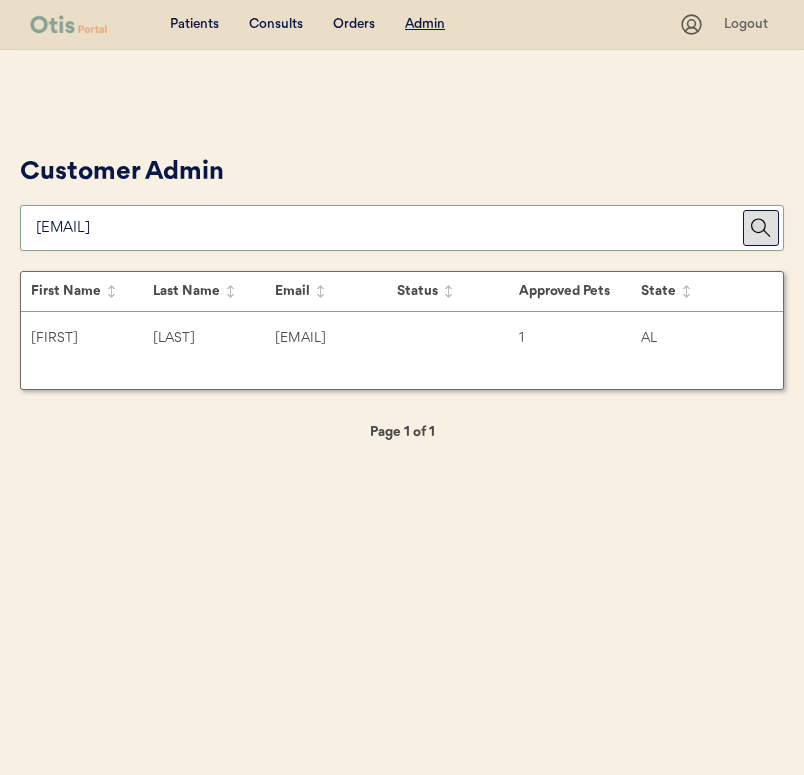 type on "psmall08@yahoo.c" 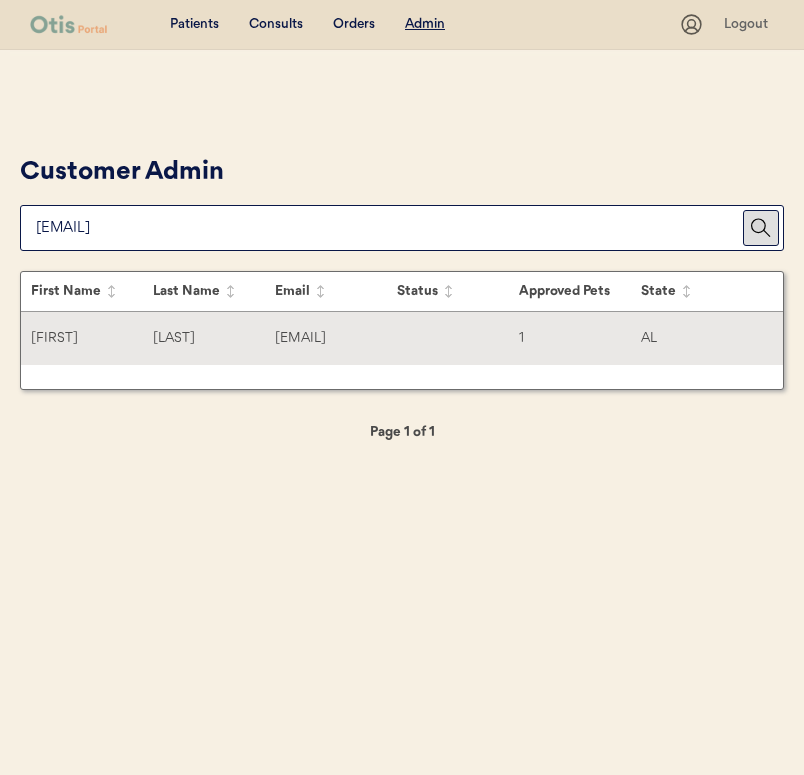 click on "Harris" at bounding box center (214, 338) 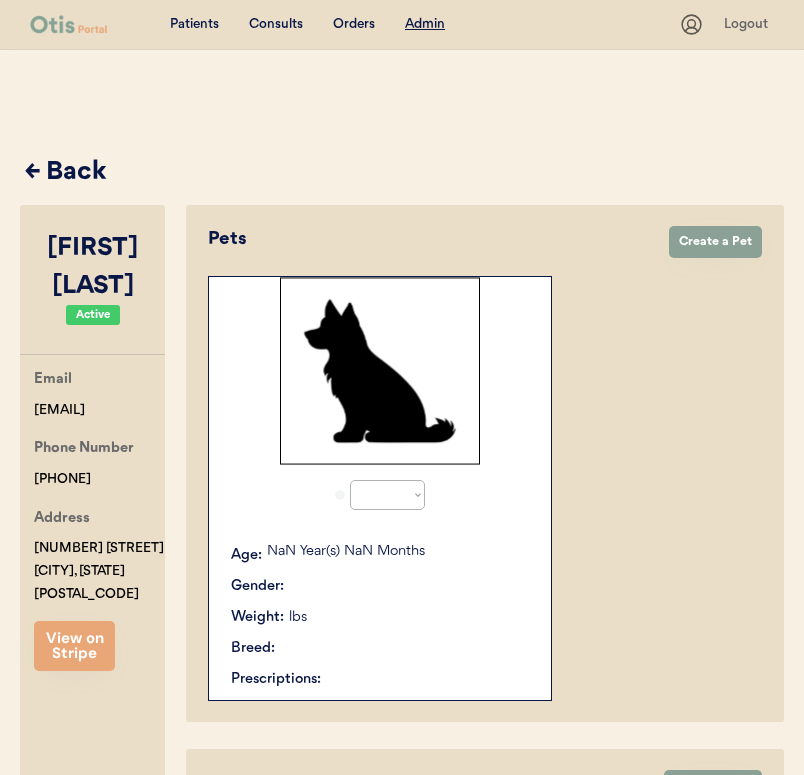 select on "true" 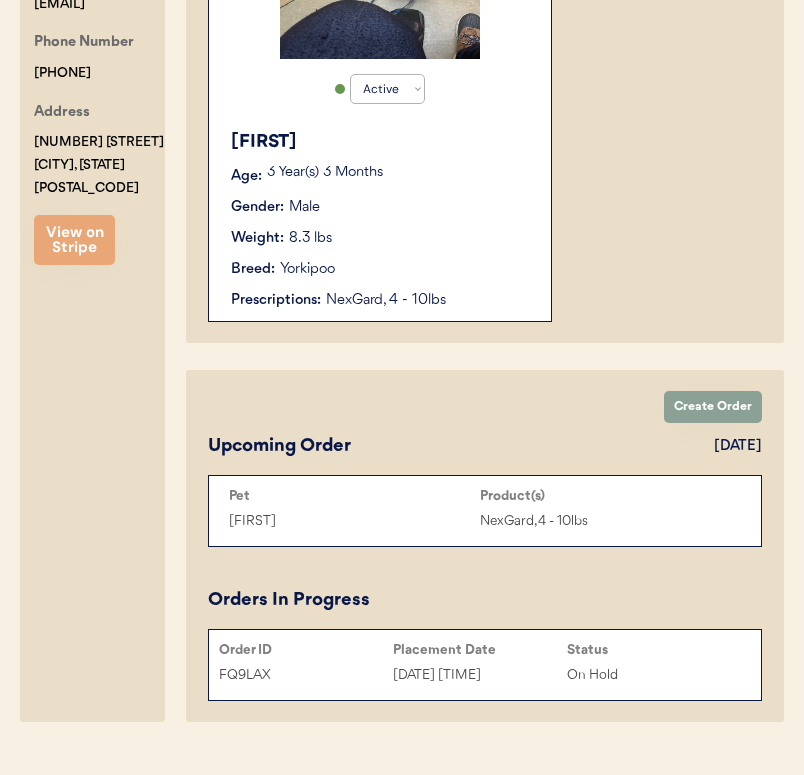 scroll, scrollTop: 445, scrollLeft: 0, axis: vertical 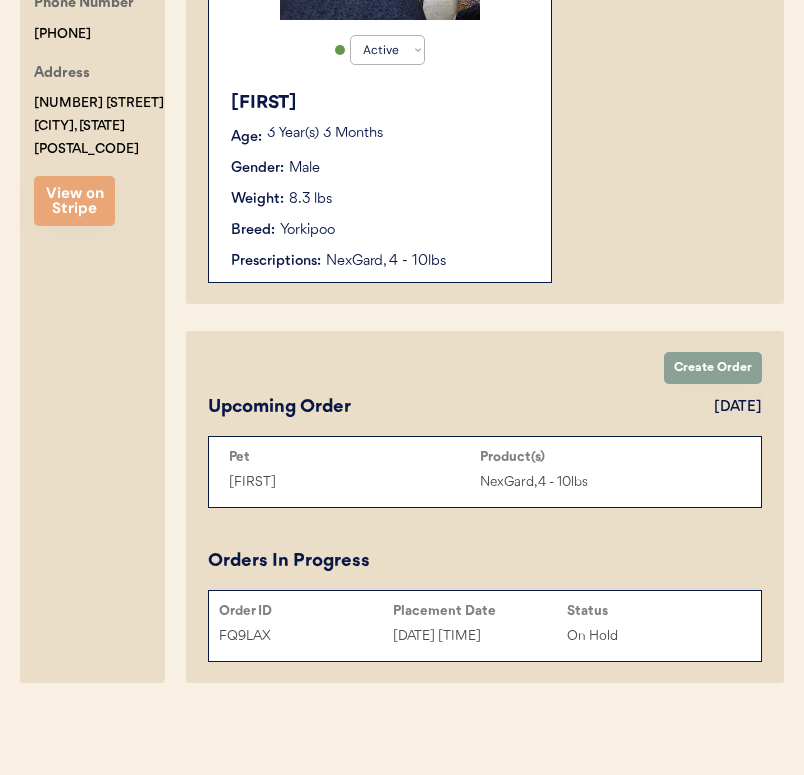 click on "FQ9LAX" at bounding box center [306, 636] 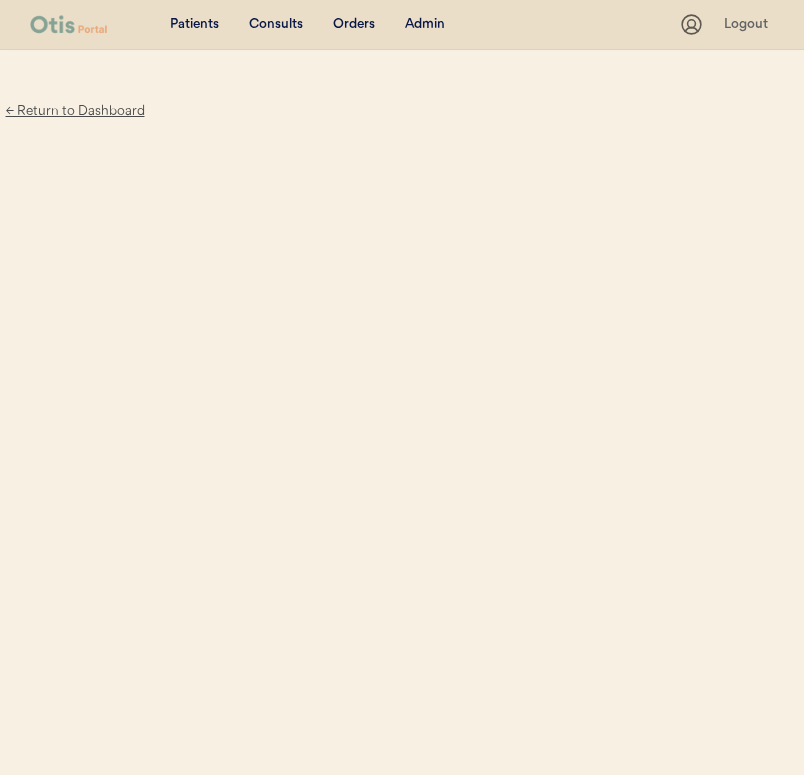 scroll, scrollTop: 0, scrollLeft: 0, axis: both 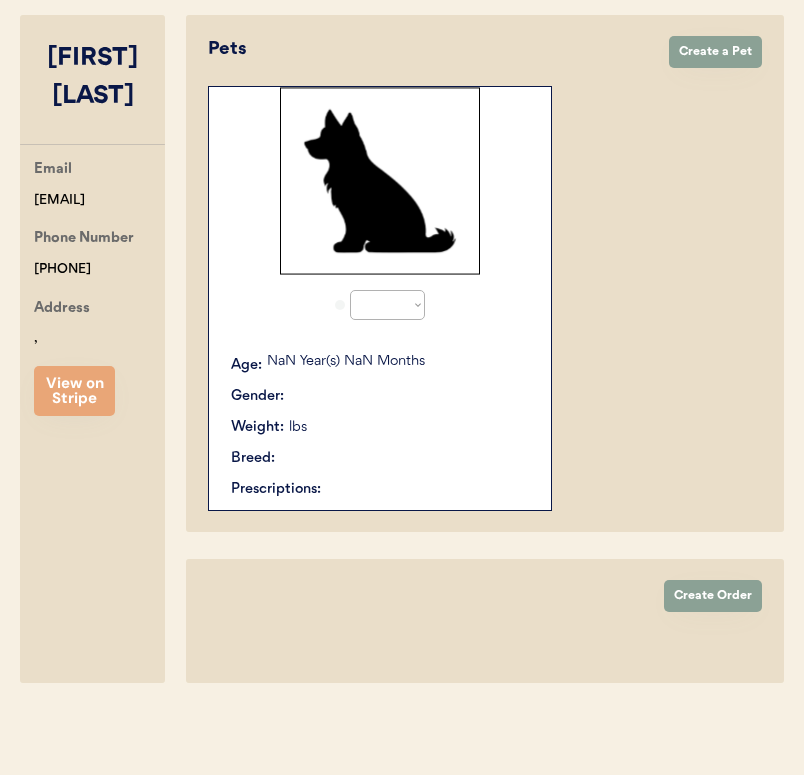 select on "true" 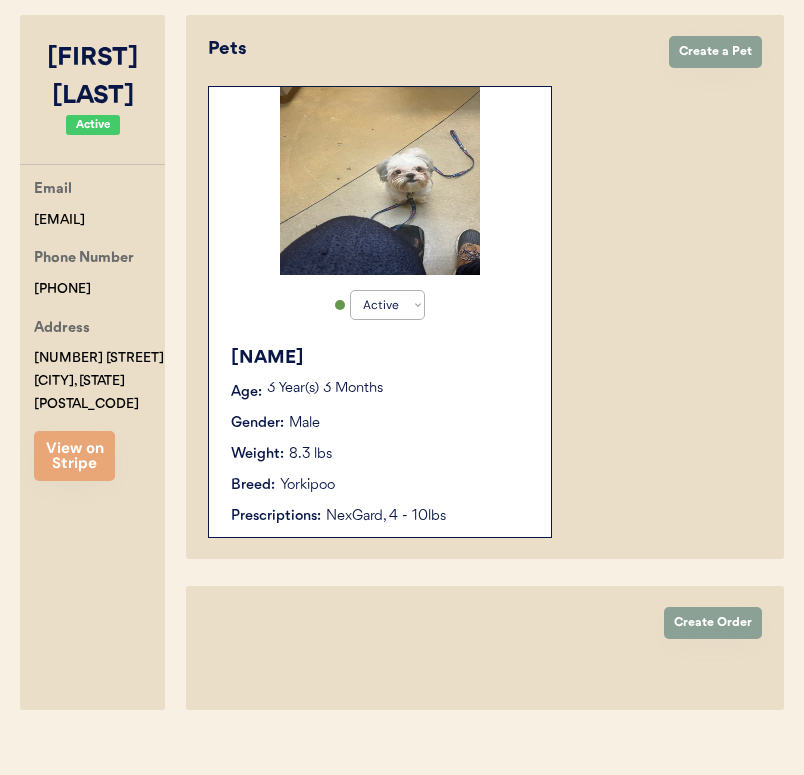 click on "[NAME] Age:
[AGE]
Gender: Male Weight: 8.3 lbs Breed: Yorkipoo Prescriptions: NexGard, 4 - 10lbs" at bounding box center [380, 436] 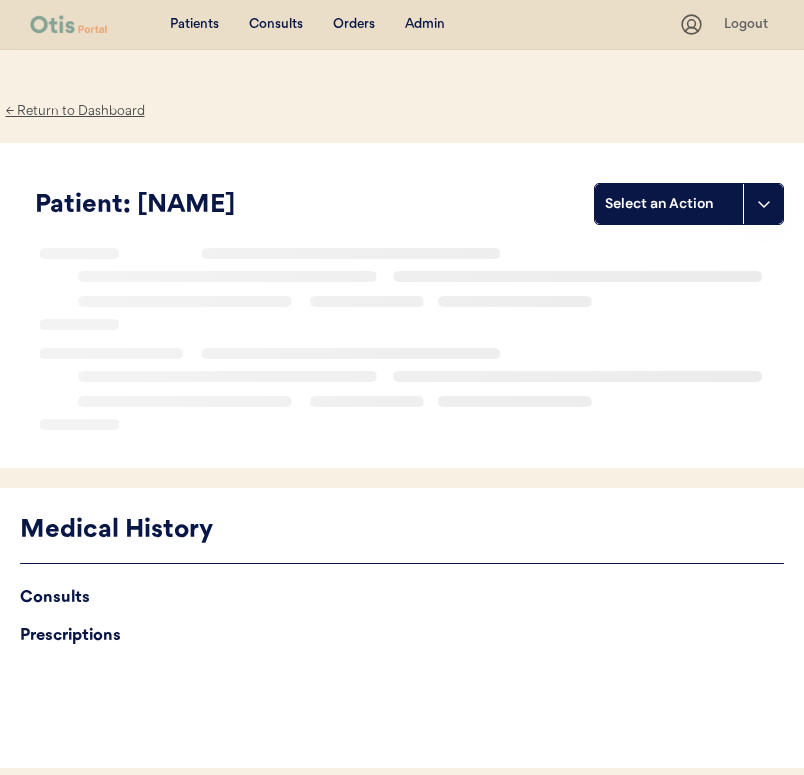 scroll, scrollTop: 0, scrollLeft: 0, axis: both 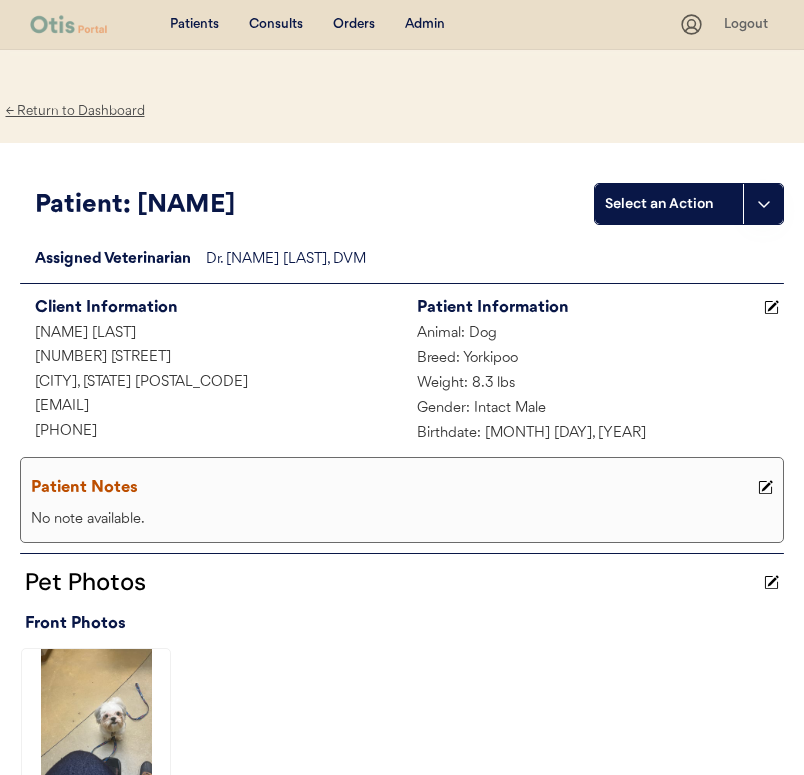 click on "Admin" at bounding box center [425, 25] 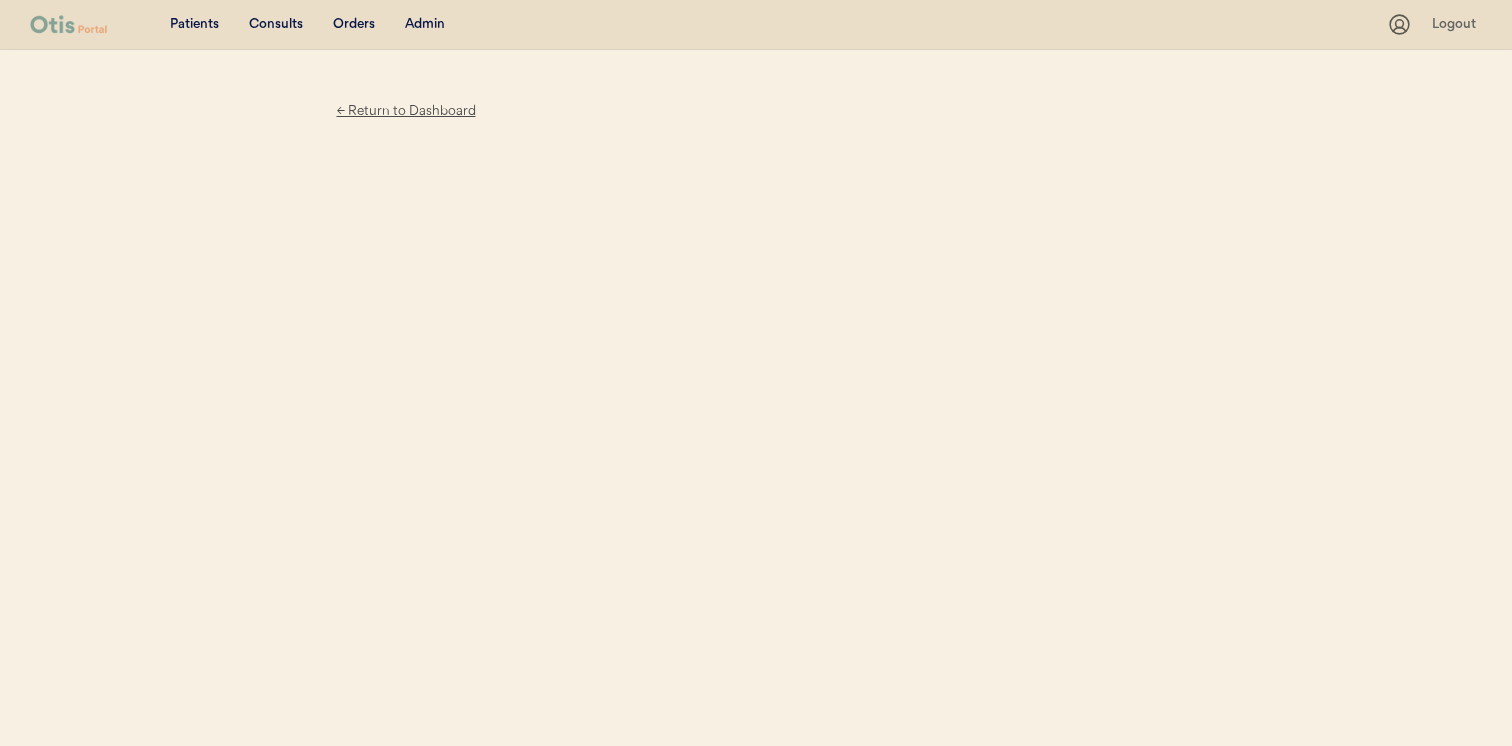scroll, scrollTop: 0, scrollLeft: 0, axis: both 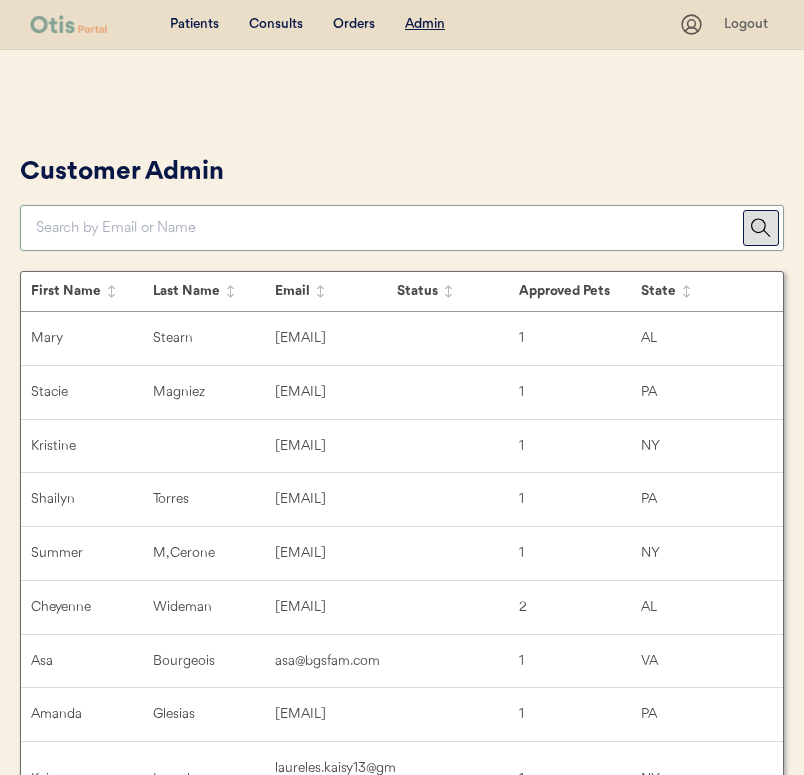 click at bounding box center (389, 228) 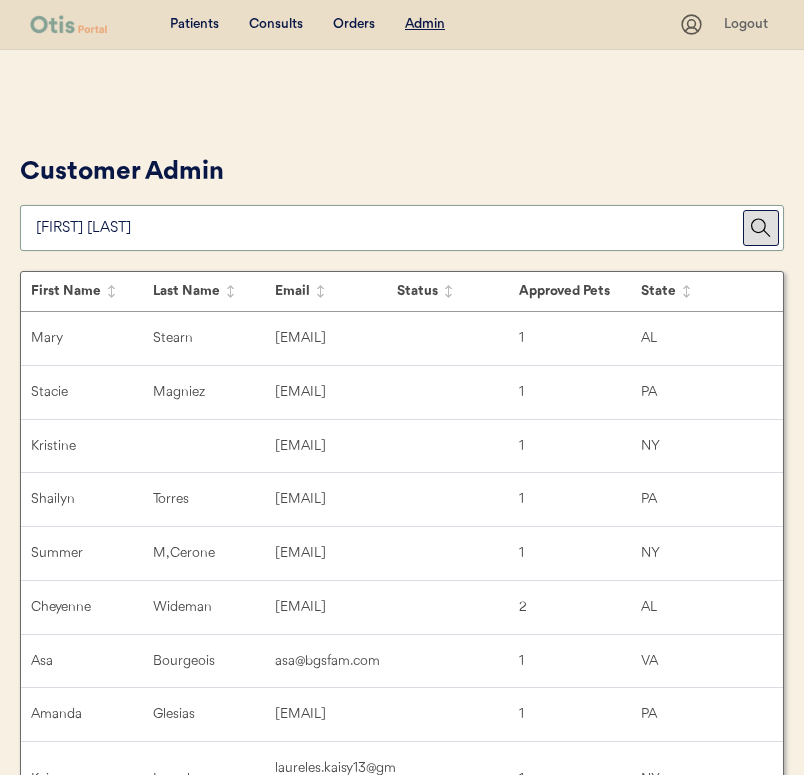 click on "Customer Admin" at bounding box center [402, 200] 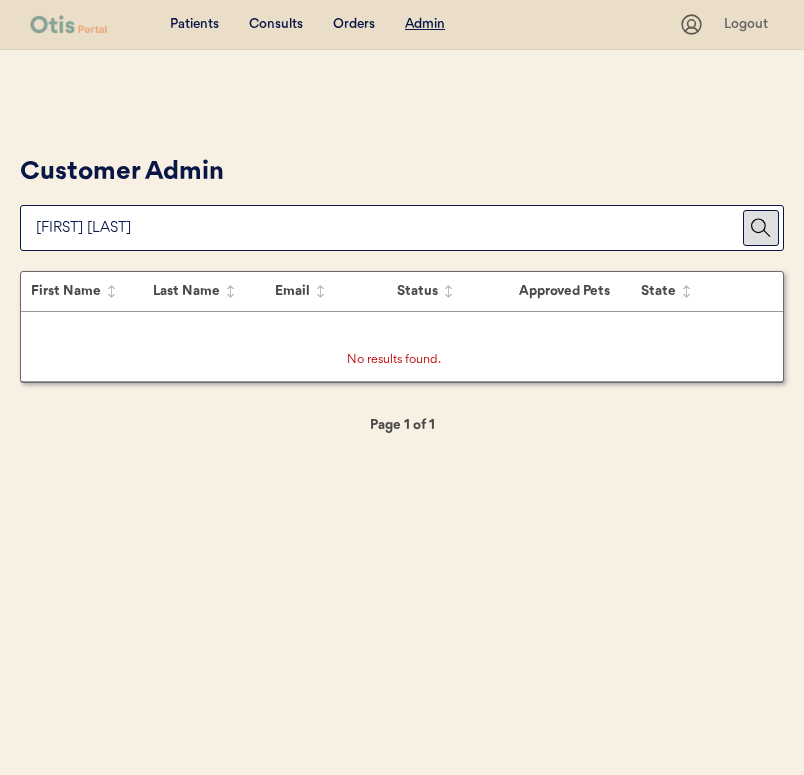 click at bounding box center (389, 228) 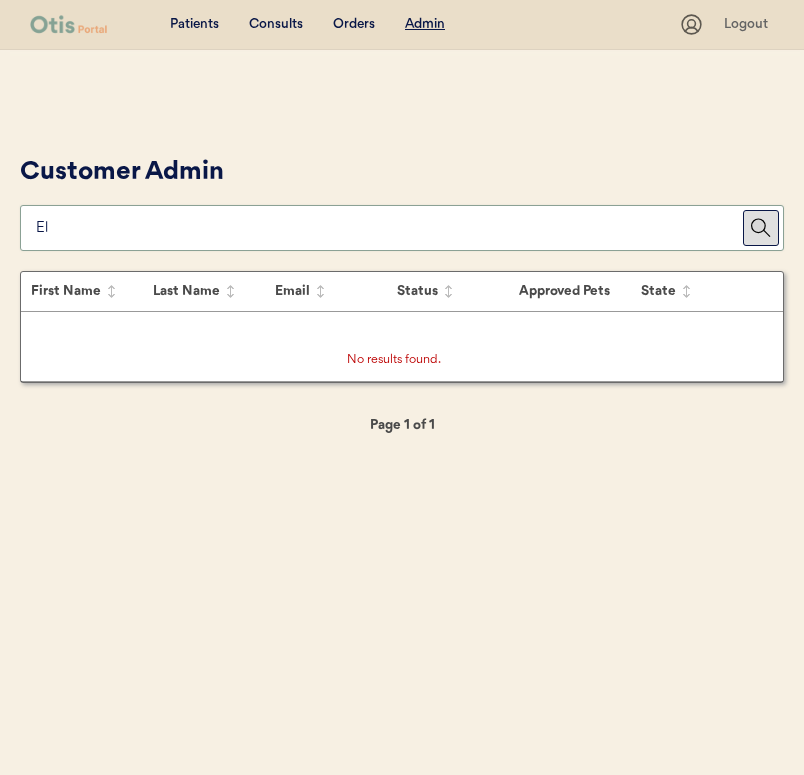paste on "[FIRST] [LAST]" 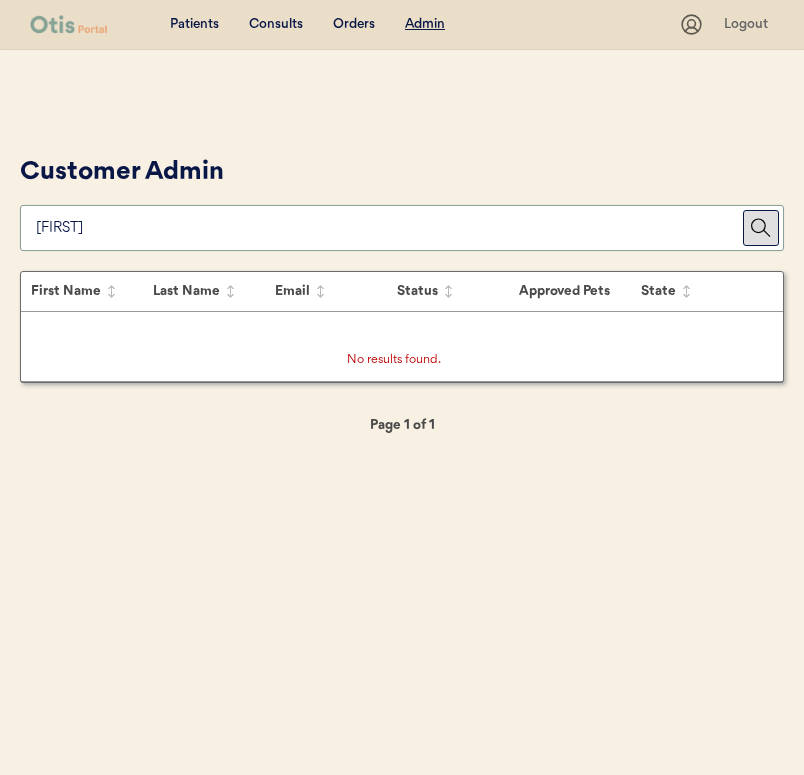 type on "[FIRST]" 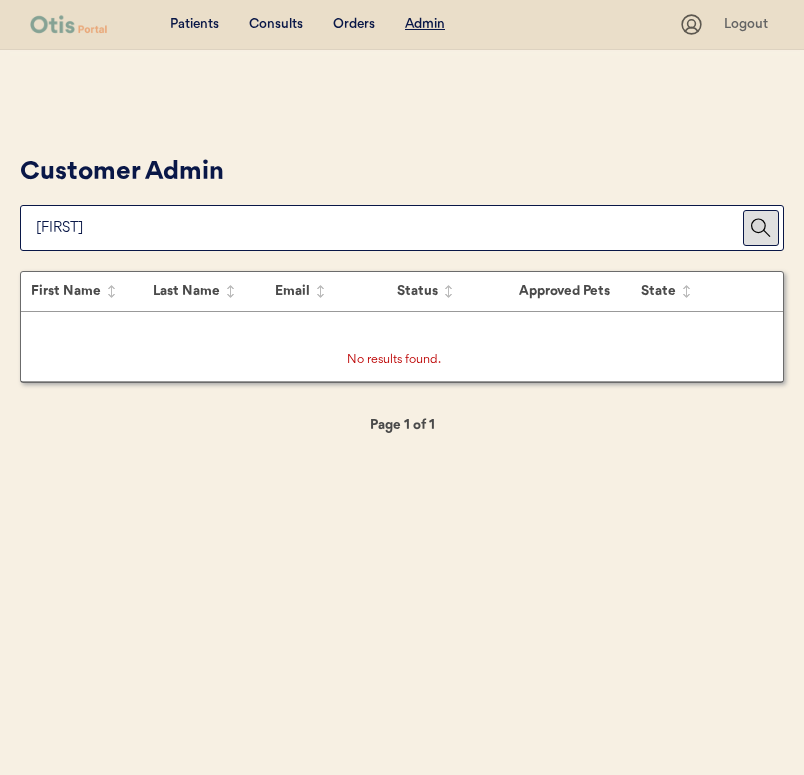 click at bounding box center (389, 228) 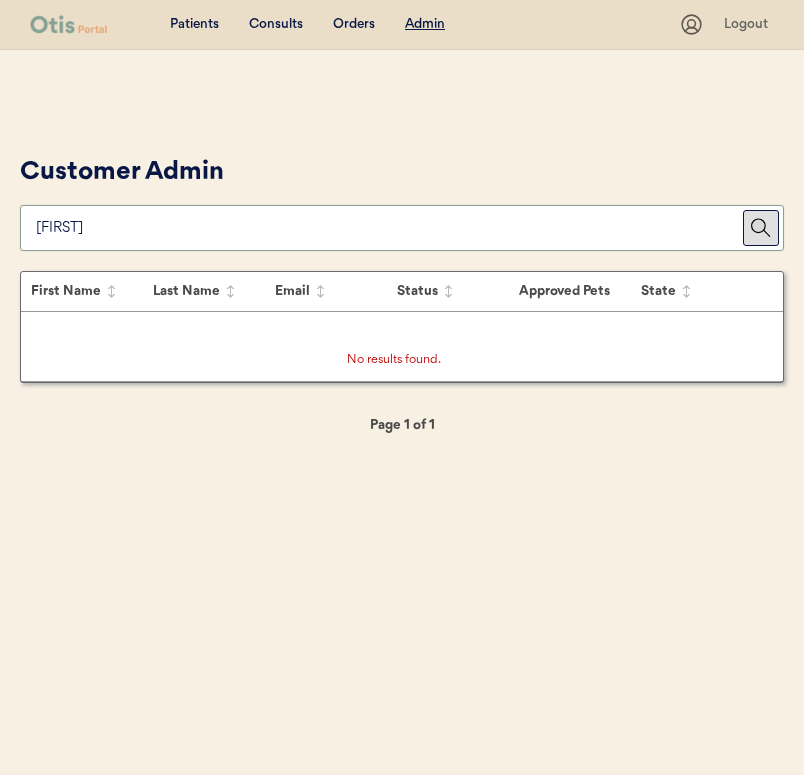 click on "Patients Consults Orders Admin" at bounding box center (354, 24) 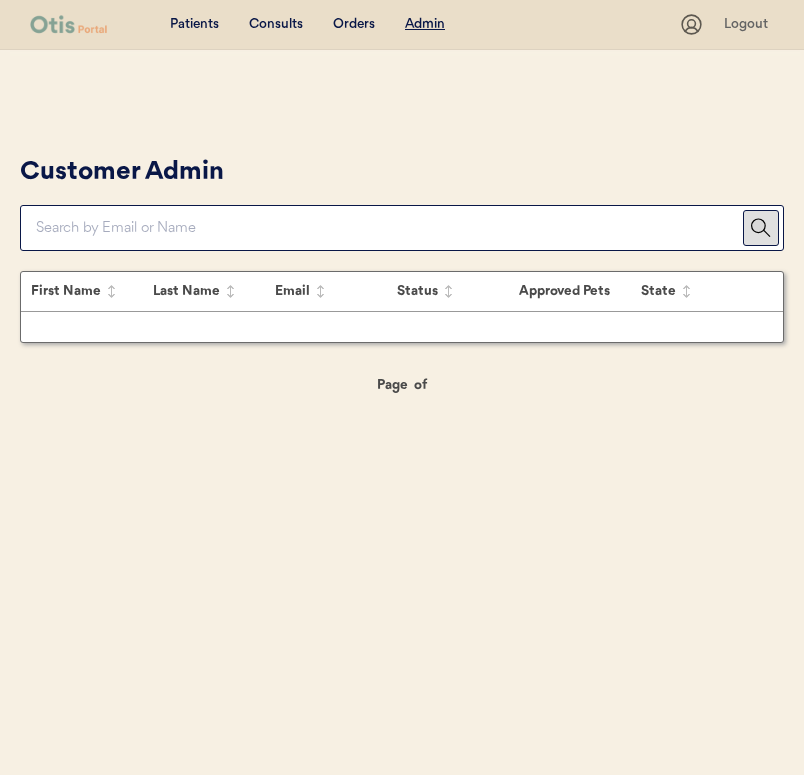 scroll, scrollTop: 0, scrollLeft: 0, axis: both 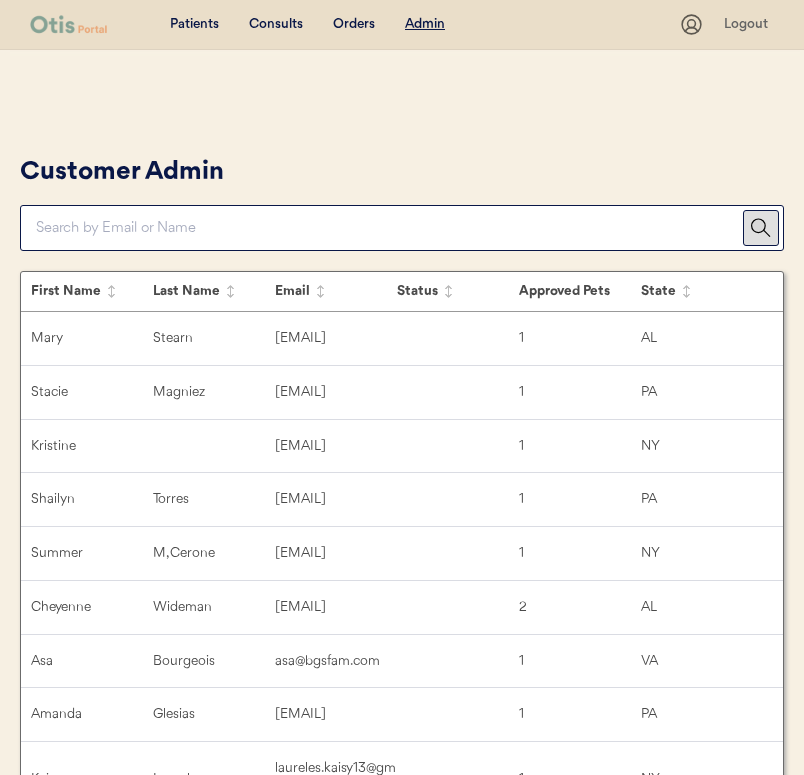 click at bounding box center (389, 228) 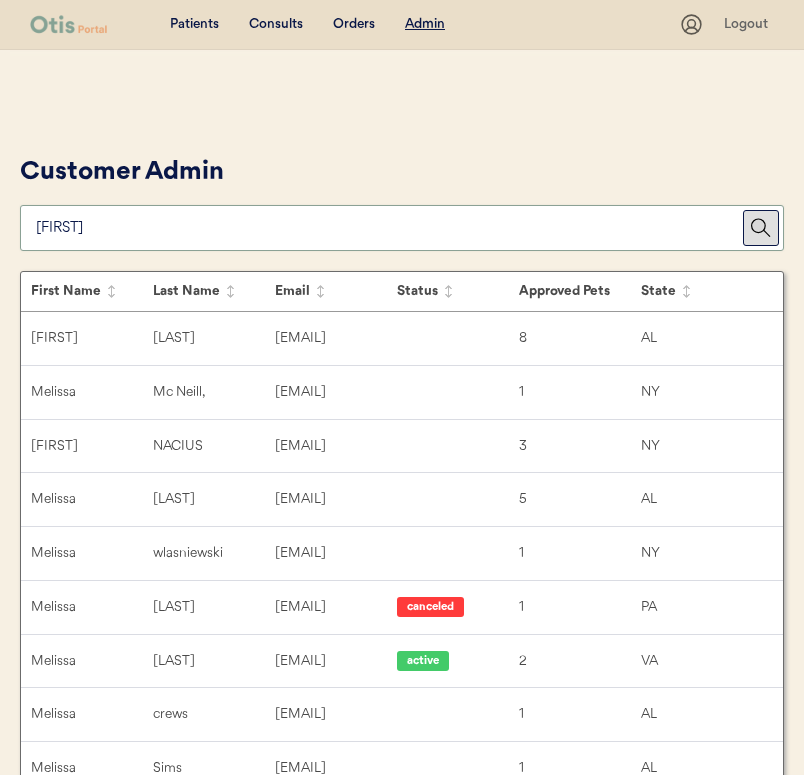 type on "eliss" 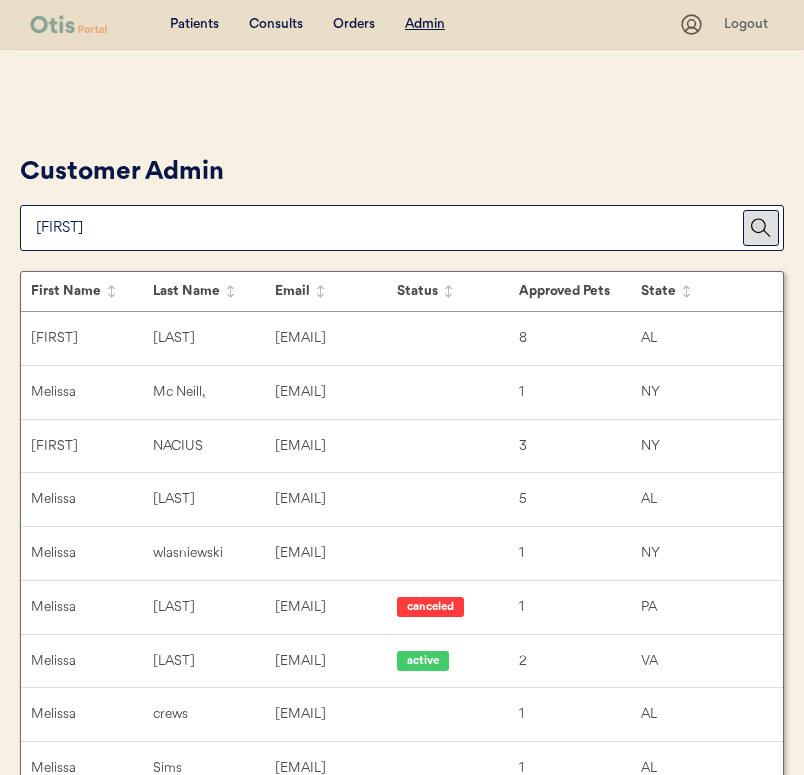 click on "Patients Consults Orders Admin Logout Customer Admin First Name Last Name Email Status Approved Pets State Elissa Dabbs elissacdabbs@gmail.com 8 AL Melissa McNeill,  melissakmadden@gmail.com 1 NY MELISSA NACIUS melissacarey1977@gmail.com 3 NY Melissa Razook melissa.razook@gmail.com 5 AL Melissa wlasniewski melissawlasniewski@gmail.com 1 NY Melissa Waters melissa1977.mw@gmail.com canceled 1 PA Melissa Burnette melissalburnette73@gmail.com active 2 VA Melissa crews crewsmelissaann@gmail.com 1 AL Melissa Sims georgemelissasims@yahoo.com 1 AL Elissa Dabbs shaunjernigan1210@gmail.com canceled 1 AL Melissa McCarty marcusmccarty@att.net 3 AL Melissa Patel missyangel579@gmail.com 3 AL MELISSA CAREY liss.081010@gmail.com canceled 0 NY Melissa Warrick mwarrick95@gmail.com 1 AL Melissa , Pettus,  onnabanana05@gmail.com 1 AL Melissa Carrington carringtonmel@gmail.com 1 AL Melissa Barrett mbarrett8070@gmail.com canceled 1 AL Melissa Burnette mburnette73@yahoo.com 2 VA Melissa Bailey missahb@icloud.com 1 AL Melissa Myers 1" at bounding box center (402, 812) 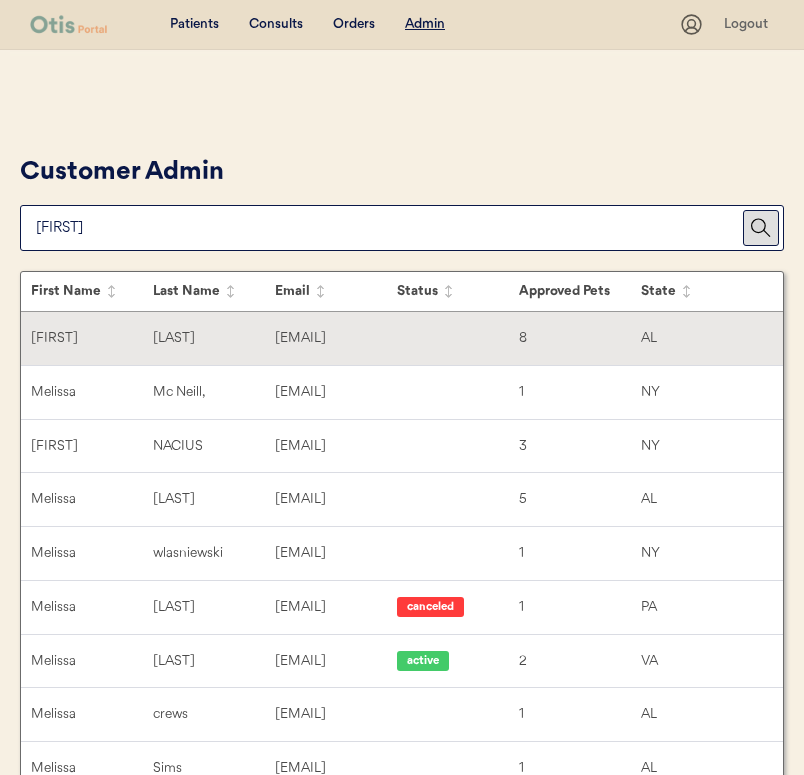 click on "elissacdabbs@gmail.com" at bounding box center [336, 338] 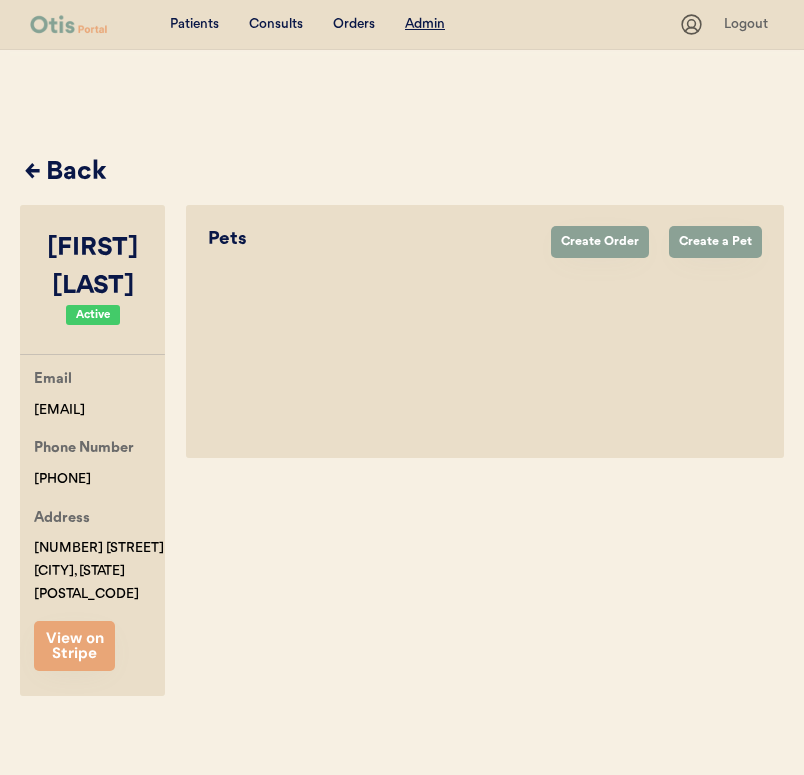 select on "true" 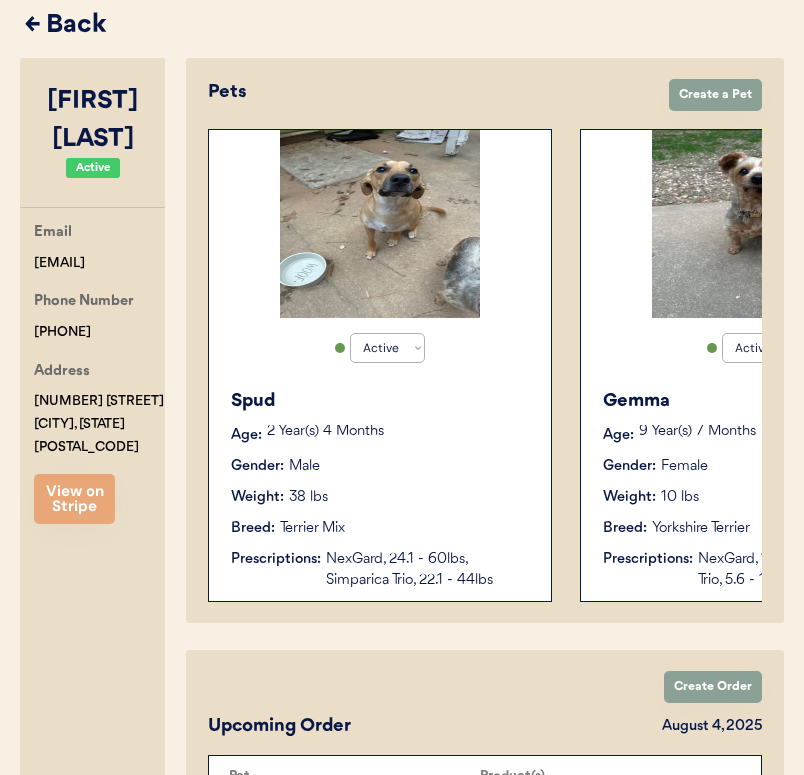 scroll, scrollTop: 165, scrollLeft: 0, axis: vertical 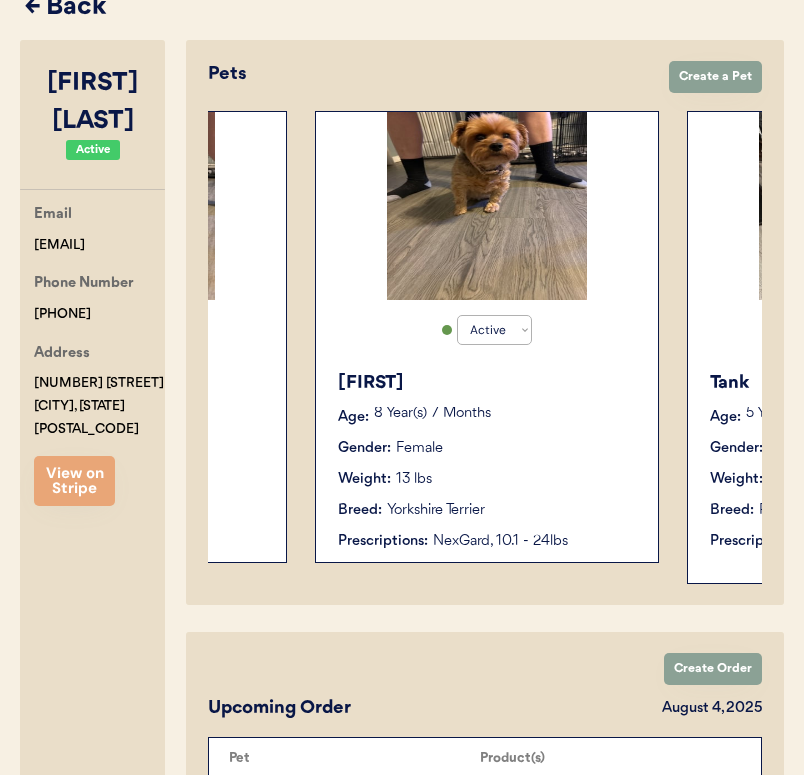 select on "true" 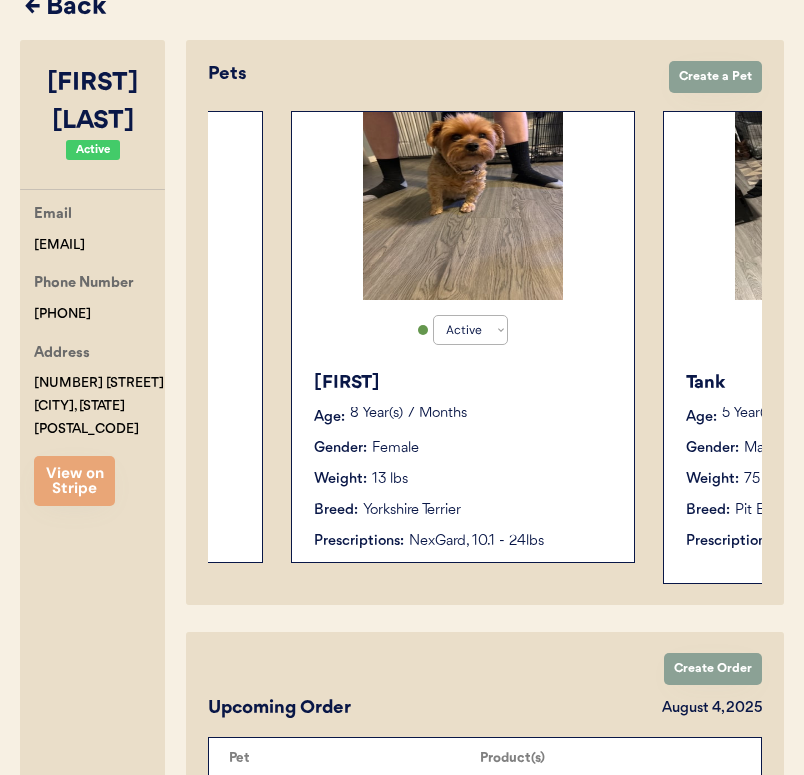 click on "Active Active Inactive Chloe Age:
8 Year(s) 7 Months
Gender: Female Weight: 13 lbs Breed: Yorkshire Terrier Prescriptions: NexGard, 10.1 - 24lbs" at bounding box center (463, 337) 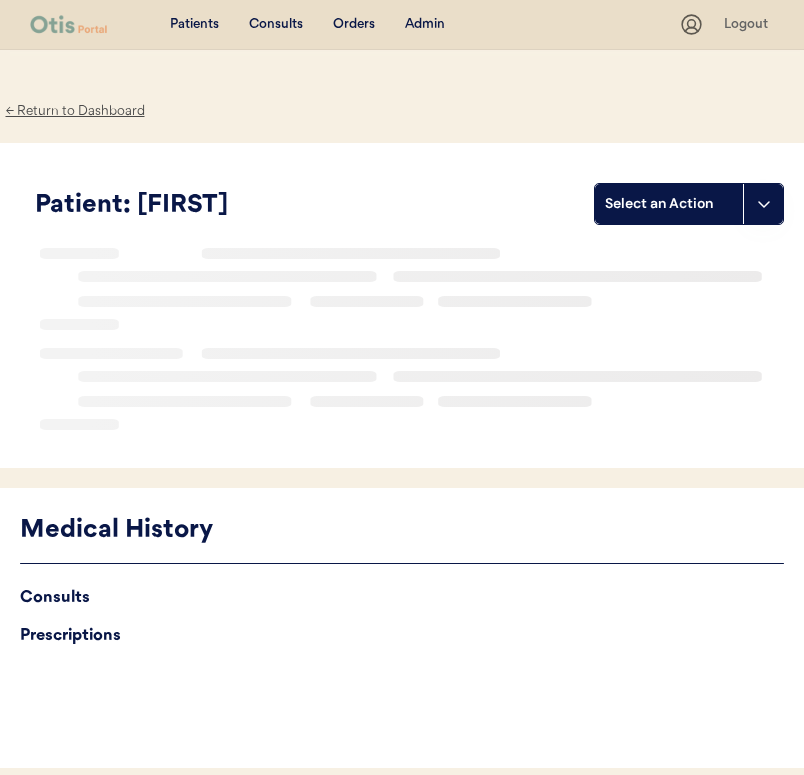 scroll, scrollTop: 0, scrollLeft: 0, axis: both 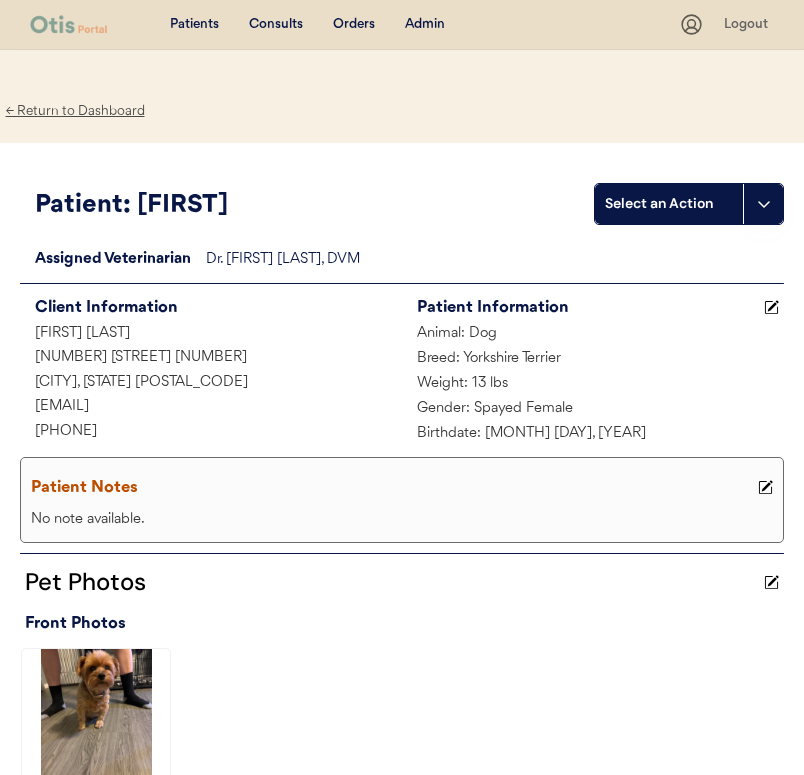 click on "Admin" at bounding box center [425, 25] 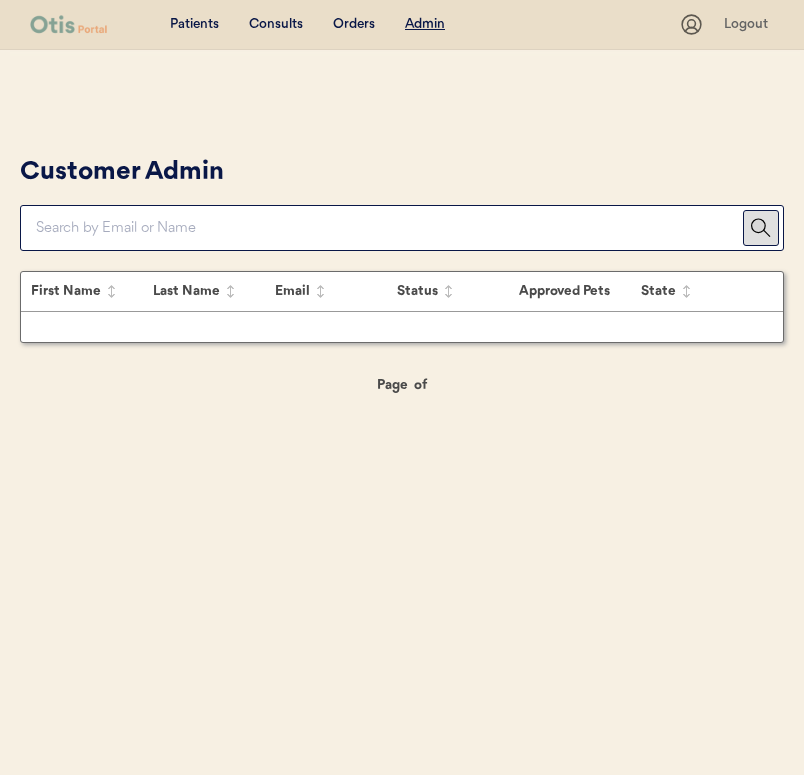 scroll, scrollTop: 0, scrollLeft: 0, axis: both 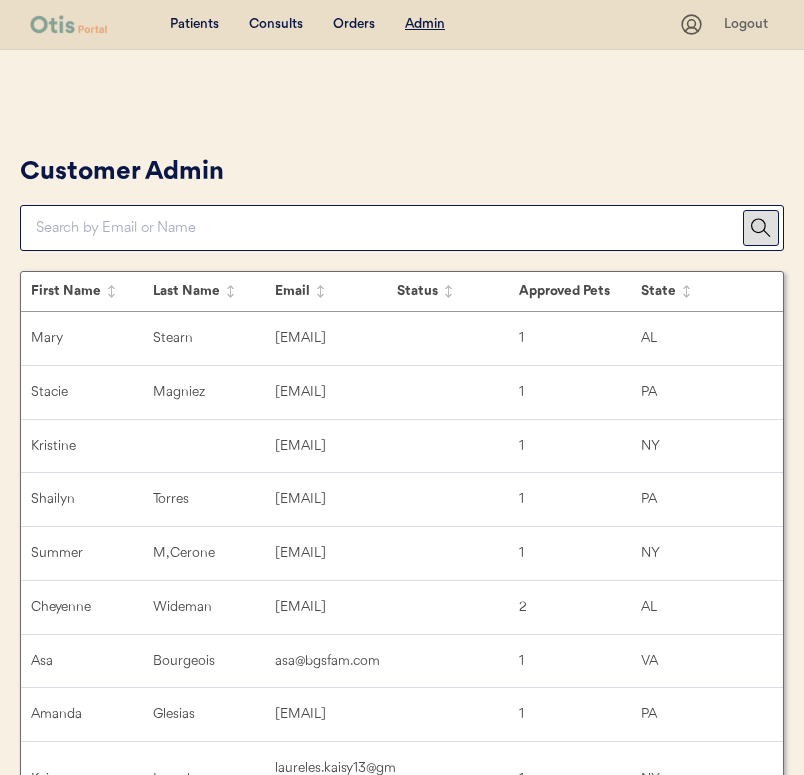click at bounding box center [389, 228] 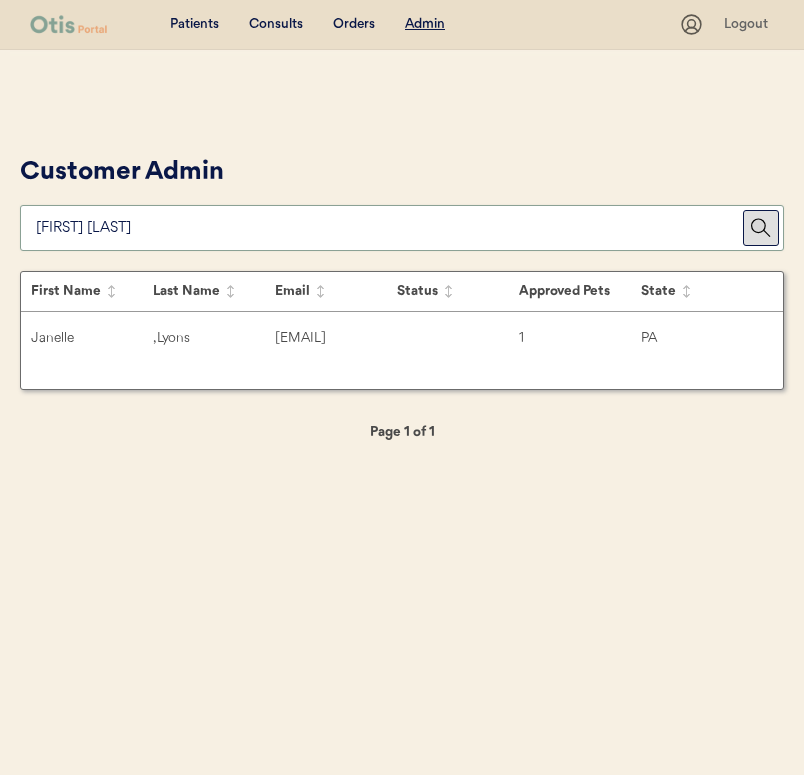 type on "[FIRST] [LAST]" 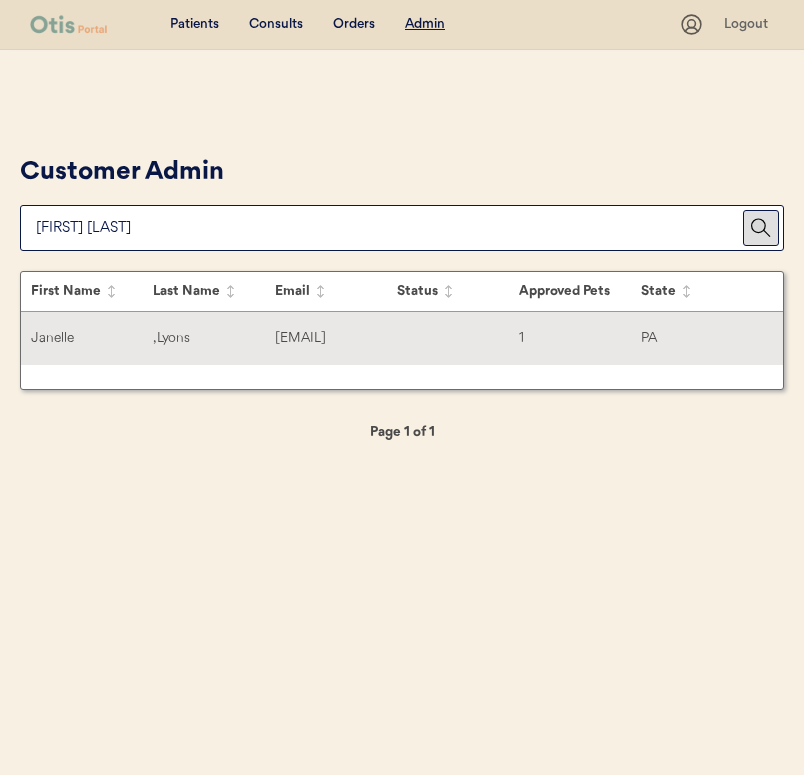 click on ", Lyons" at bounding box center [214, 338] 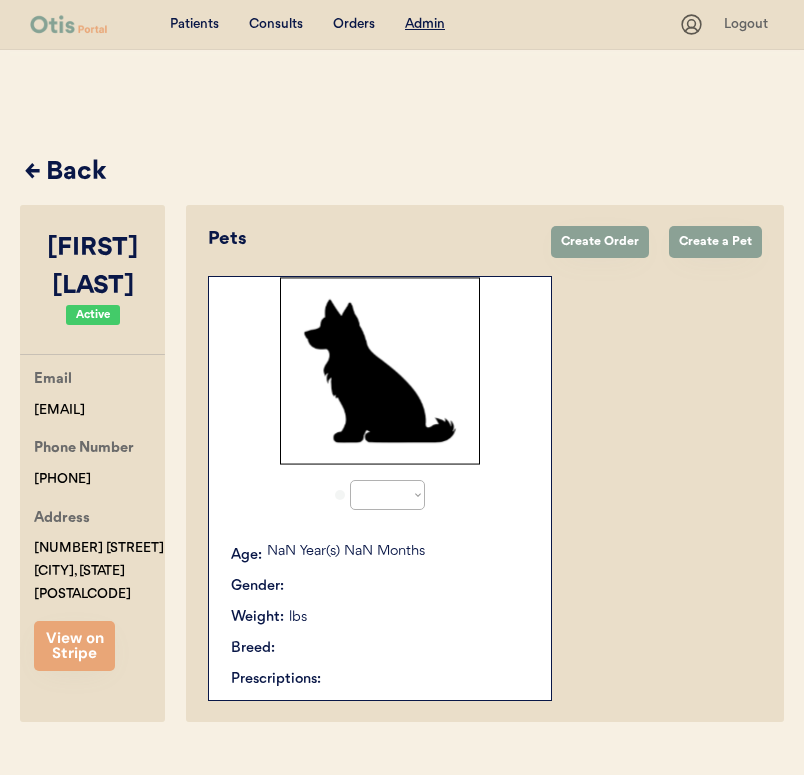 select on "true" 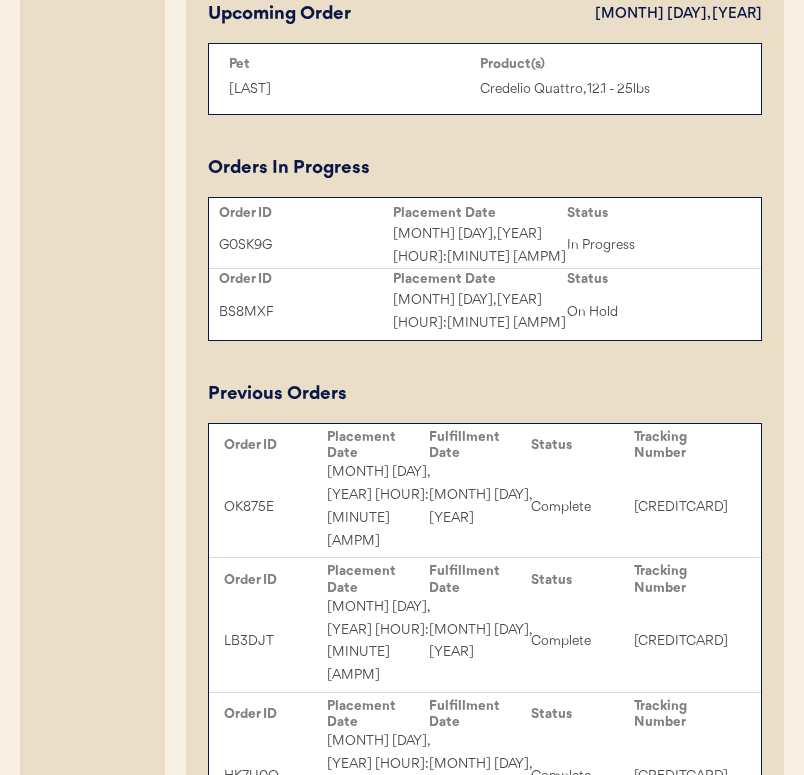 scroll, scrollTop: 869, scrollLeft: 0, axis: vertical 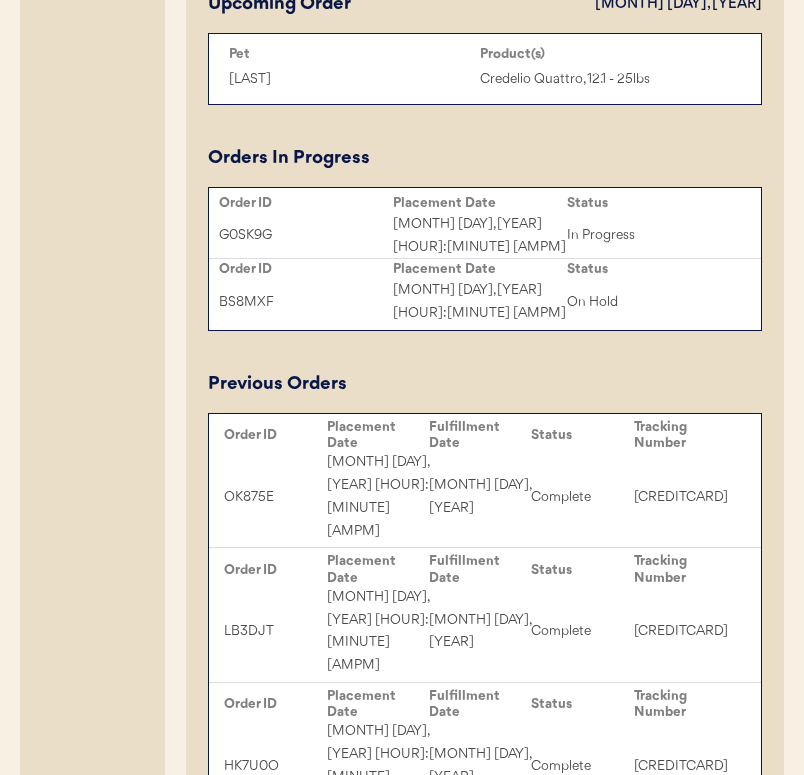 click on "BS8MXF" at bounding box center [306, 302] 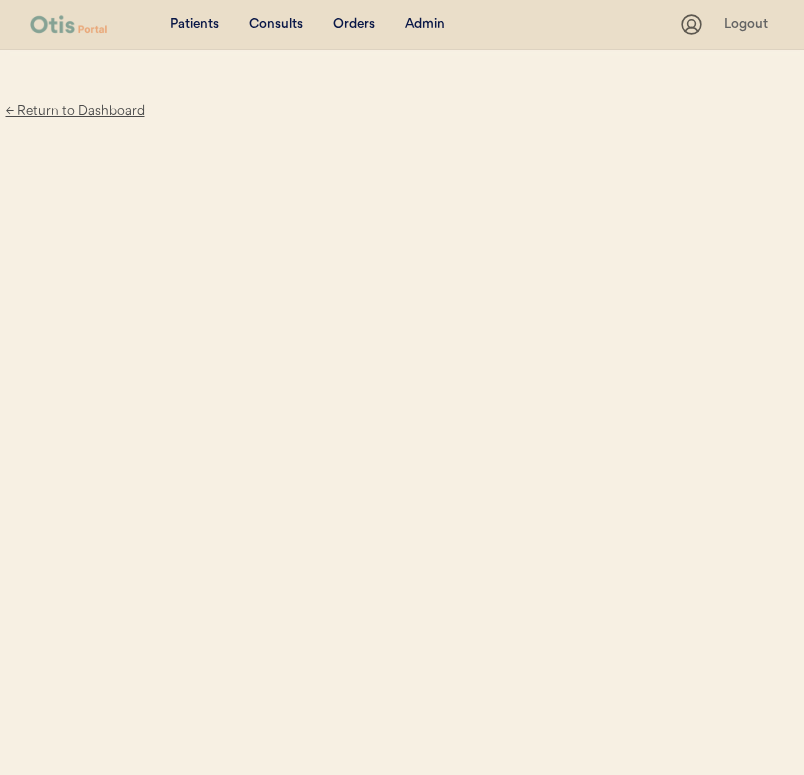scroll, scrollTop: 0, scrollLeft: 0, axis: both 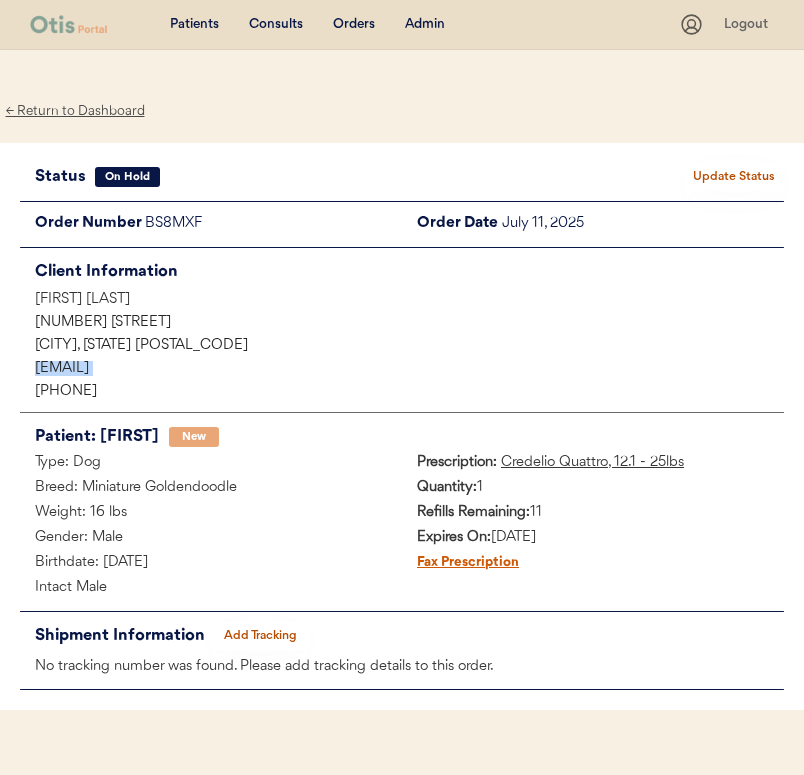 drag, startPoint x: 207, startPoint y: 383, endPoint x: 23, endPoint y: 370, distance: 184.45866 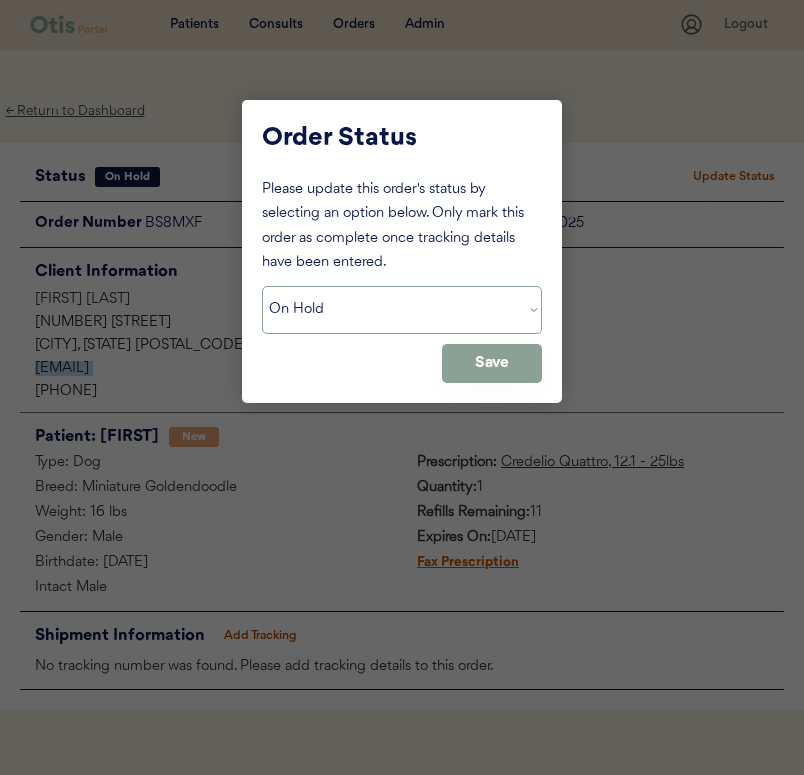 click on "Status On Hold New In Progress Complete Pending HW Consent Cancelled" at bounding box center (402, 310) 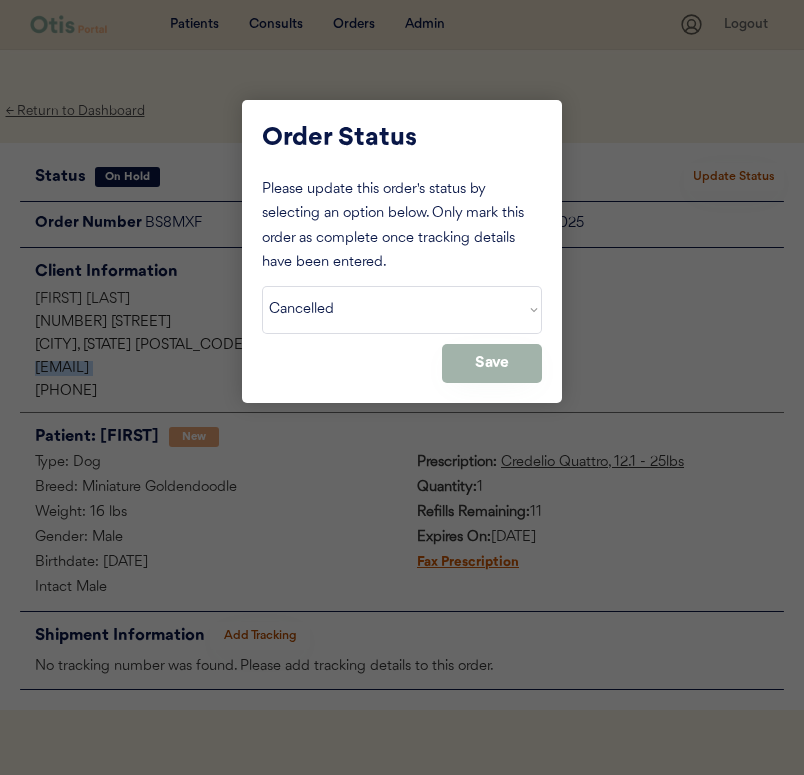 click on "Save" at bounding box center (492, 363) 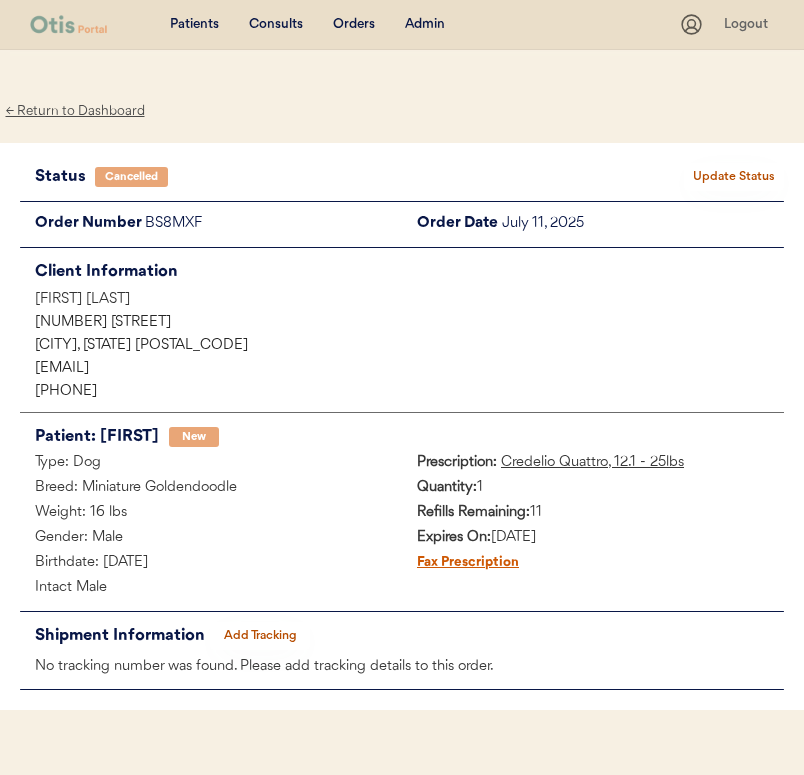 click on "Admin" at bounding box center [425, 25] 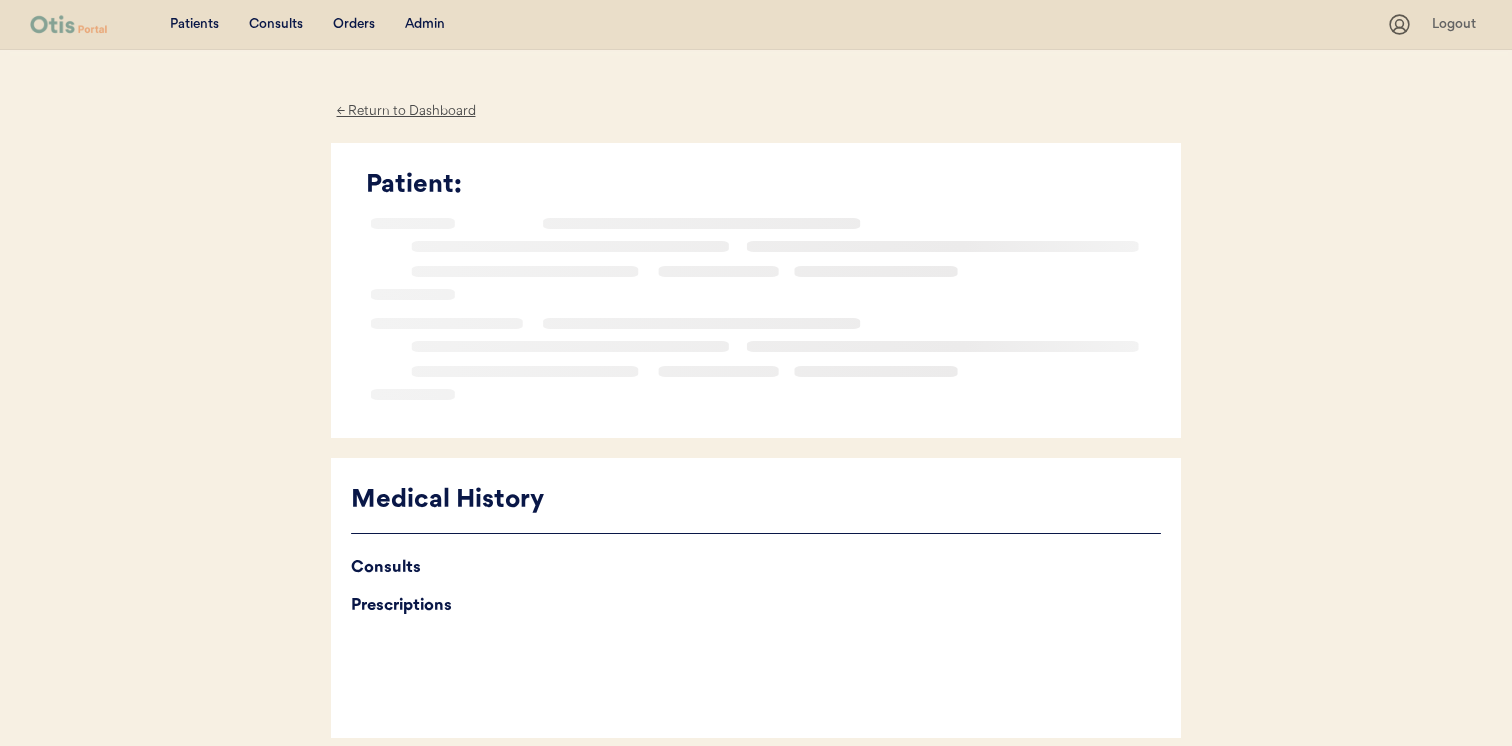 scroll, scrollTop: 0, scrollLeft: 0, axis: both 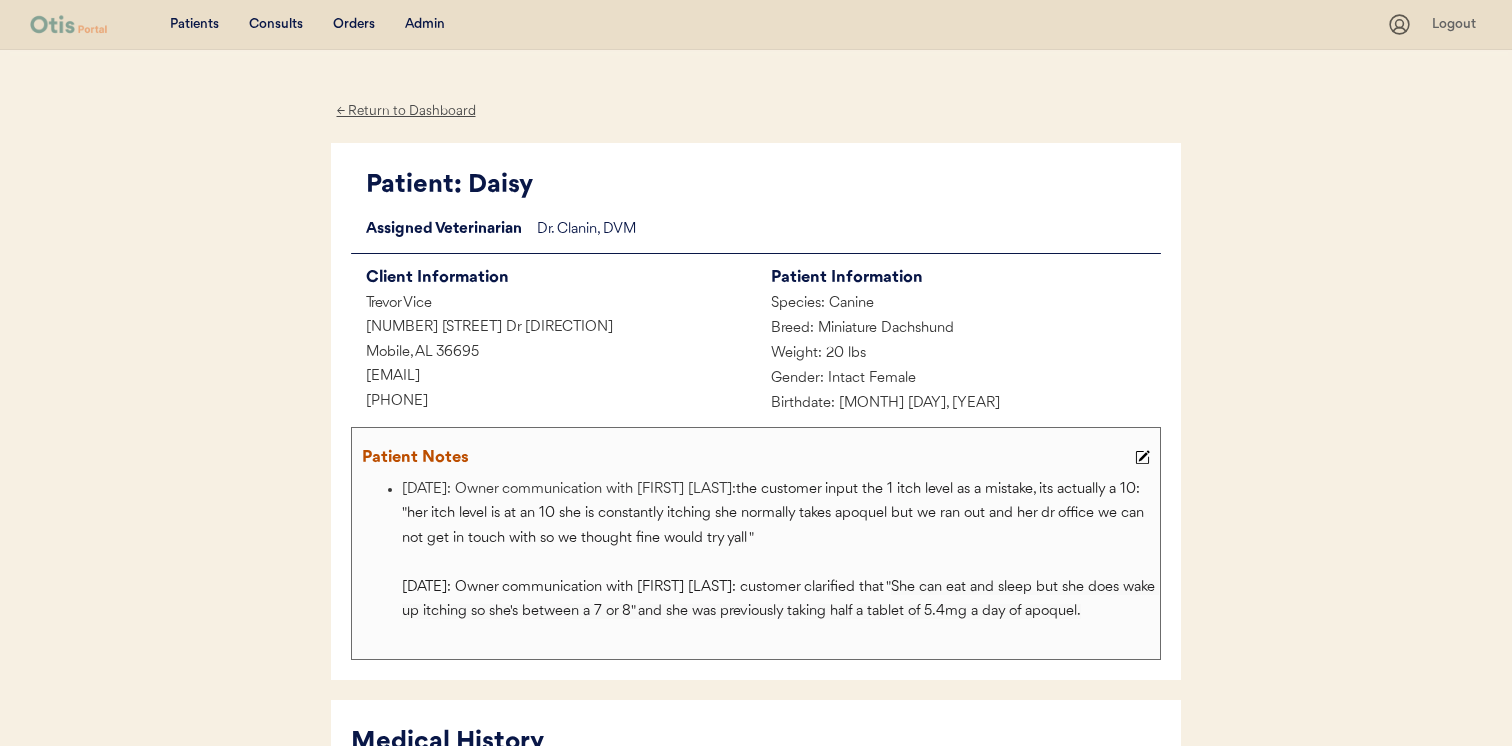 drag, startPoint x: 557, startPoint y: 370, endPoint x: 354, endPoint y: 370, distance: 203 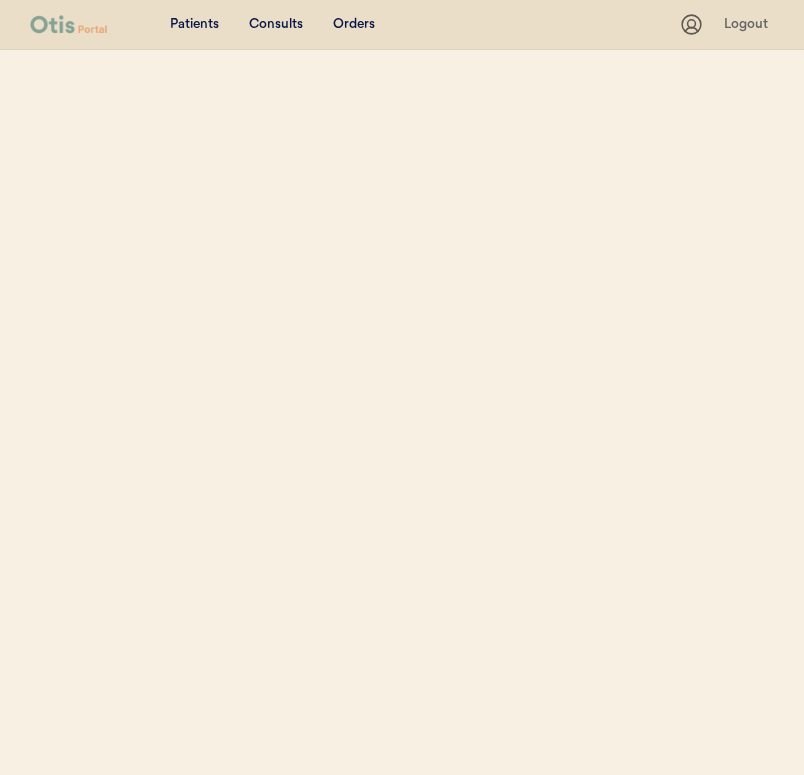 scroll, scrollTop: 0, scrollLeft: 0, axis: both 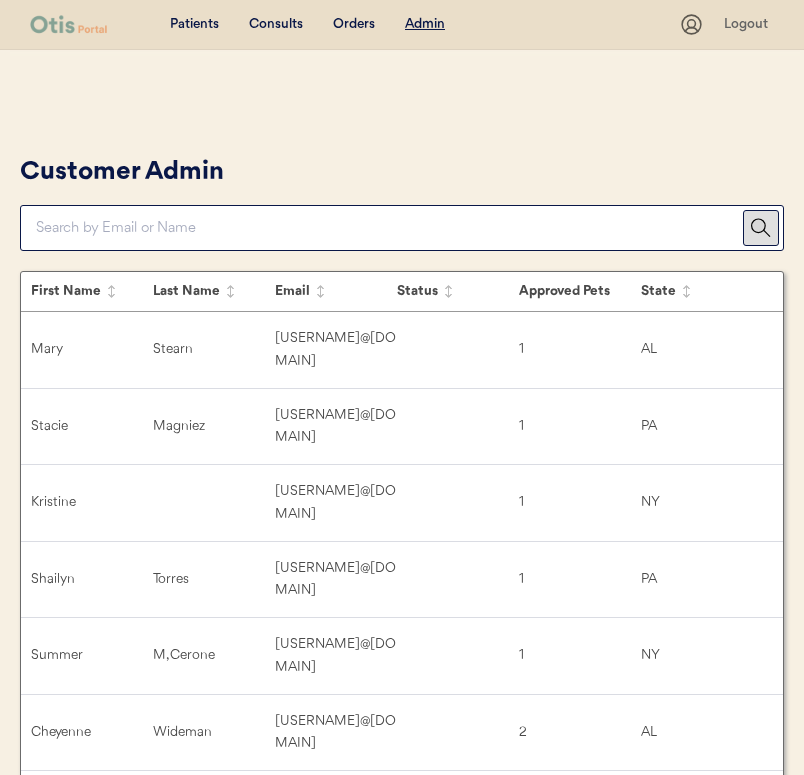 click at bounding box center (389, 228) 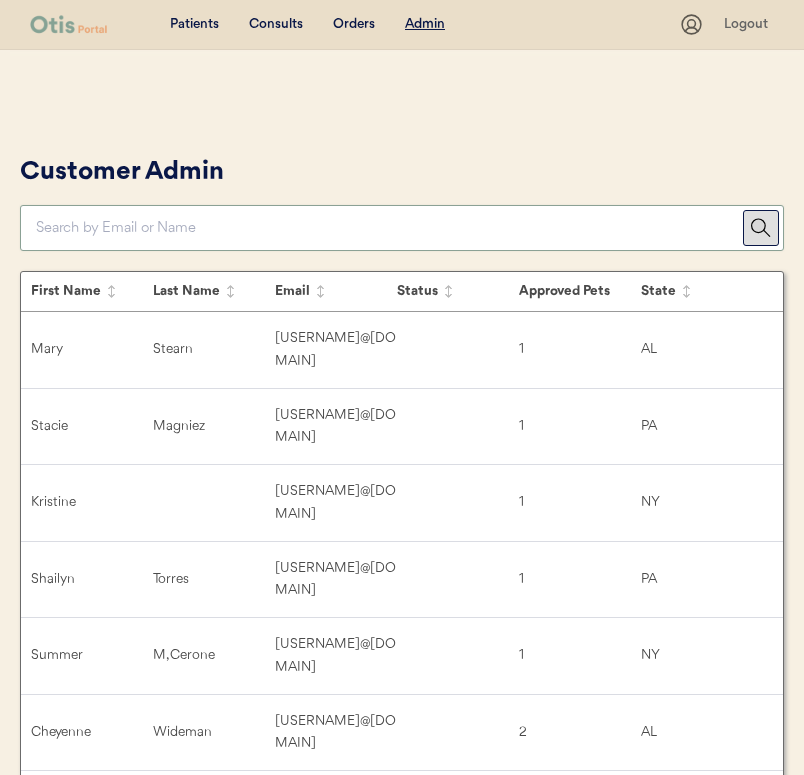 paste on "trevorvice25@gmail.com" 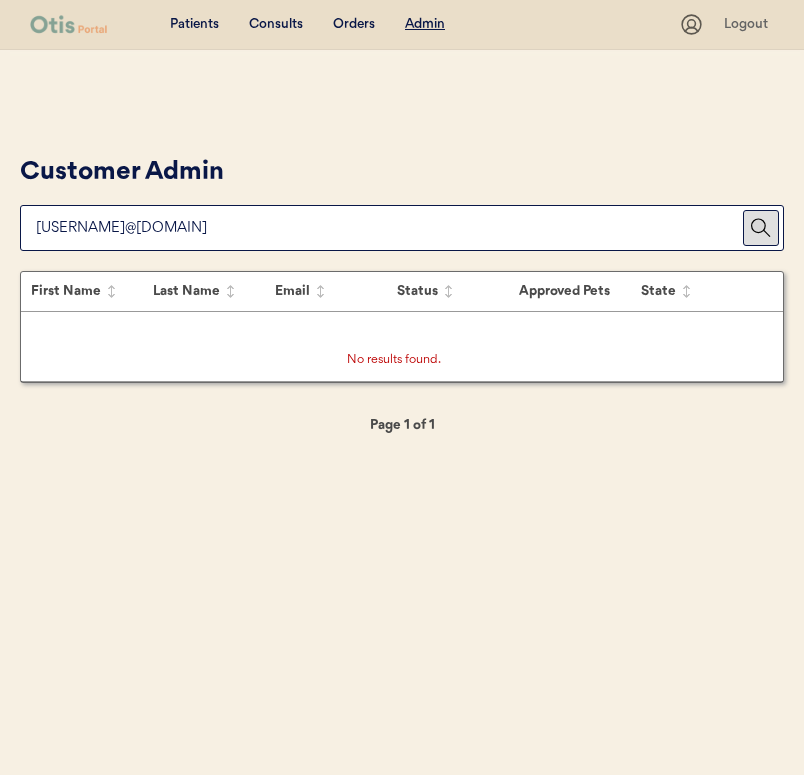 click on "Patients Consults Orders Admin Logout Customer Admin First Name Last Name Email Status Approved Pets State Mary Stearn merrycarole1227@gmail.com 1 AL Stacie Magniez caligirl18657@yahoo.com 1 PA Kristine khall66441968@gmail.com 1 NY Shailyn Torres shailyntorres@gmail.com 1 PA Summer M, Cerone summercerone@gmail.com 1 NY Cheyenne Wideman cewideman1996@yahoo.com 2 AL Asa Bourgeois asa@bgsfam.com 1 VA Amanda Glesias aglesias826@gmail.com 1 PA Kaisy Laureles laureles.kaisy13@gmail.com 1 NY Jennifer Weyandt jenrd94@hotmail.com 1 PA Kenneth Fortune kenf1218@yahoo.com 1 NY Jessica Lisk jlisk287@gmail.com 1 VA Tyler Jay, Gilyard gilyard33@gmail.com 1 NY Shaneka earleyshaneka0@gmail.com 1 VA Melissa Farrington mwtigger04@verizon.net 1 VA Nikki Addimando nikki.addimando19@gmail.com 1 NY Tyler 1344769@gmail.com 1 VA SHYAN BATSFORD sbatsford85@gmail.com 1 NY April Cook aprilcook72@gmail.com 1 VA Sara Gresham saraharayda@icloud.com 1 VA KRYSTLE FONTAINE ddskee405@gmail.com 1 PA Allen Miller a.miller77@gmx.com 1 AL Cindy 1" at bounding box center (402, 387) 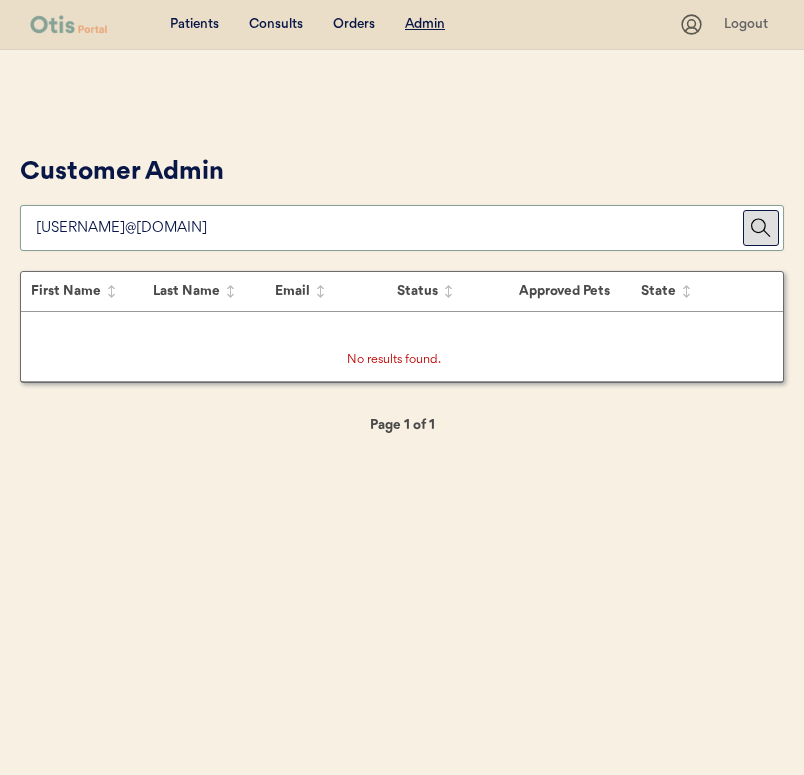 click at bounding box center (389, 228) 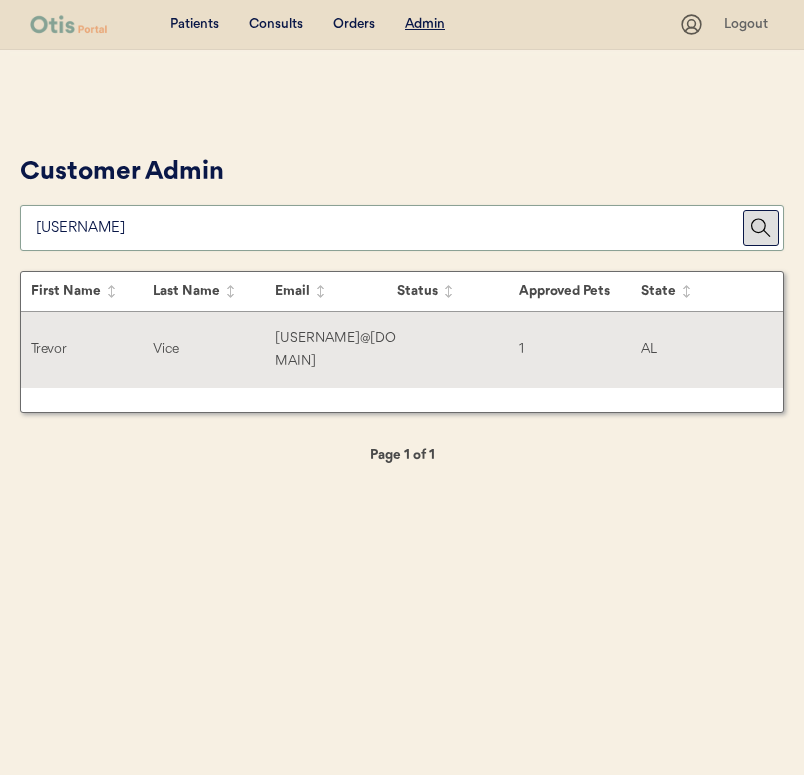 type on "trevorv" 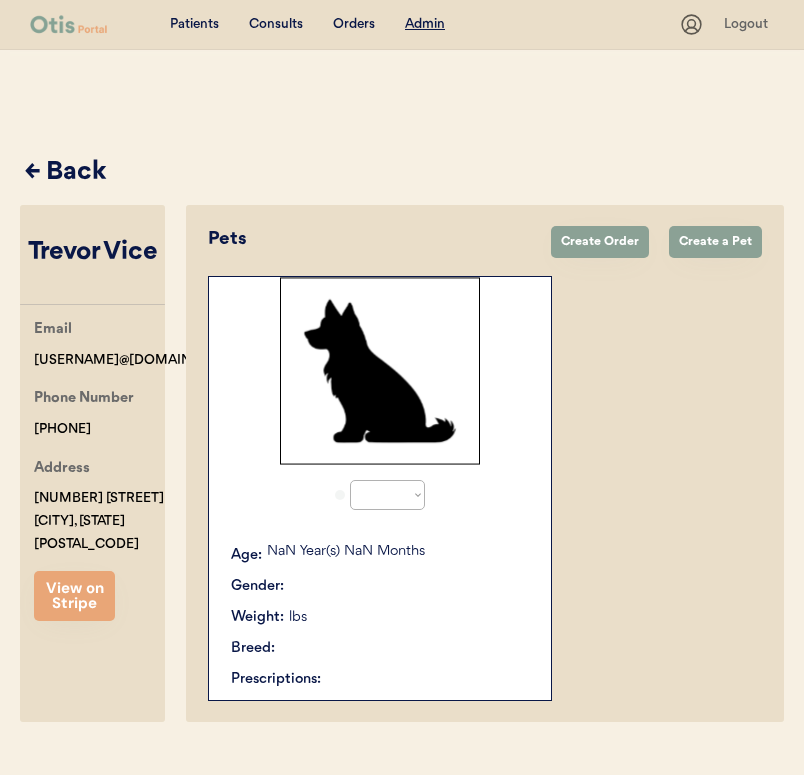 select on "true" 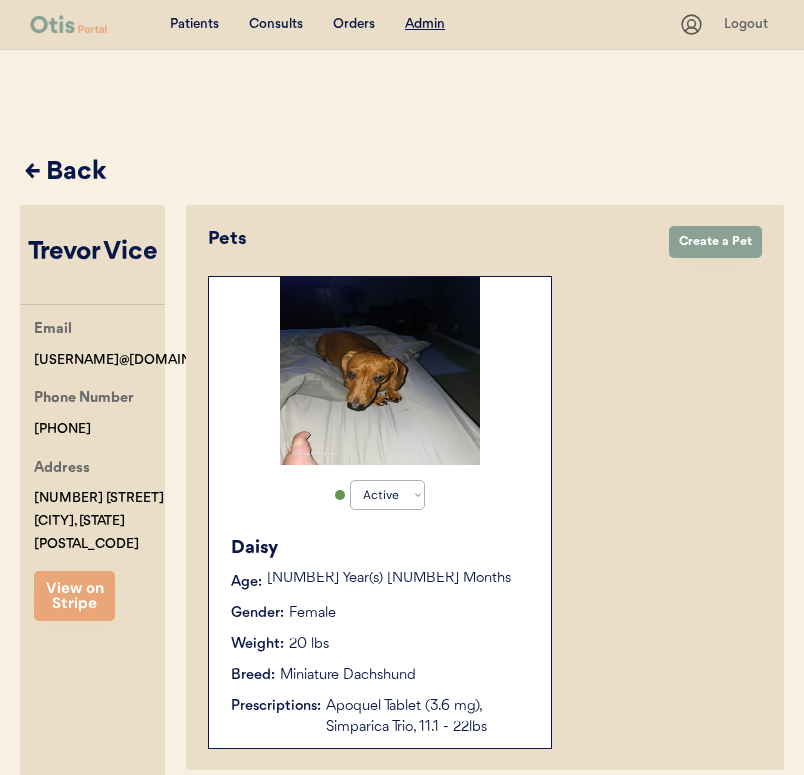 scroll, scrollTop: 312, scrollLeft: 0, axis: vertical 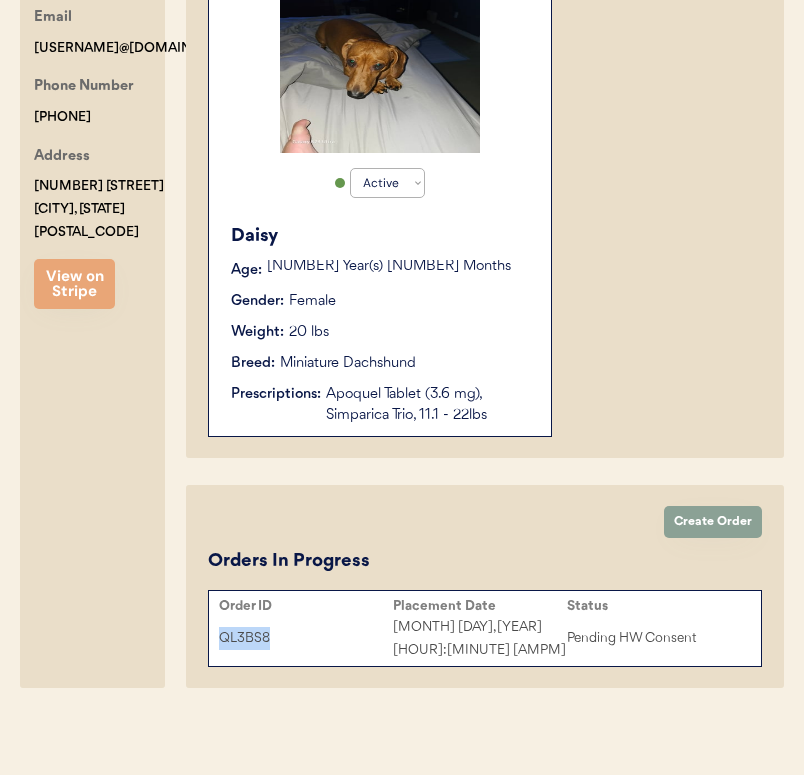 drag, startPoint x: 185, startPoint y: 643, endPoint x: 284, endPoint y: 642, distance: 99.00505 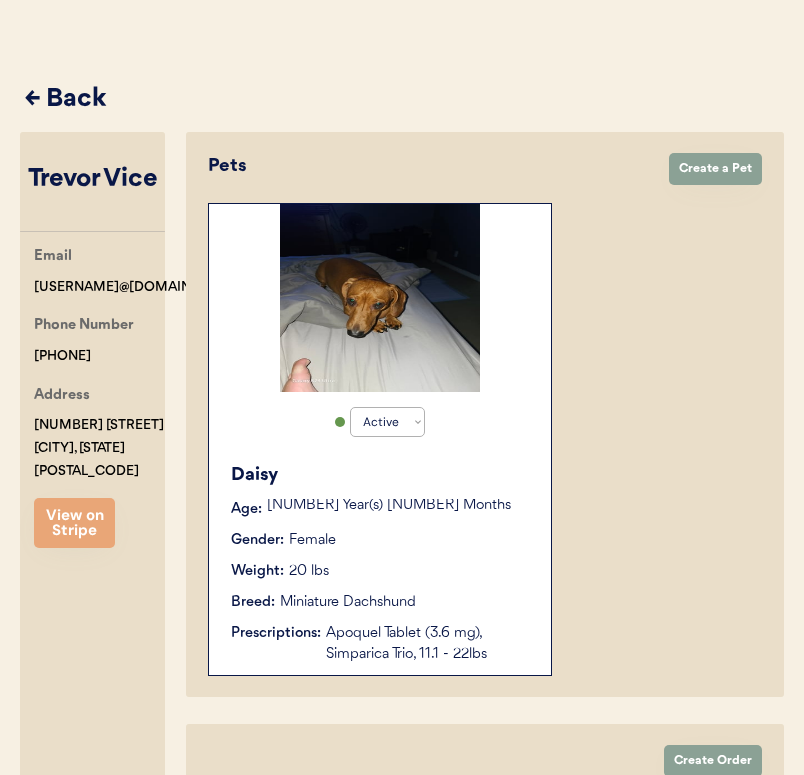 scroll, scrollTop: 0, scrollLeft: 0, axis: both 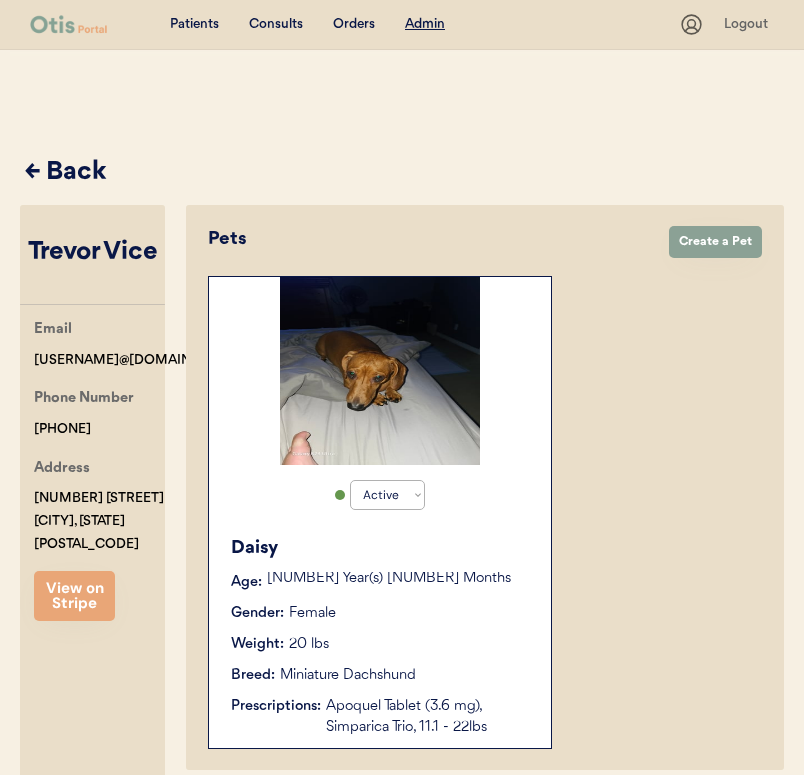 click on "← Back" at bounding box center (404, 173) 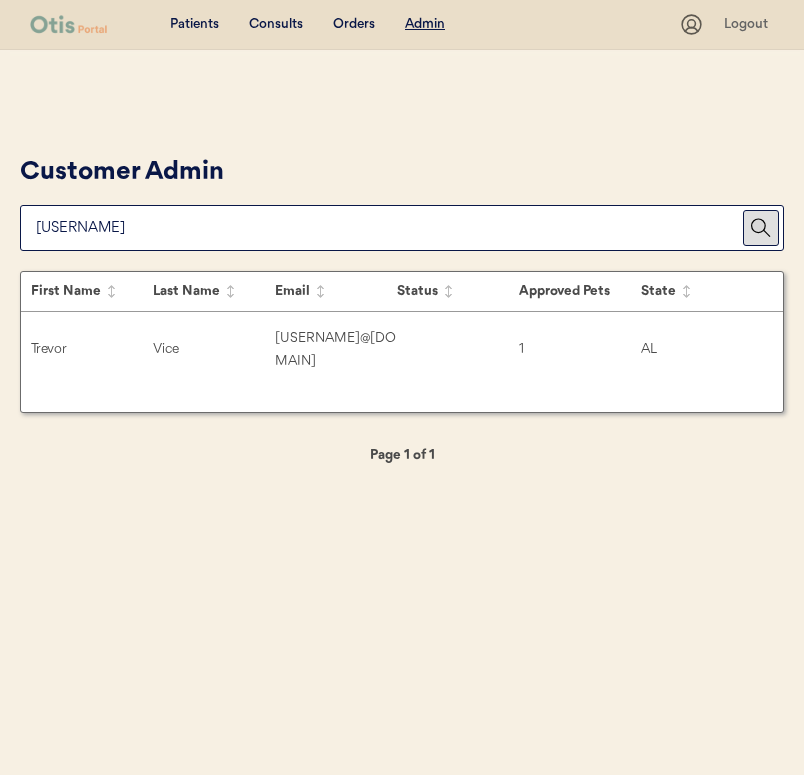 click at bounding box center [389, 228] 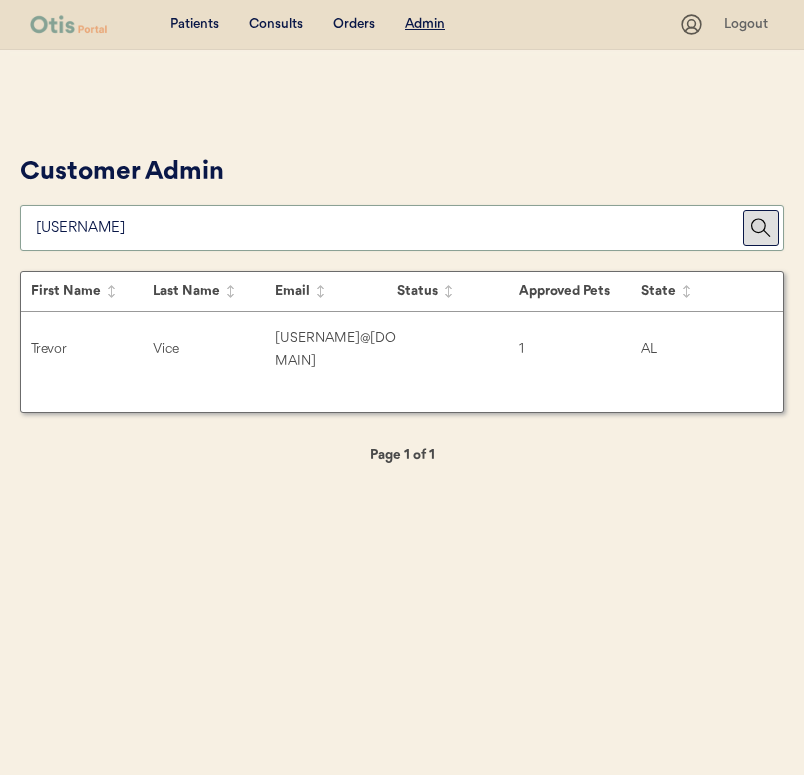 paste on "mbrooke2528@gmail.com" 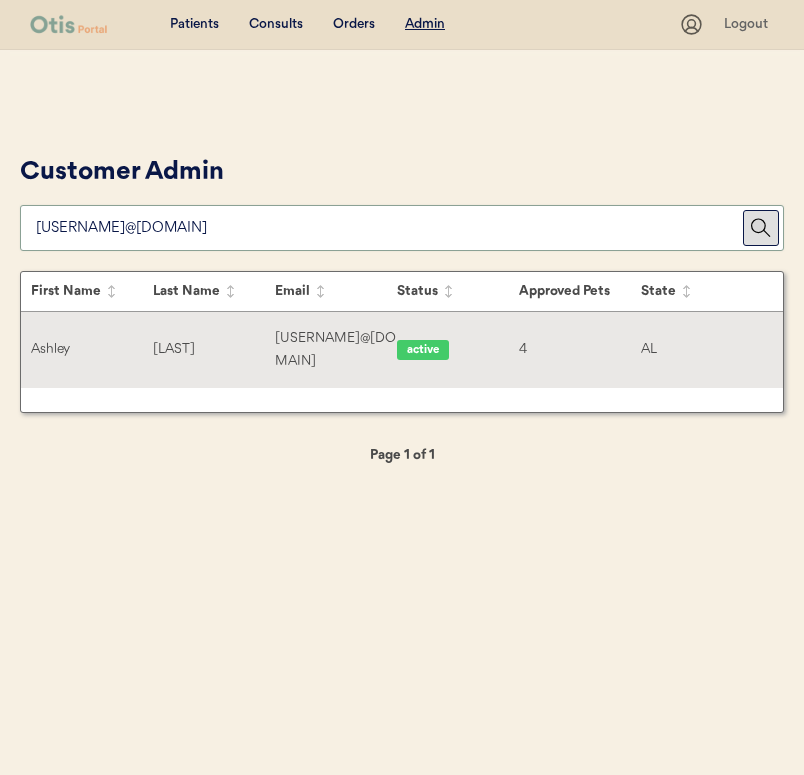 type on "mbrooke2528@gmail.com" 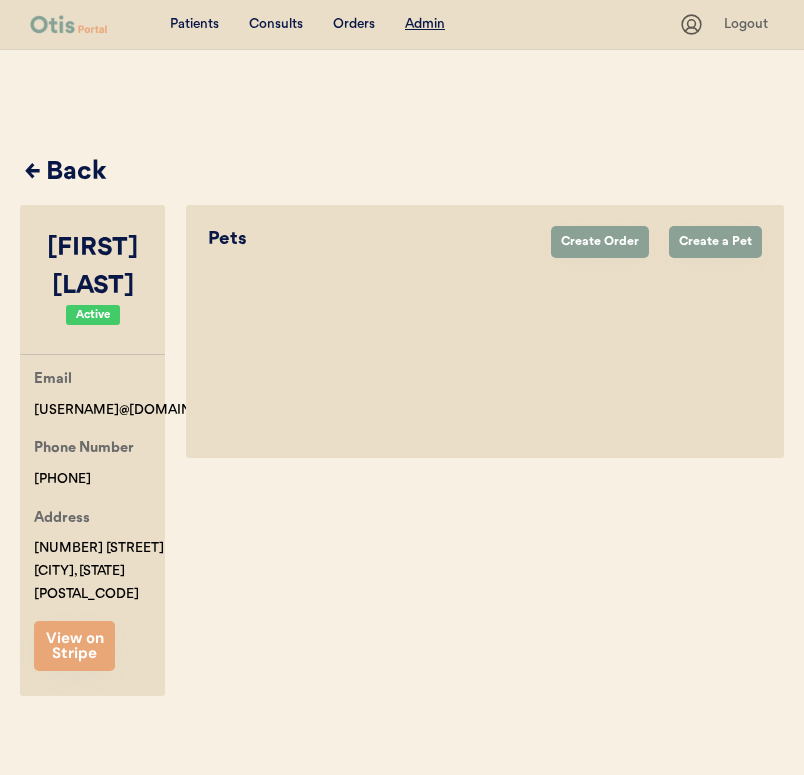 select on "true" 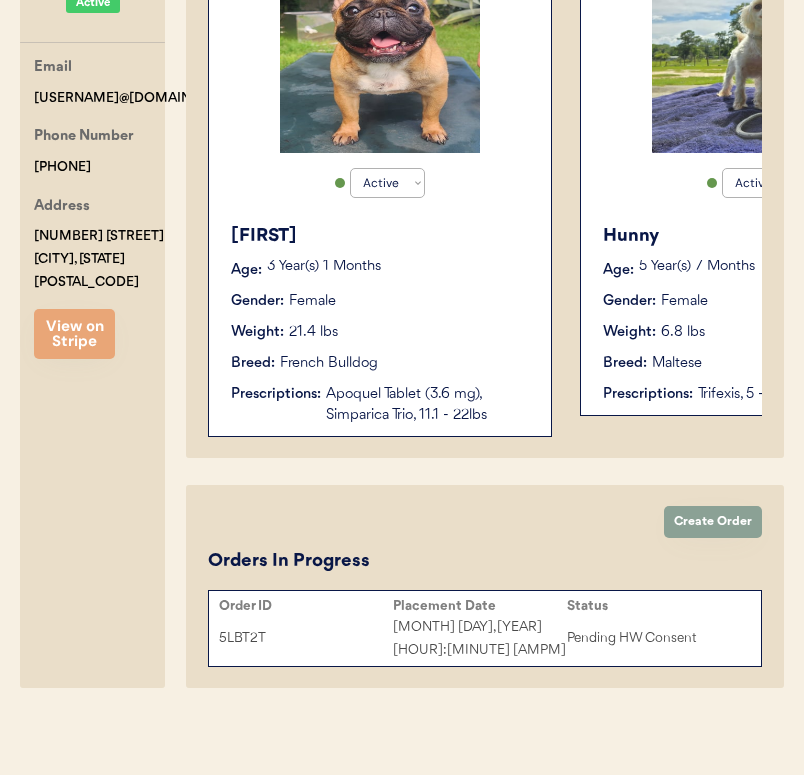 scroll, scrollTop: 291, scrollLeft: 0, axis: vertical 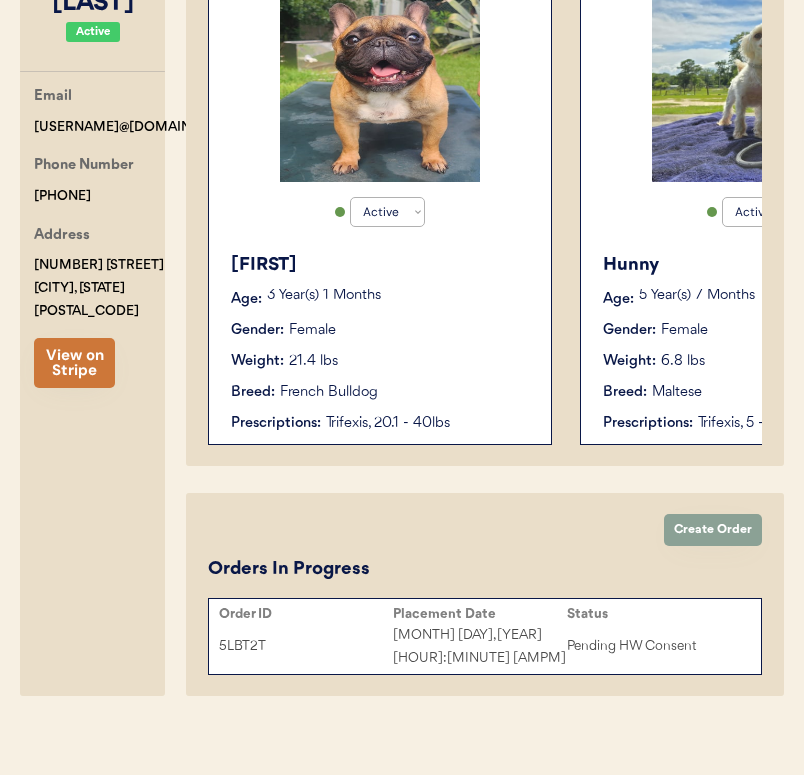 click on "View on Stripe" at bounding box center [74, 363] 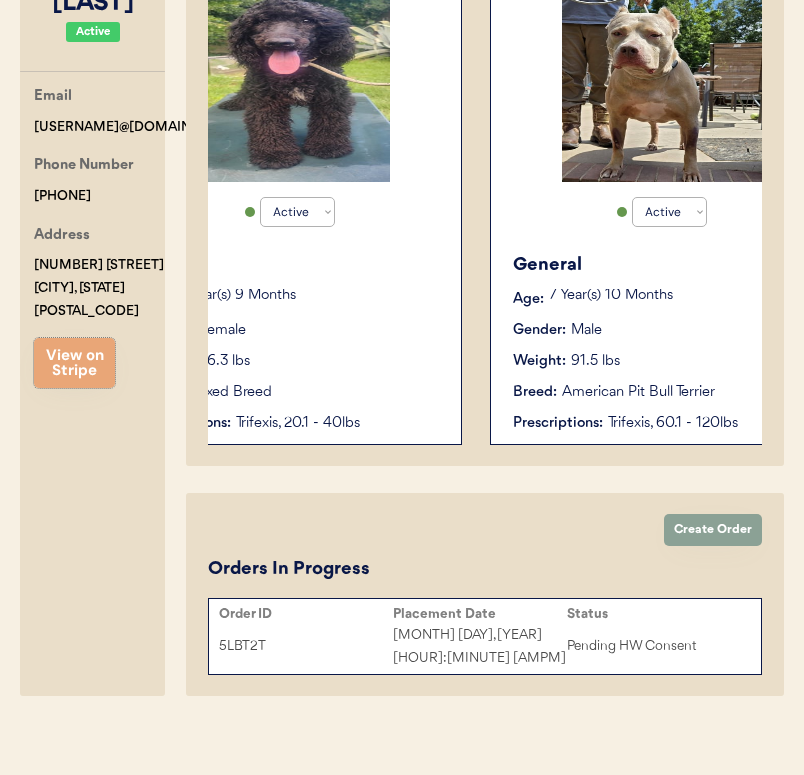 scroll, scrollTop: 0, scrollLeft: 934, axis: horizontal 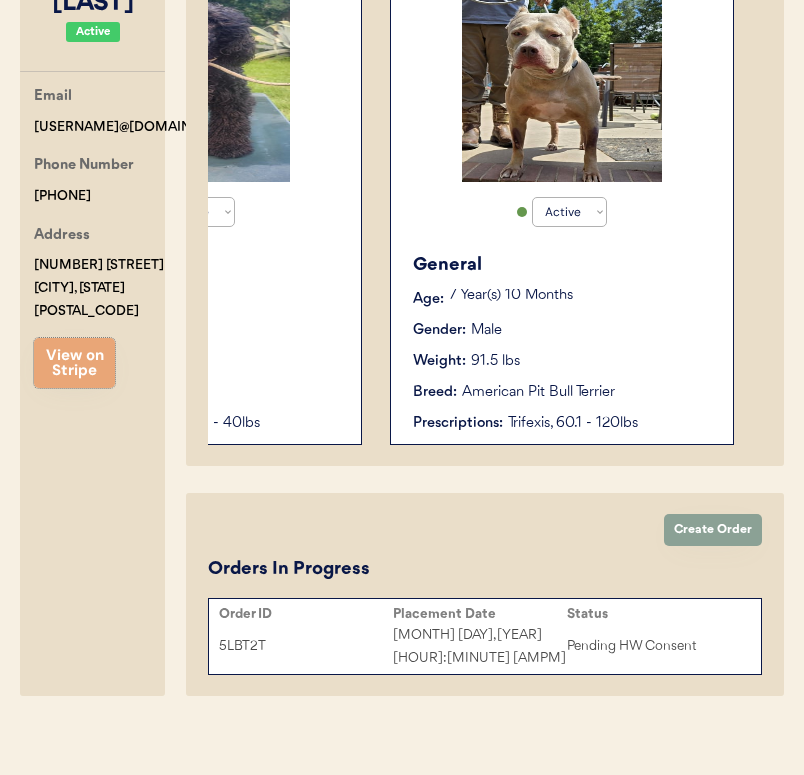 type 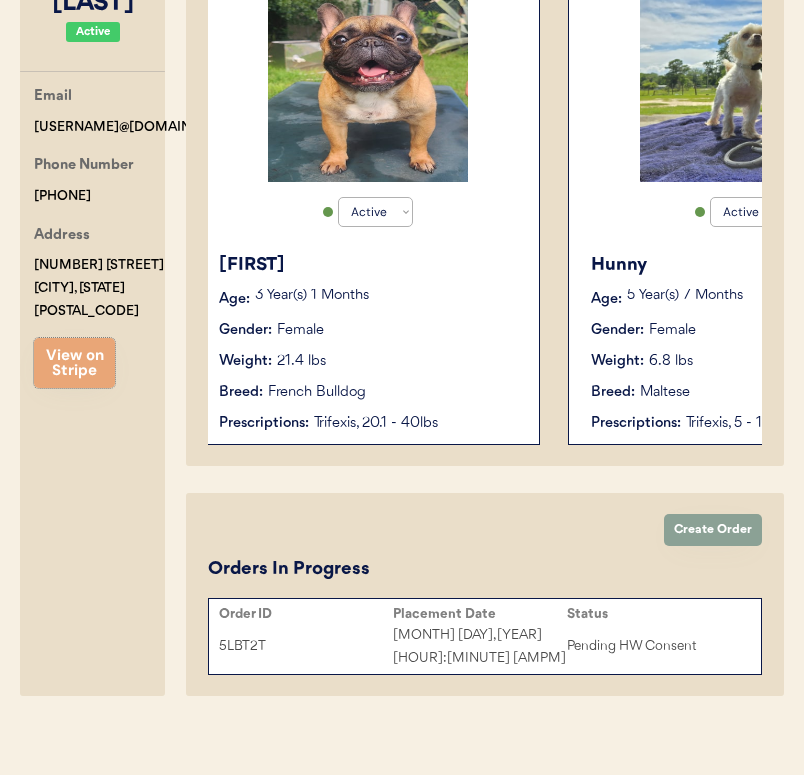 scroll, scrollTop: 0, scrollLeft: 0, axis: both 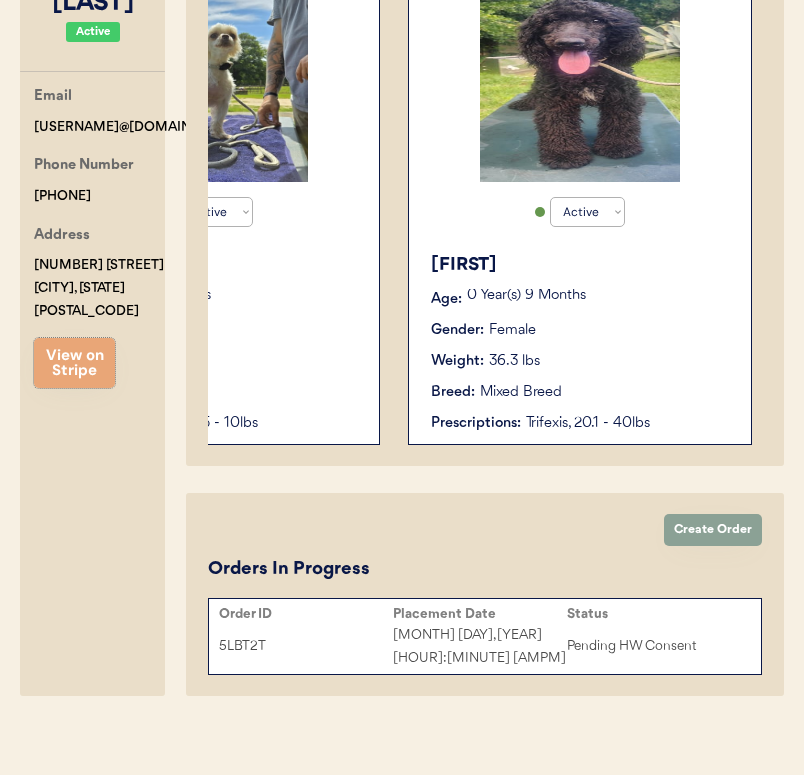 click on "5LBT2T" at bounding box center [306, 646] 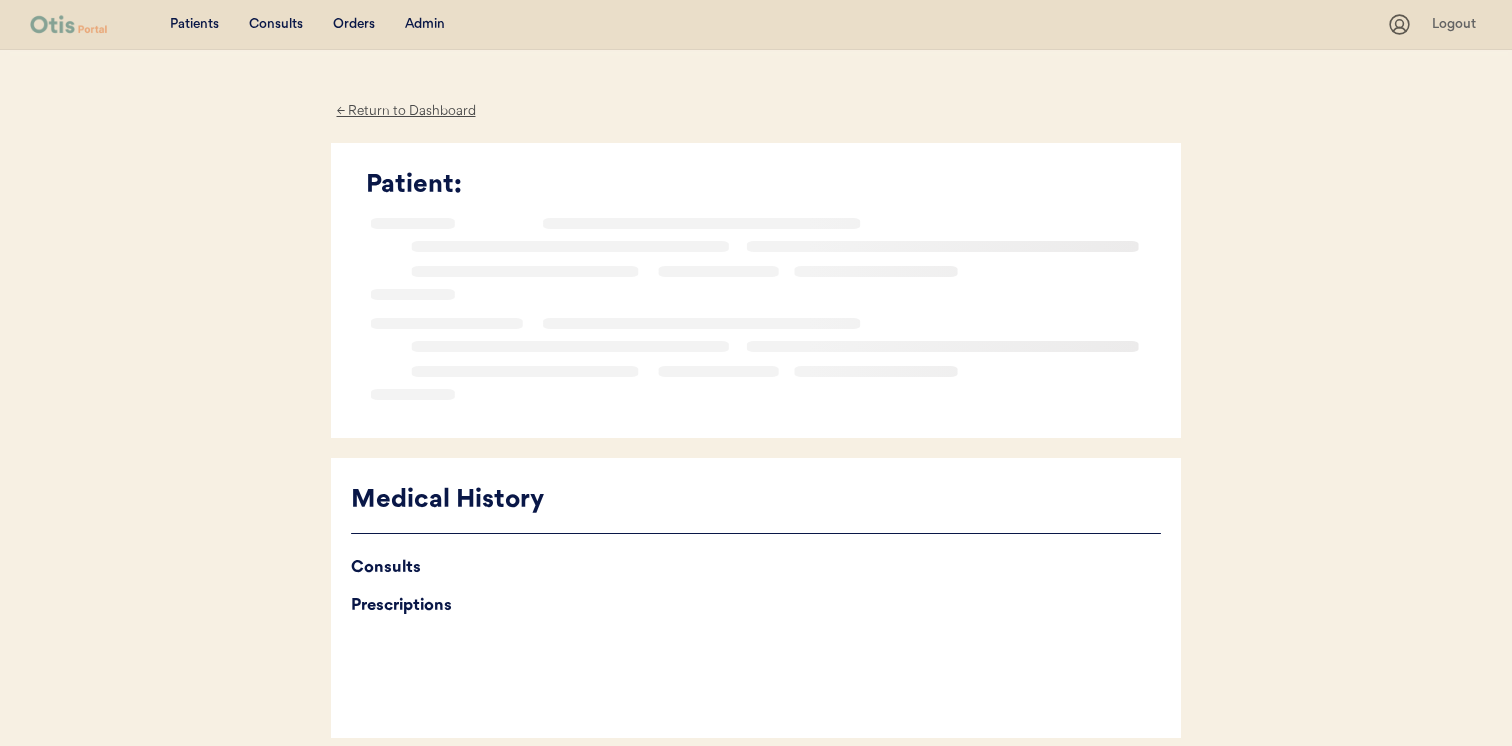 scroll, scrollTop: 0, scrollLeft: 0, axis: both 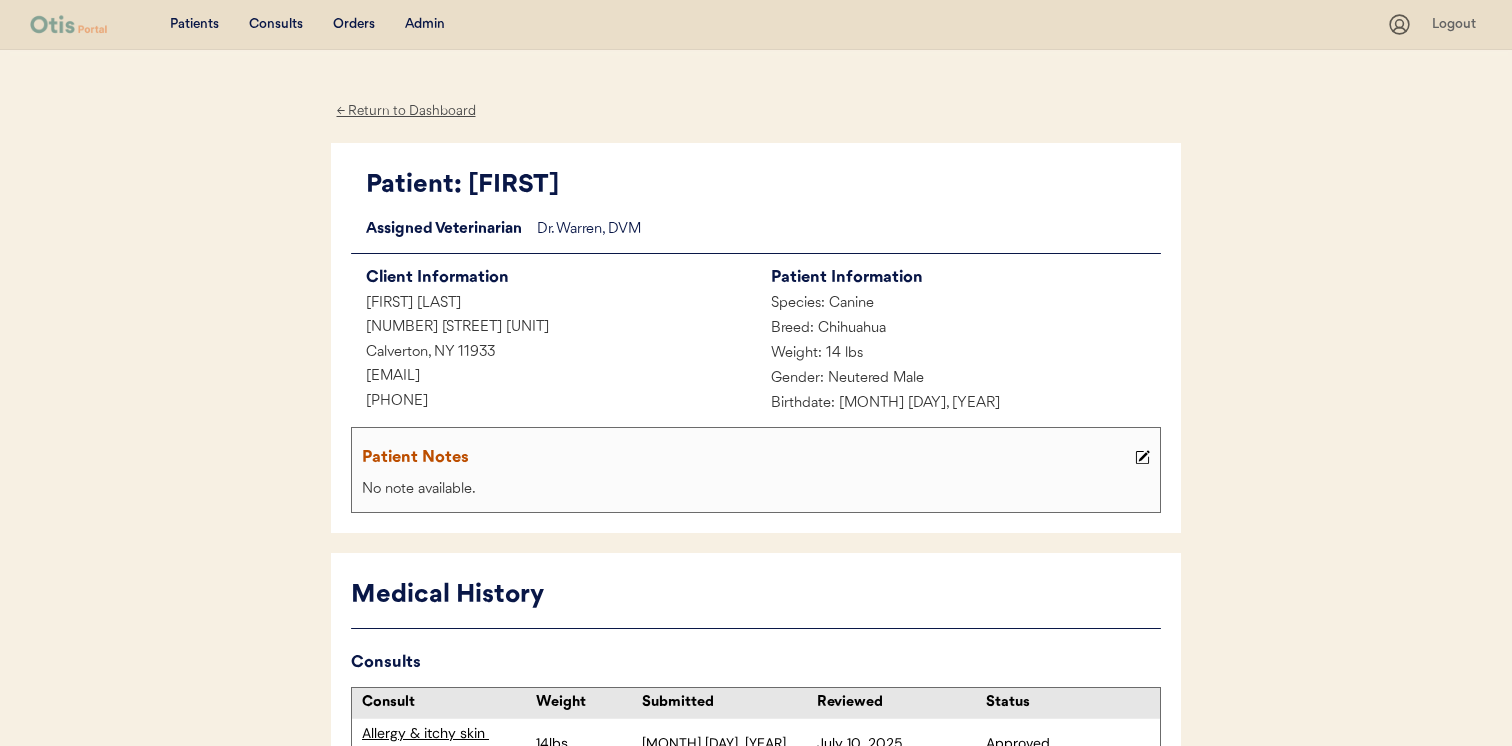 drag, startPoint x: 521, startPoint y: 379, endPoint x: 348, endPoint y: 379, distance: 173 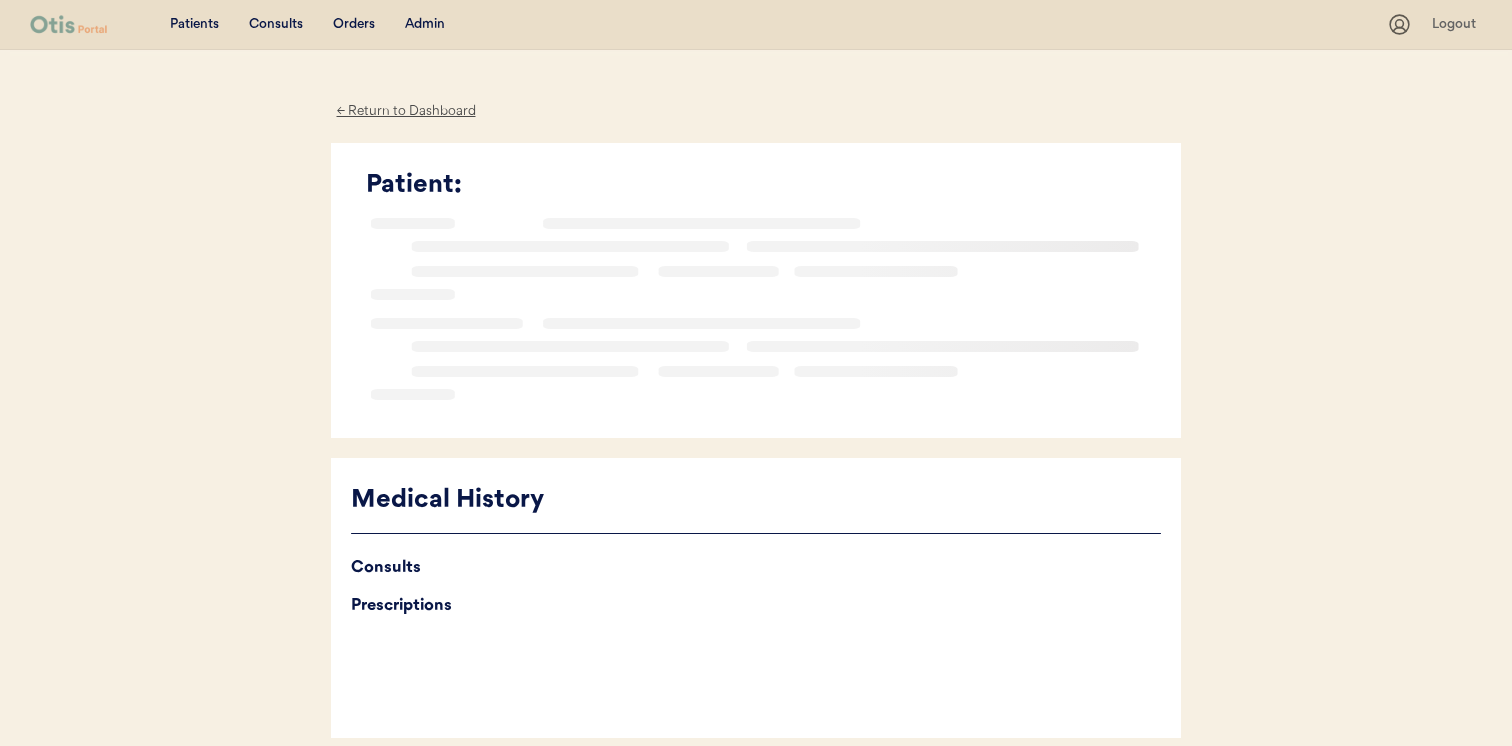 scroll, scrollTop: 0, scrollLeft: 0, axis: both 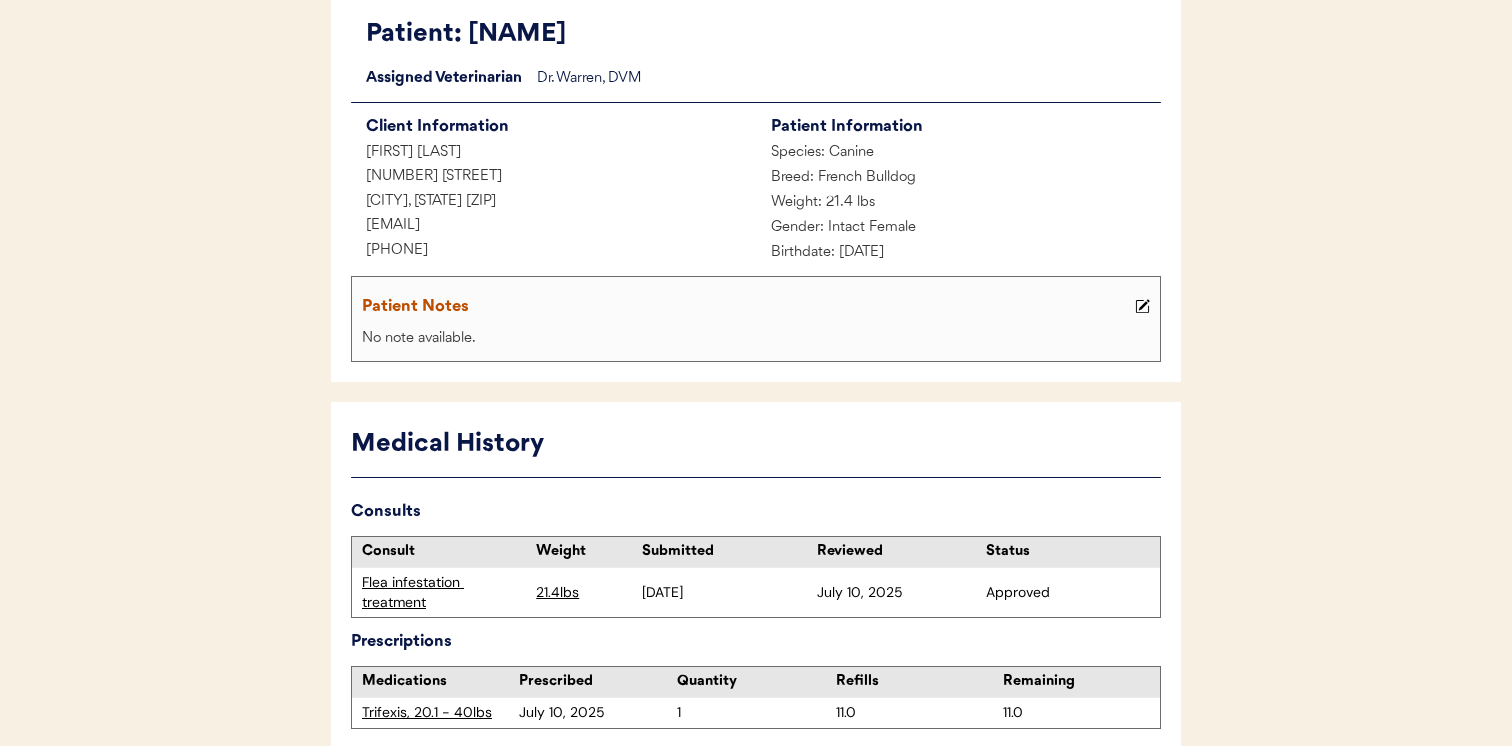 drag, startPoint x: 555, startPoint y: 222, endPoint x: 319, endPoint y: 221, distance: 236.00212 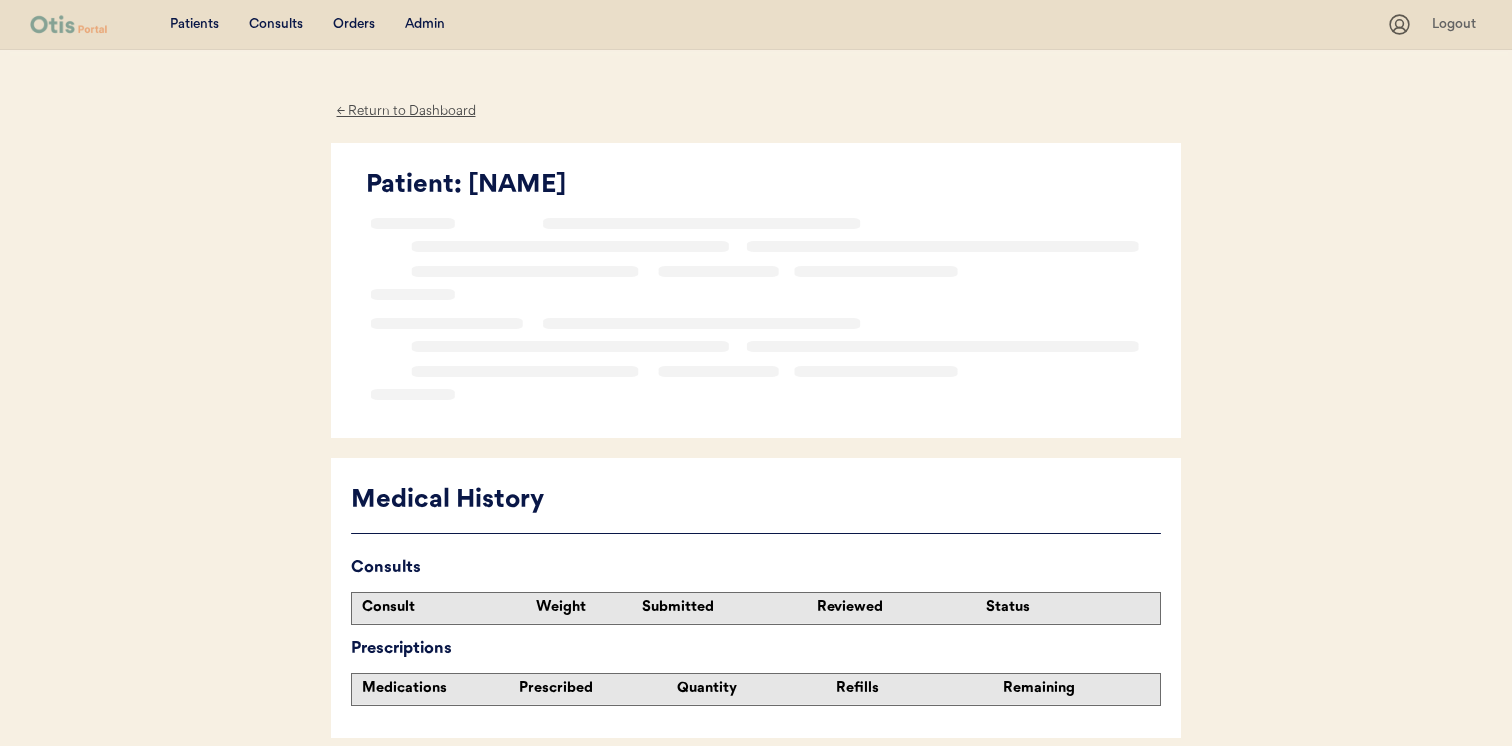 scroll, scrollTop: 0, scrollLeft: 0, axis: both 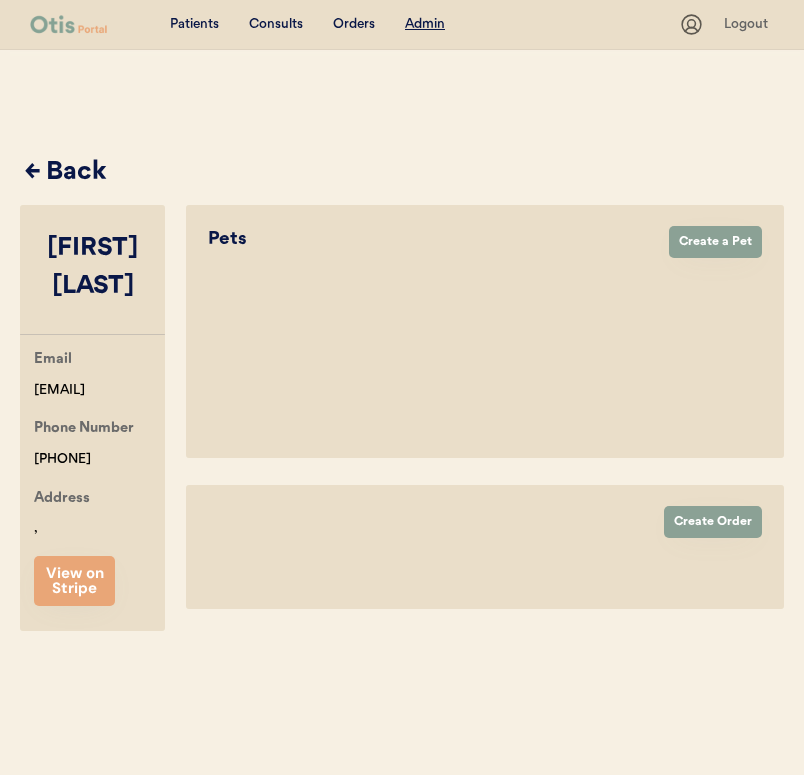 select on "true" 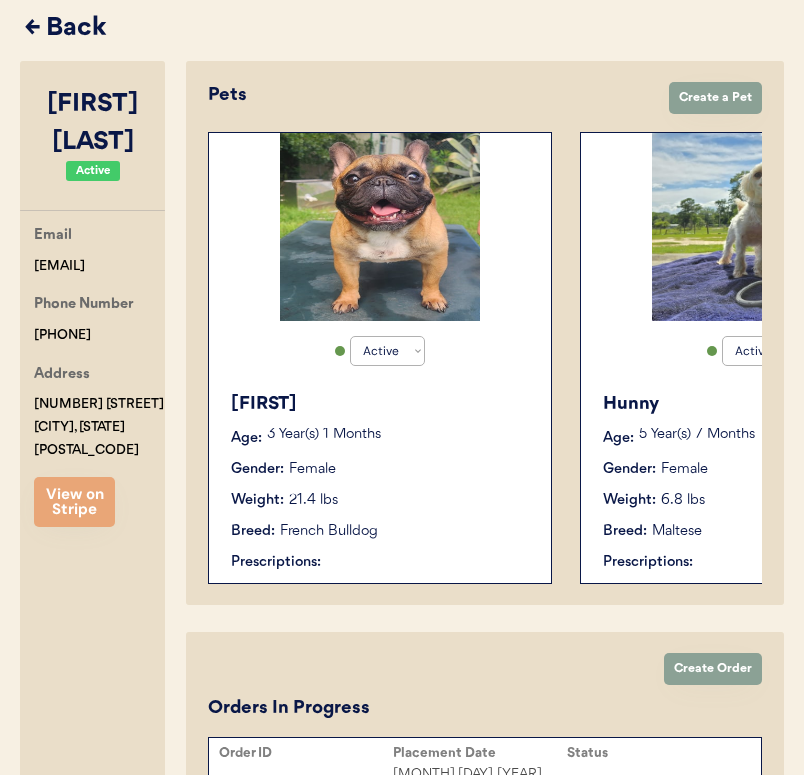 scroll, scrollTop: 163, scrollLeft: 0, axis: vertical 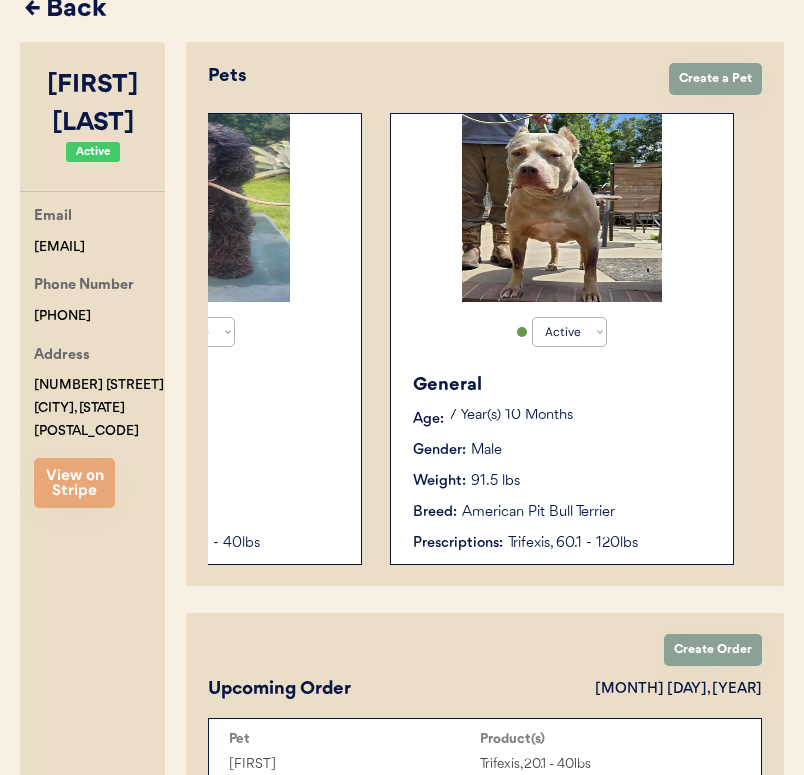 drag, startPoint x: 61, startPoint y: 9, endPoint x: 116, endPoint y: 79, distance: 89.02247 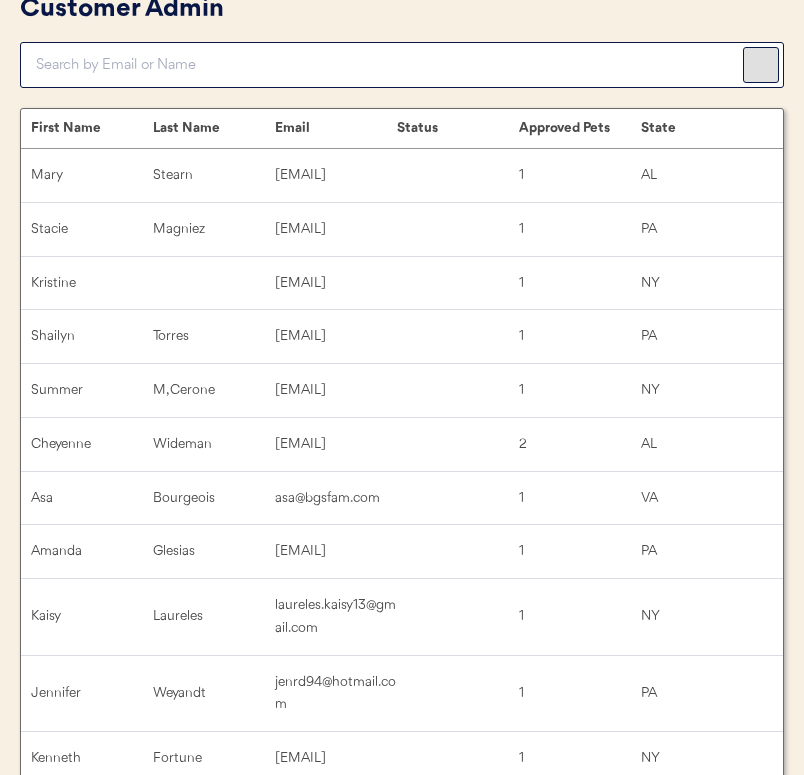 scroll, scrollTop: 0, scrollLeft: 0, axis: both 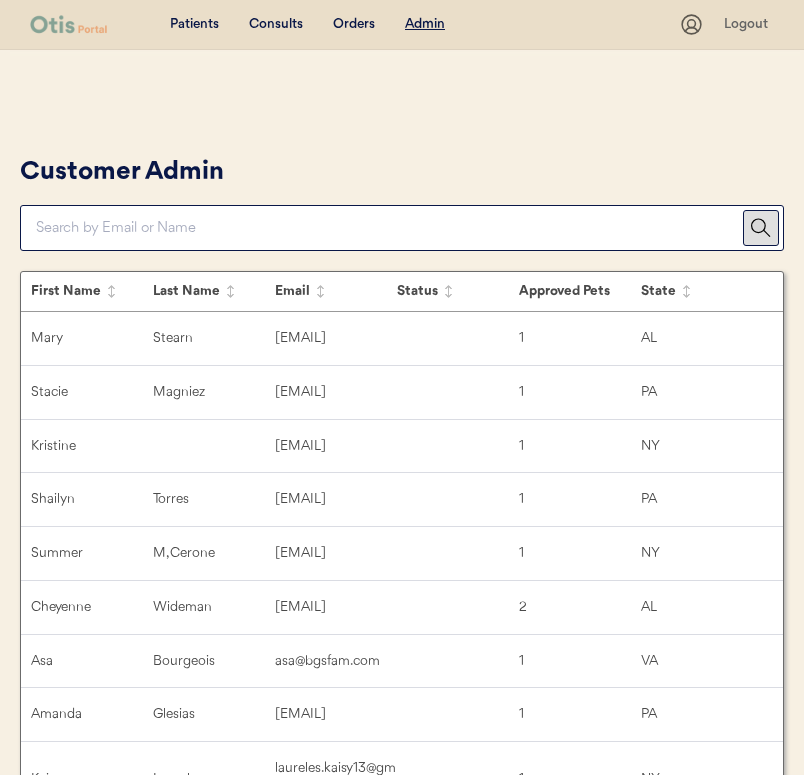 click at bounding box center (389, 228) 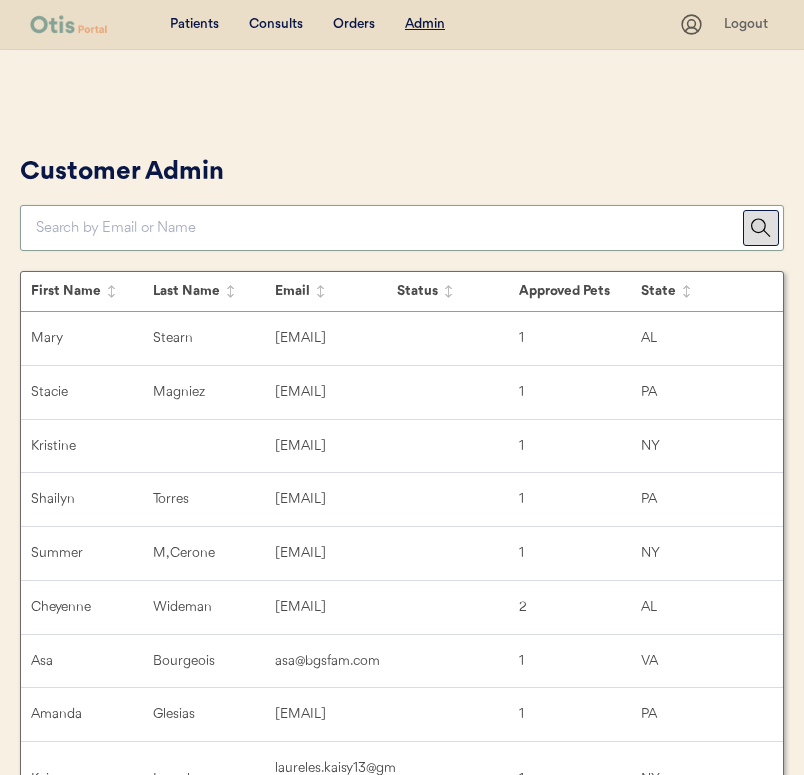 paste on "nikki.addimando19@gmail.com" 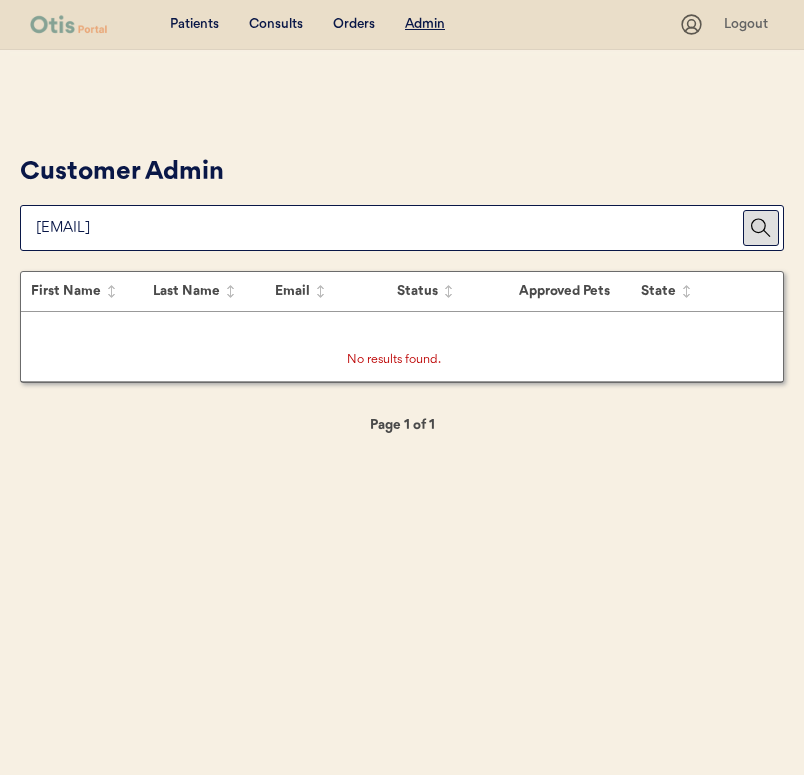click on "Customer Admin" at bounding box center (402, 200) 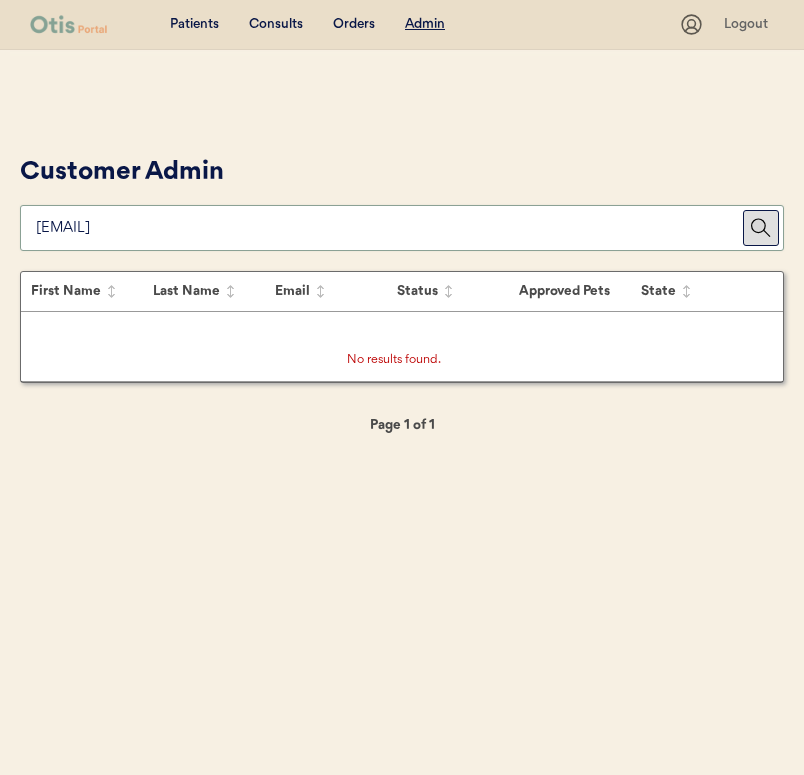 type on "nikki.addimando19@gmail.co" 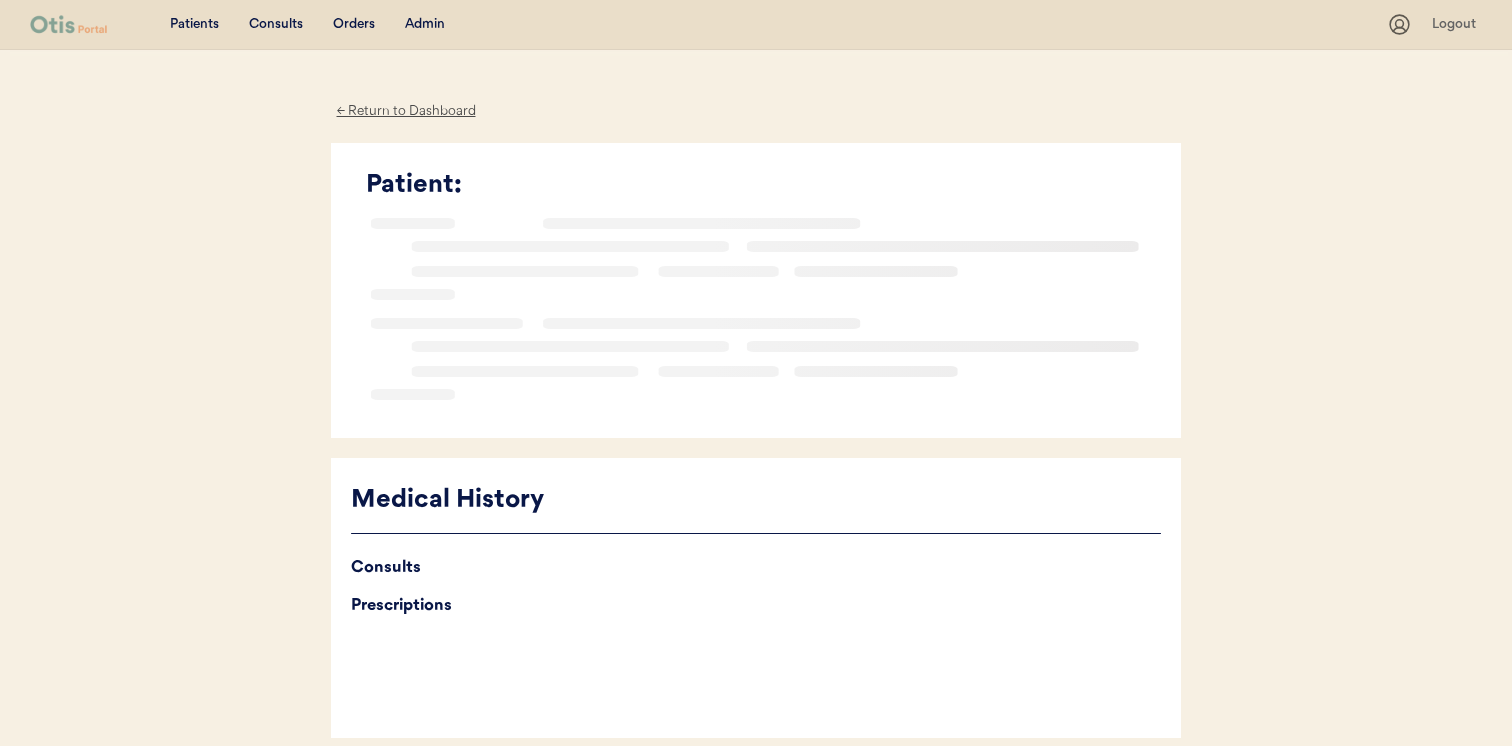 scroll, scrollTop: 0, scrollLeft: 0, axis: both 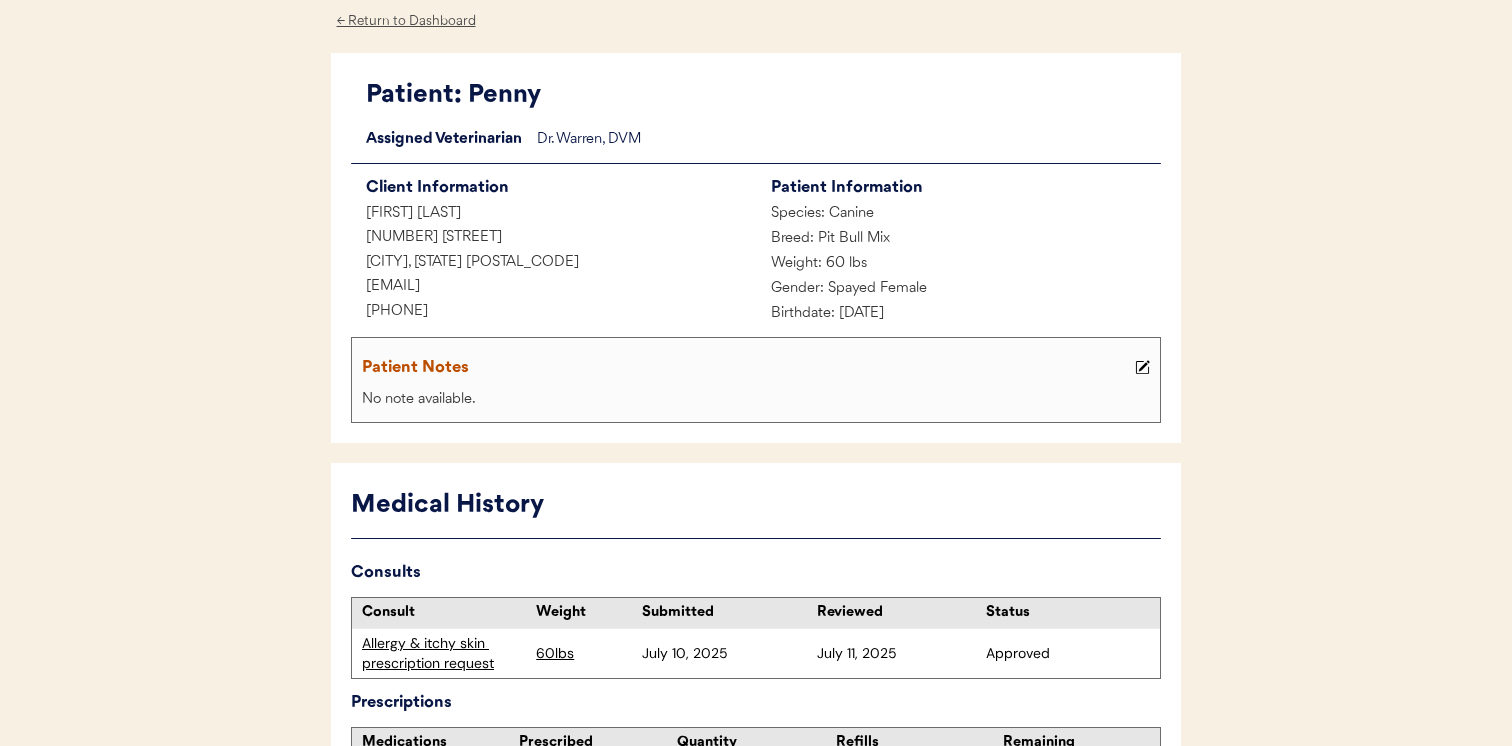 drag, startPoint x: 599, startPoint y: 292, endPoint x: 290, endPoint y: 290, distance: 309.00647 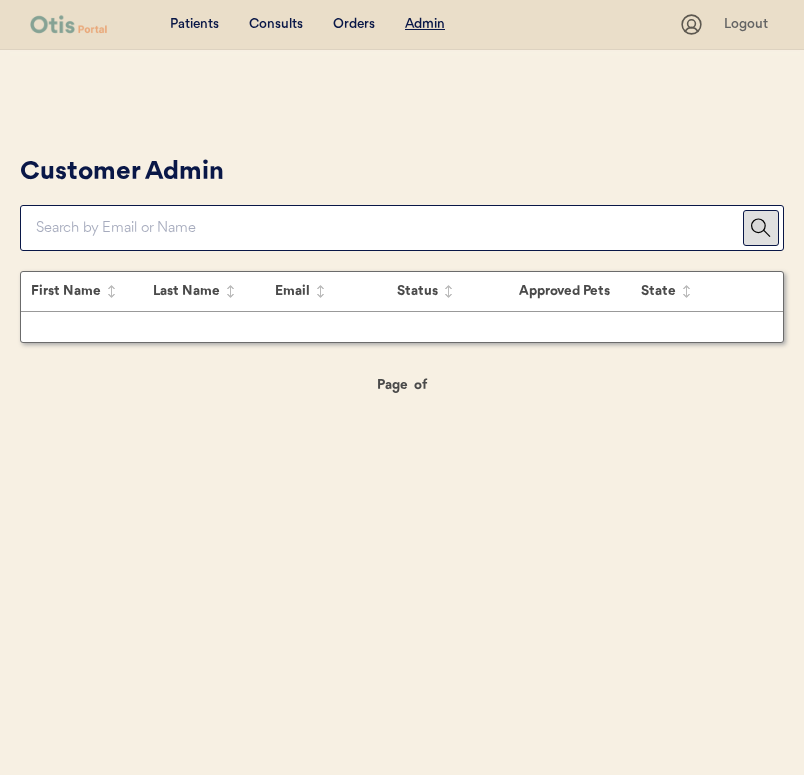scroll, scrollTop: 0, scrollLeft: 0, axis: both 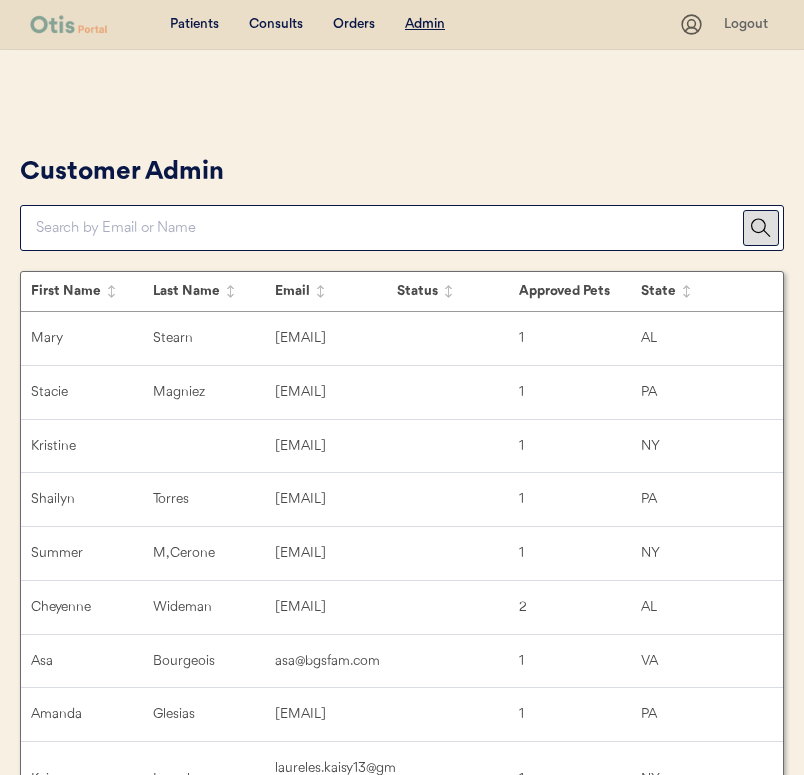 click at bounding box center [389, 228] 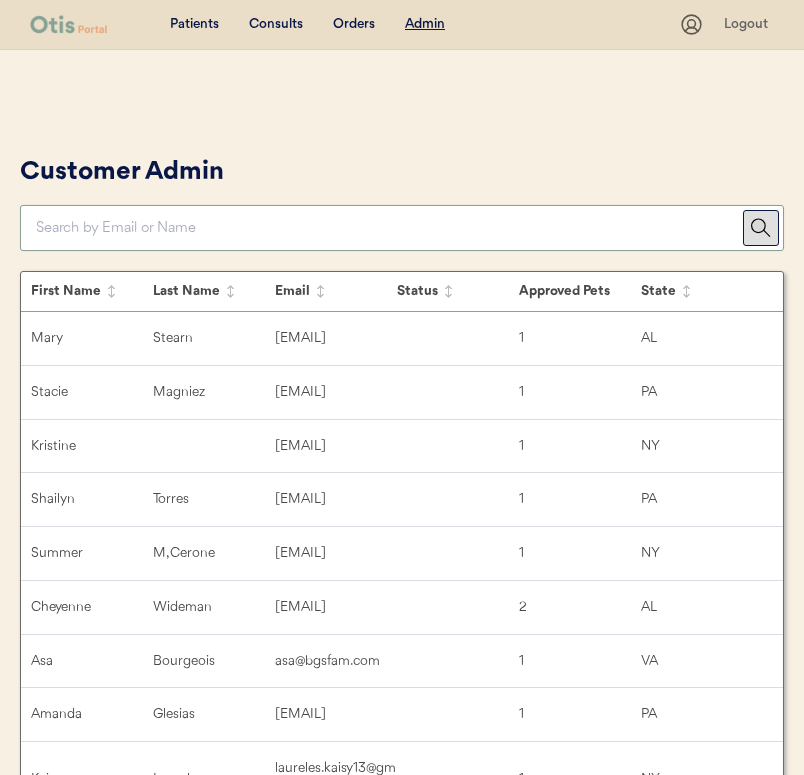 paste on "[EMAIL]" 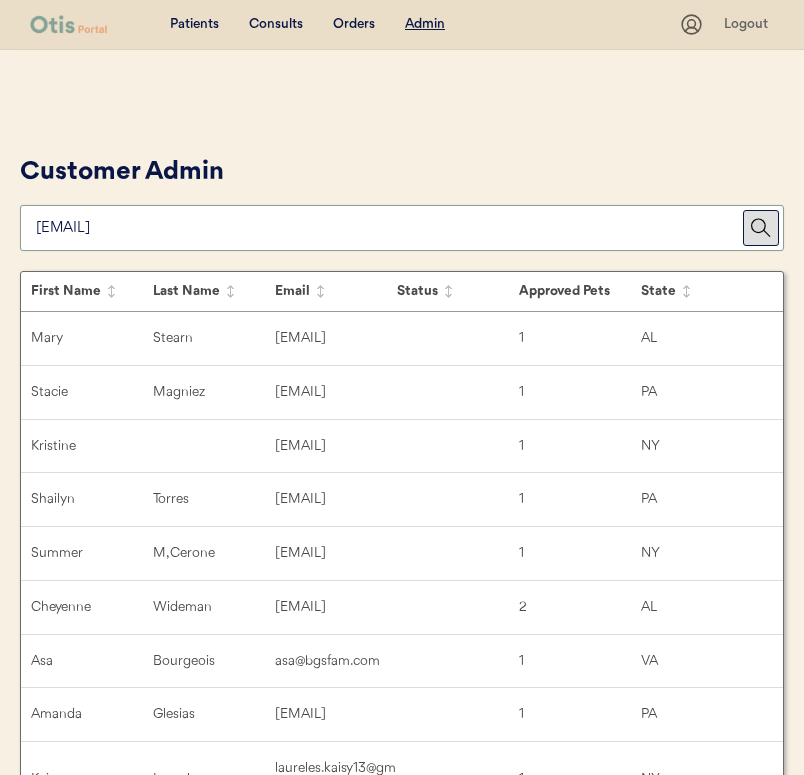click on "Patients Consults Orders Admin Logout Customer Admin First Name Last Name Email Status Approved Pets State Mary Stearn merrycarole1227@gmail.com 1 AL Stacie Magniez caligirl18657@yahoo.com 1 PA Kristine khall66441968@gmail.com 1 NY Shailyn Torres shailyntorres@gmail.com 1 PA Summer M, Cerone summercerone@gmail.com 1 NY Cheyenne Wideman cewideman1996@yahoo.com 2 AL Asa Bourgeois asa@bgsfam.com 1 VA Amanda Glesias aglesias826@gmail.com 1 PA Kaisy Laureles laureles.kaisy13@gmail.com 1 NY Jennifer Weyandt jenrd94@hotmail.com 1 PA Kenneth Fortune kenf1218@yahoo.com 1 NY Jessica Lisk jlisk287@gmail.com 1 VA Tyler Jay, Gilyard gilyard33@gmail.com 1 NY Shaneka earleyshaneka0@gmail.com 1 VA Melissa Farrington mwtigger04@verizon.net 1 VA Nikki Addimando nikki.addimando19@gmail.com 1 NY Tyler 1344769@gmail.com 1 VA SHYAN BATSFORD sbatsford85@gmail.com 1 NY April Cook aprilcook72@gmail.com 1 VA Sara Gresham saraharayda@icloud.com 1 VA KRYSTLE FONTAINE ddskee405@gmail.com 1 PA Allen Miller a.miller77@gmx.com 1 AL Cindy 1" at bounding box center (402, 974) 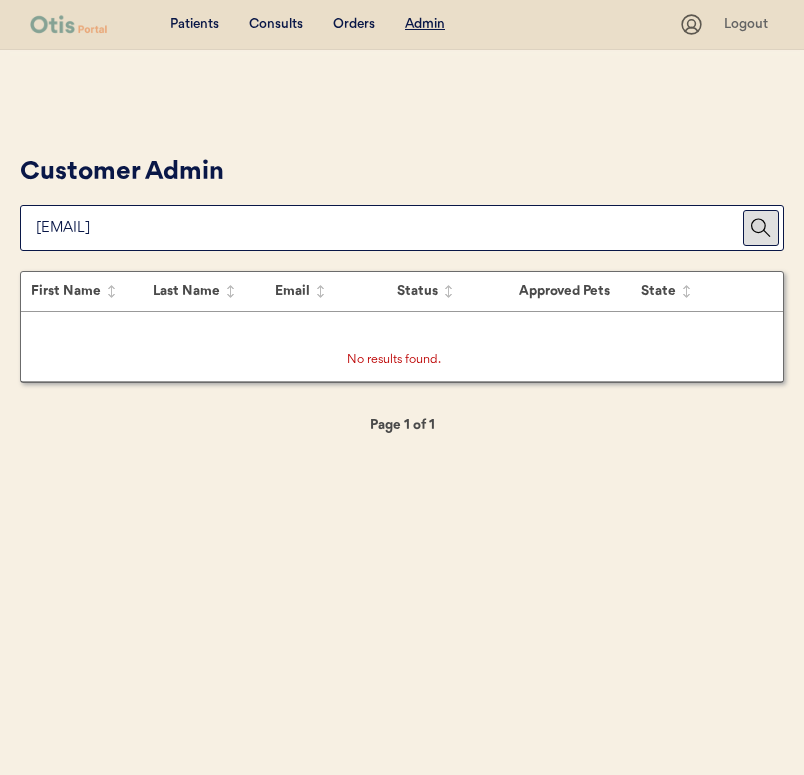 click at bounding box center [389, 228] 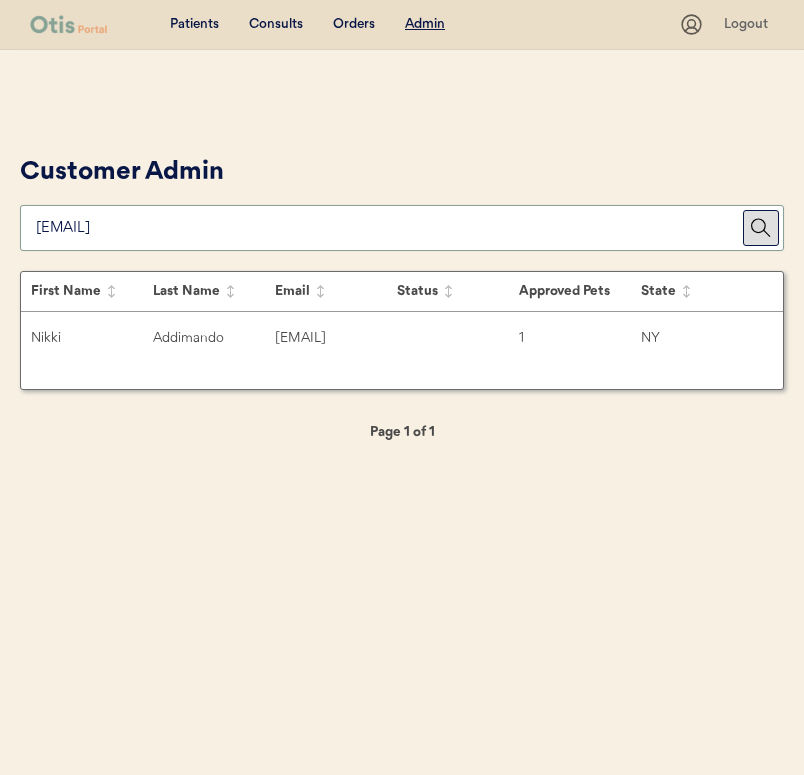 type on "nikki.addimando19@gmail.co" 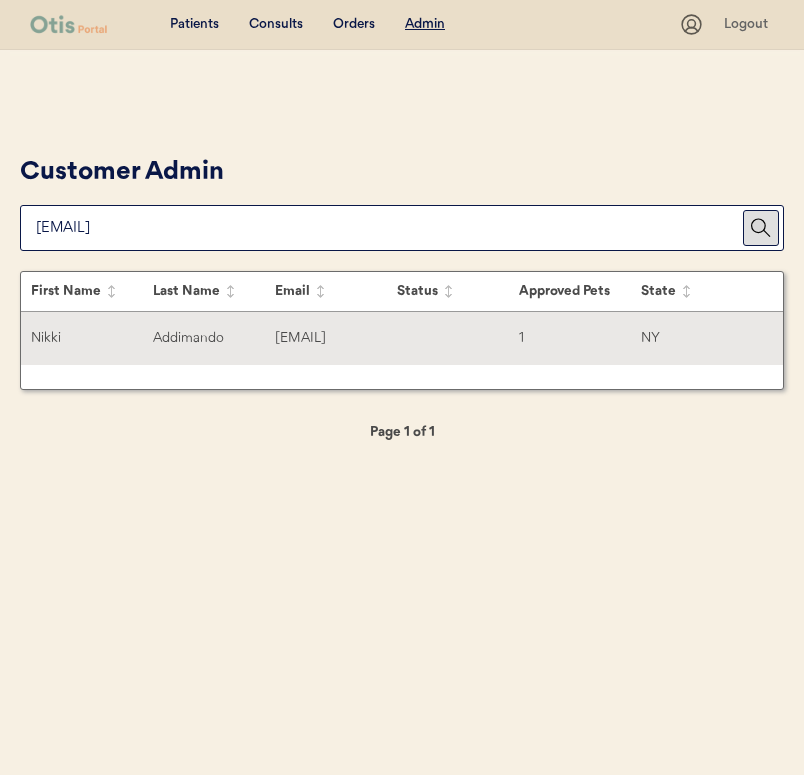 click on "Addimando" at bounding box center (214, 338) 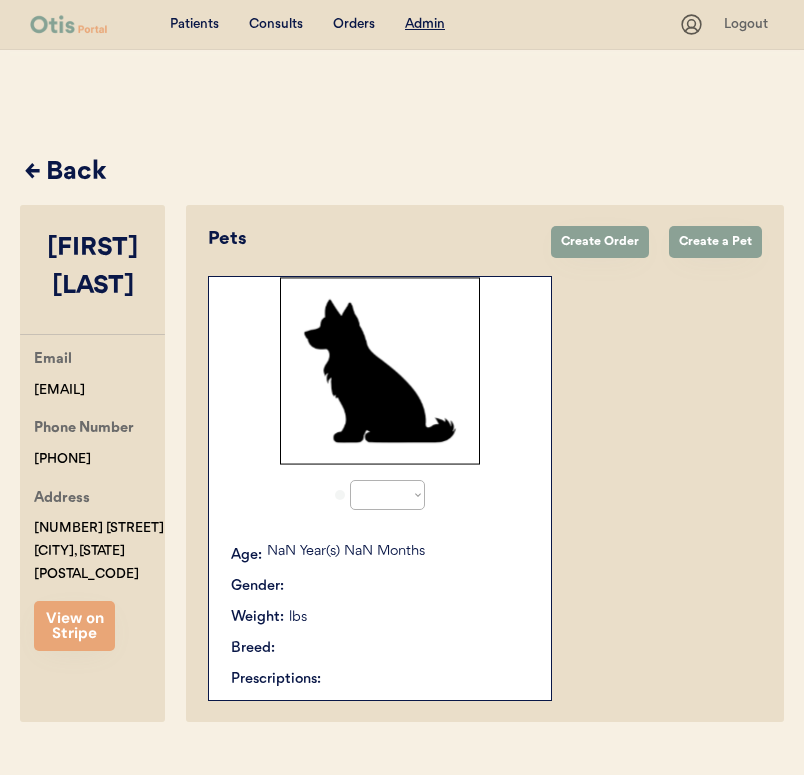 select on "true" 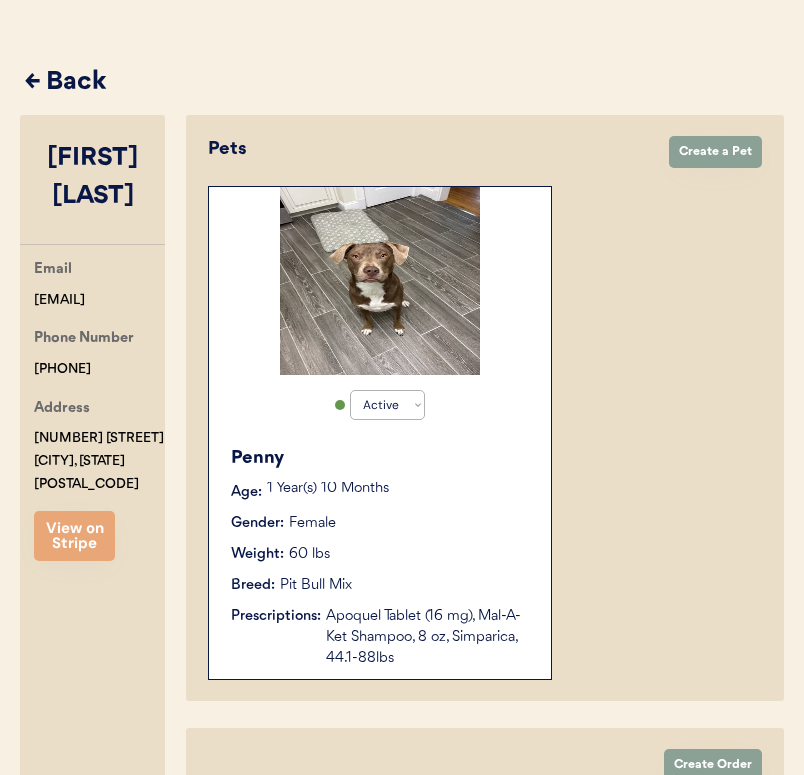scroll, scrollTop: 333, scrollLeft: 0, axis: vertical 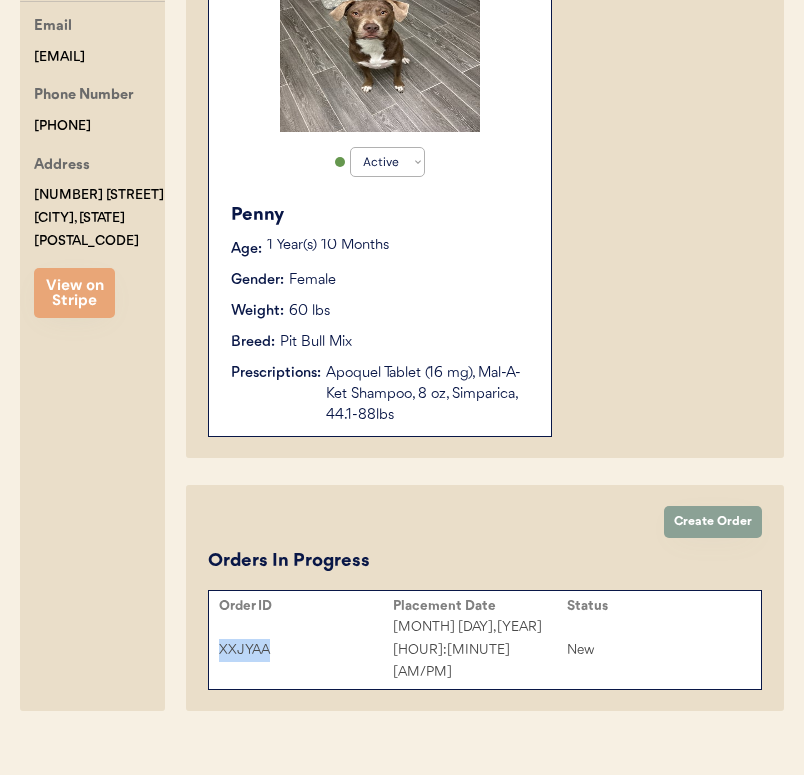 drag, startPoint x: 181, startPoint y: 634, endPoint x: 280, endPoint y: 634, distance: 99 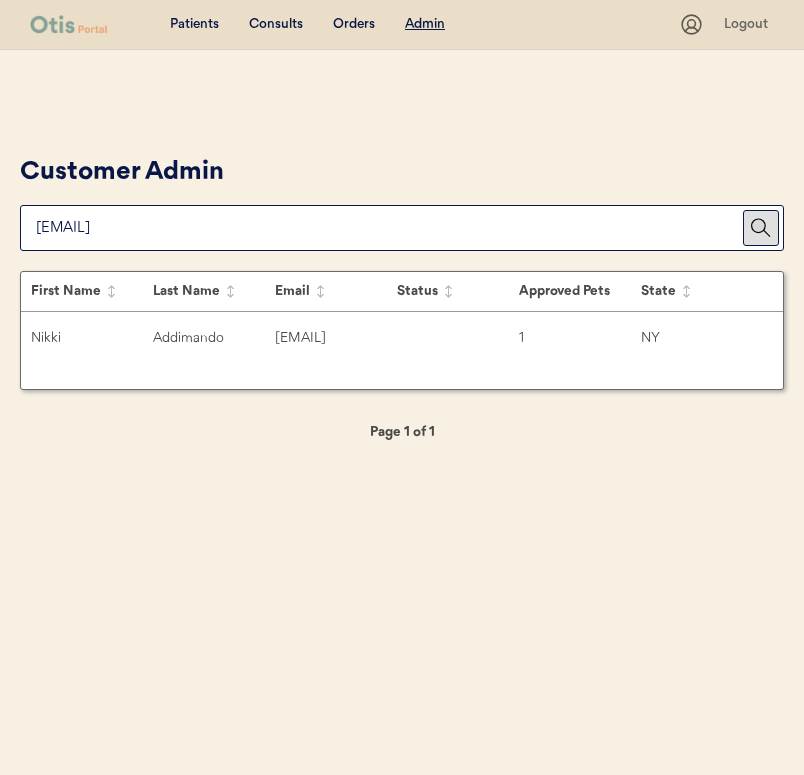 scroll, scrollTop: 0, scrollLeft: 0, axis: both 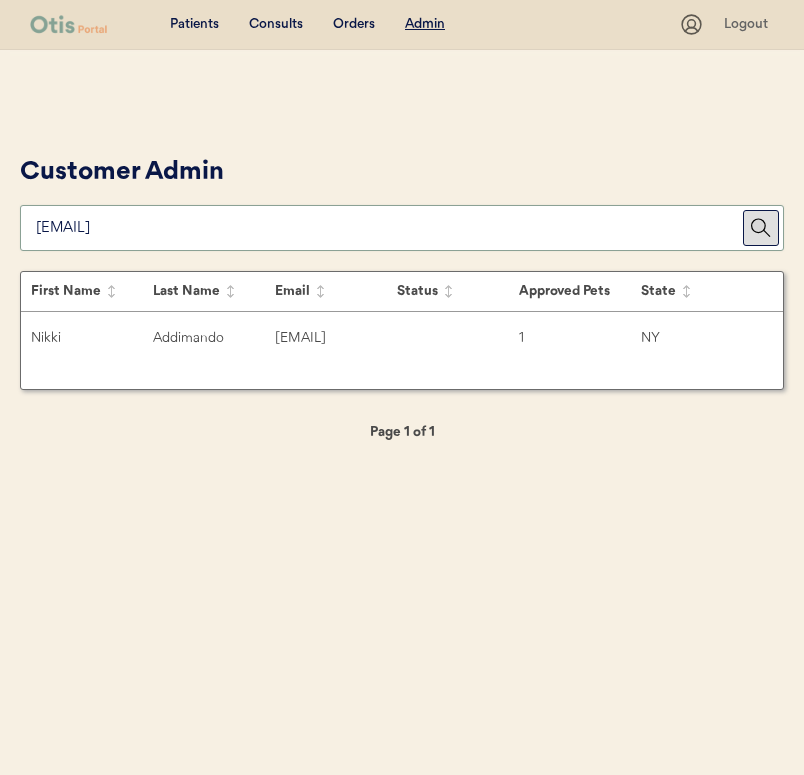 paste on "cicigardner90@gmail.com" 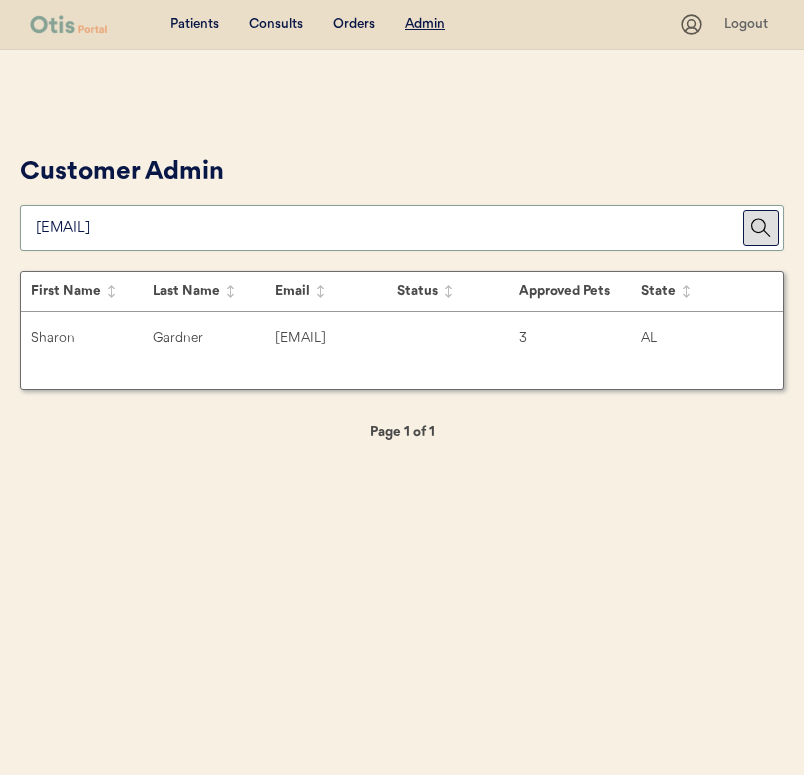 type on "cicigardner90@gmail.com" 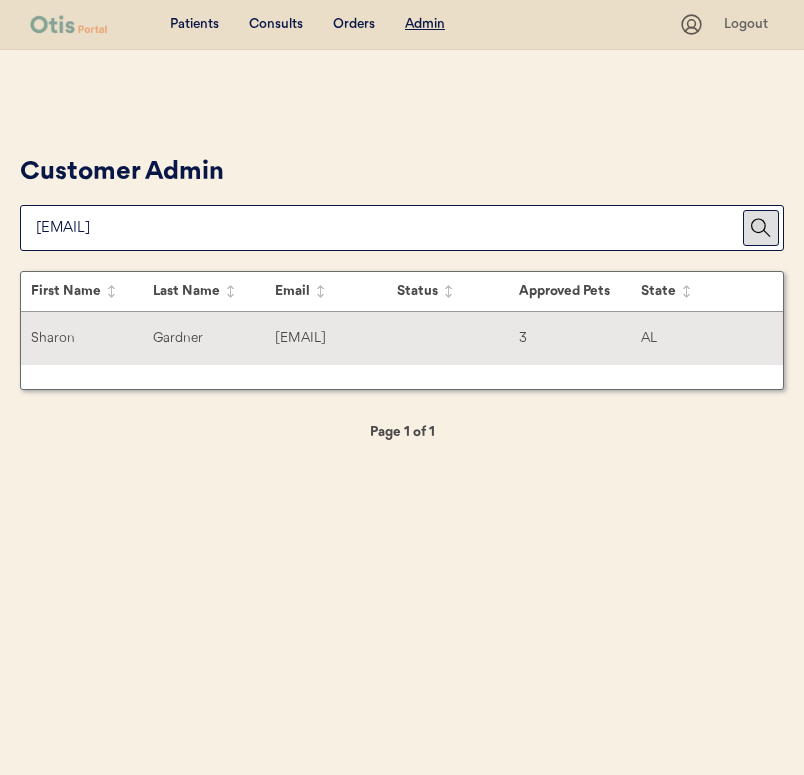 click on "Sharon Gardner cicigardner90@gmail.com 3 AL" at bounding box center (402, 338) 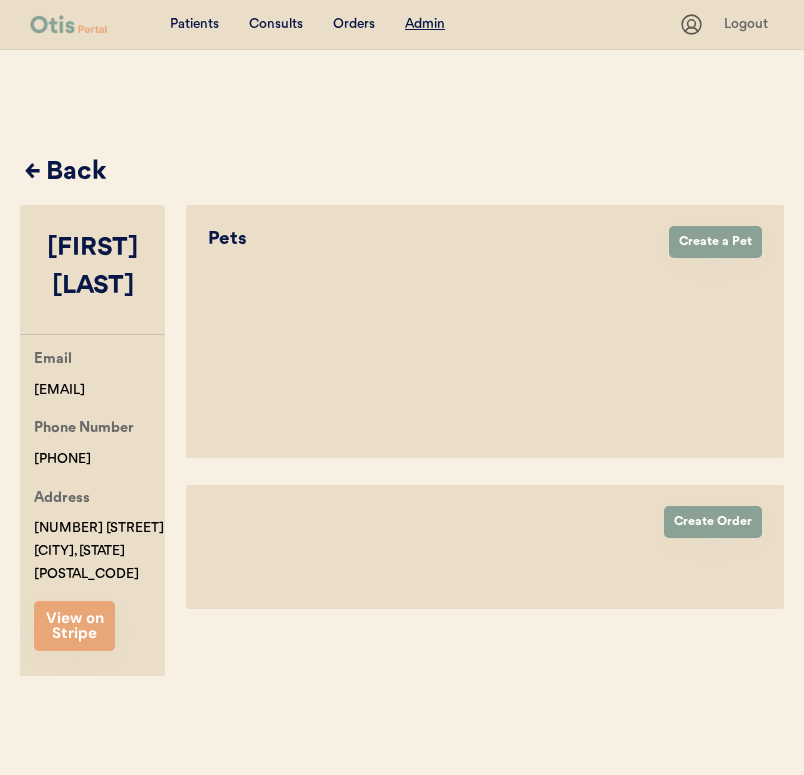select on "true" 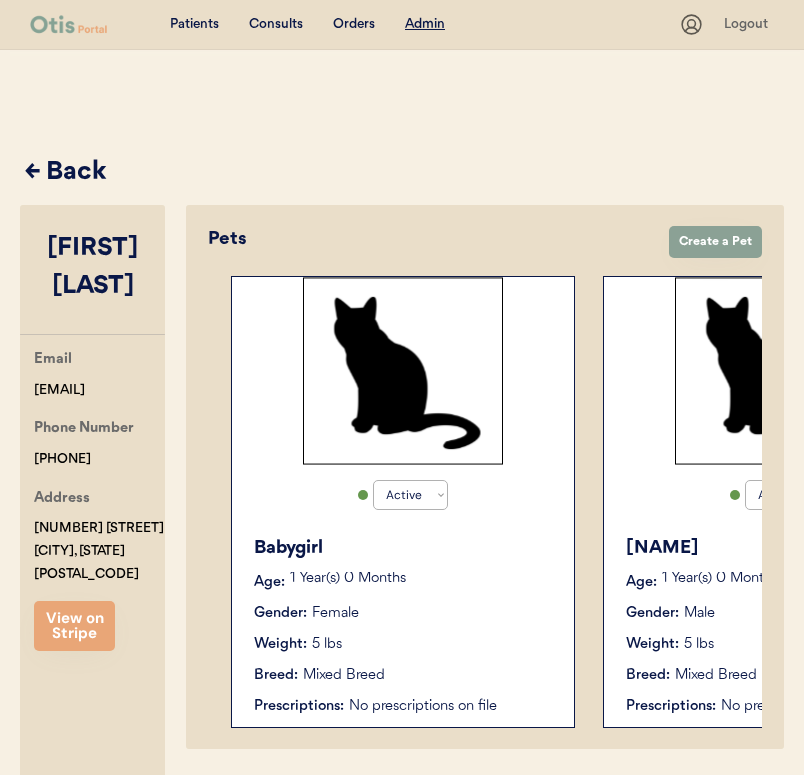 scroll, scrollTop: 0, scrollLeft: 0, axis: both 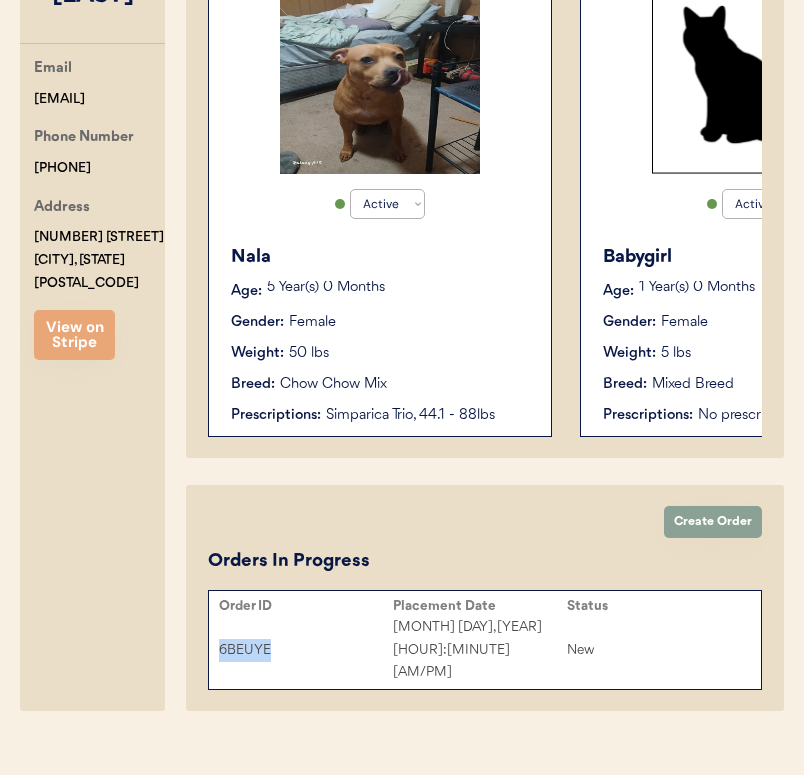 drag, startPoint x: 180, startPoint y: 637, endPoint x: 278, endPoint y: 639, distance: 98.02041 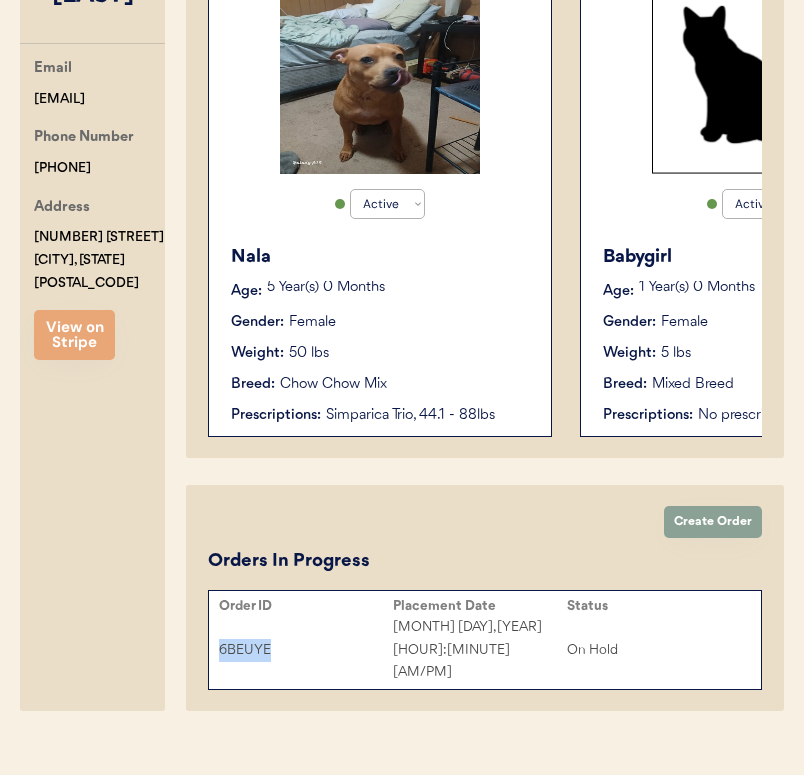 scroll, scrollTop: 0, scrollLeft: 0, axis: both 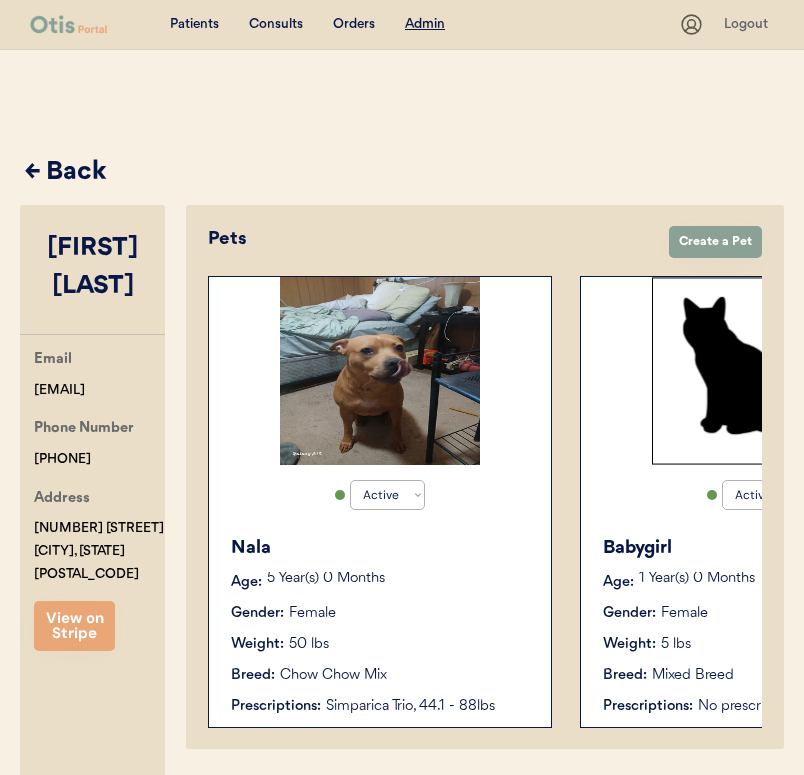 click on "← Back" at bounding box center [404, 173] 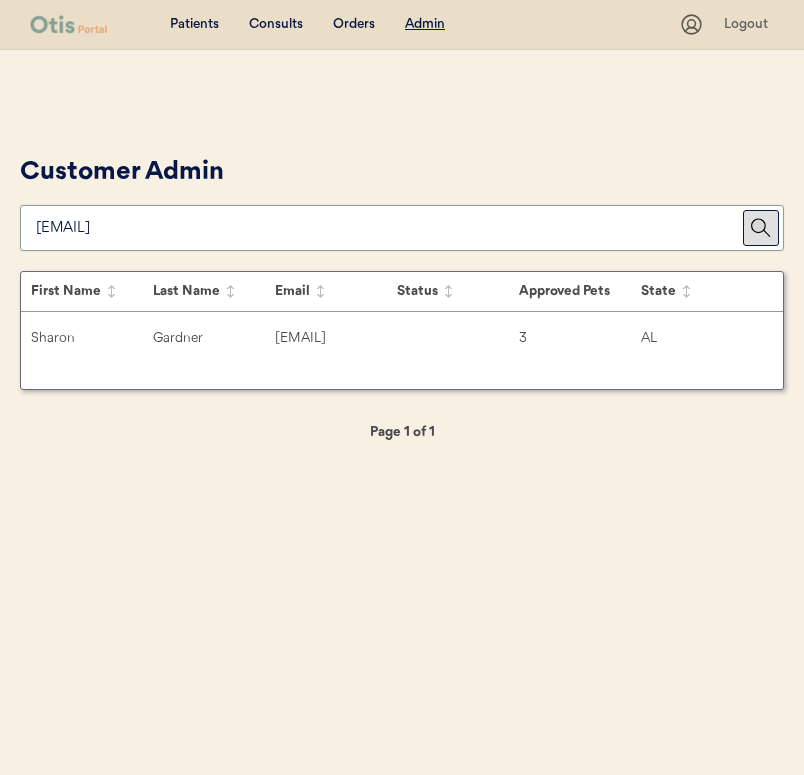 click at bounding box center (389, 228) 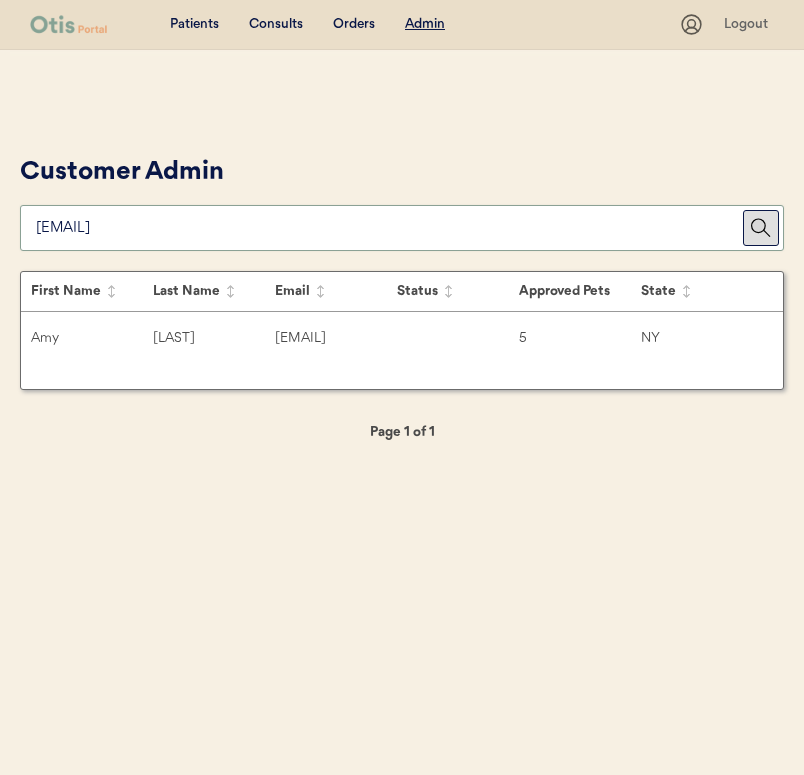 type on "abalash810@hotmail.com" 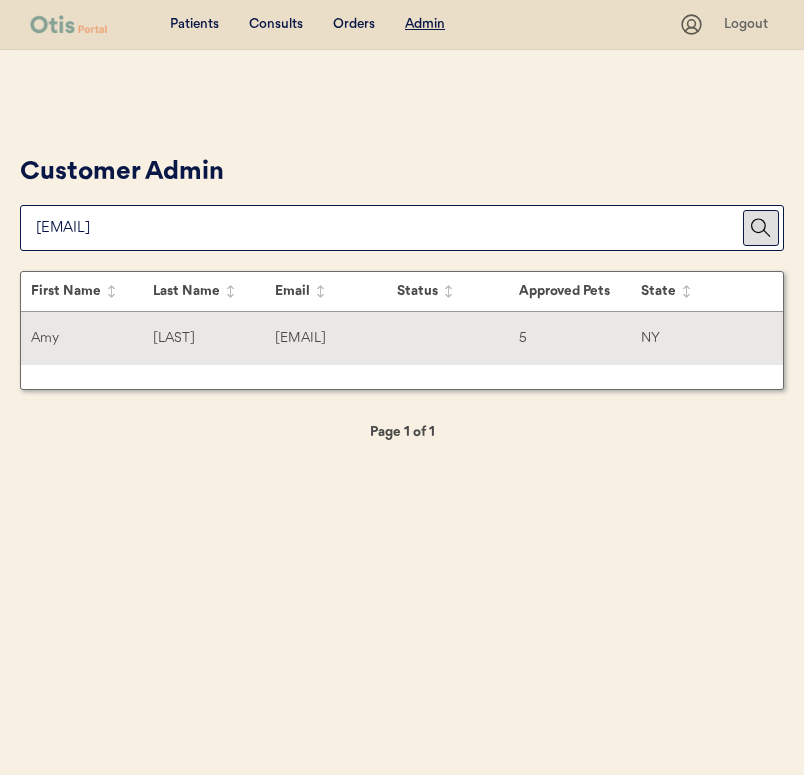 click on "Amy Balash abalash810@hotmail.com 5 NY" at bounding box center (402, 338) 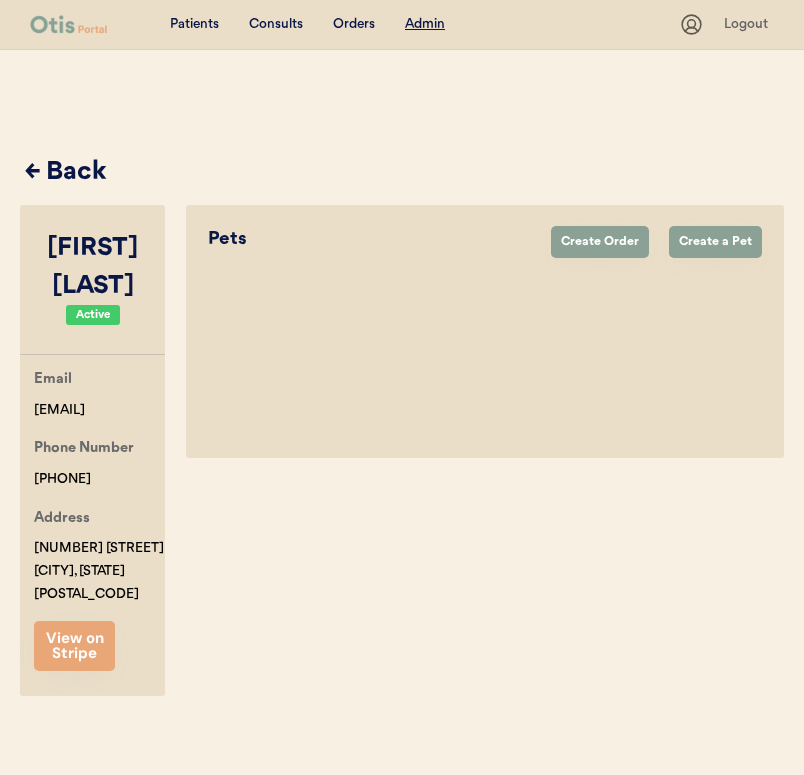 select on "true" 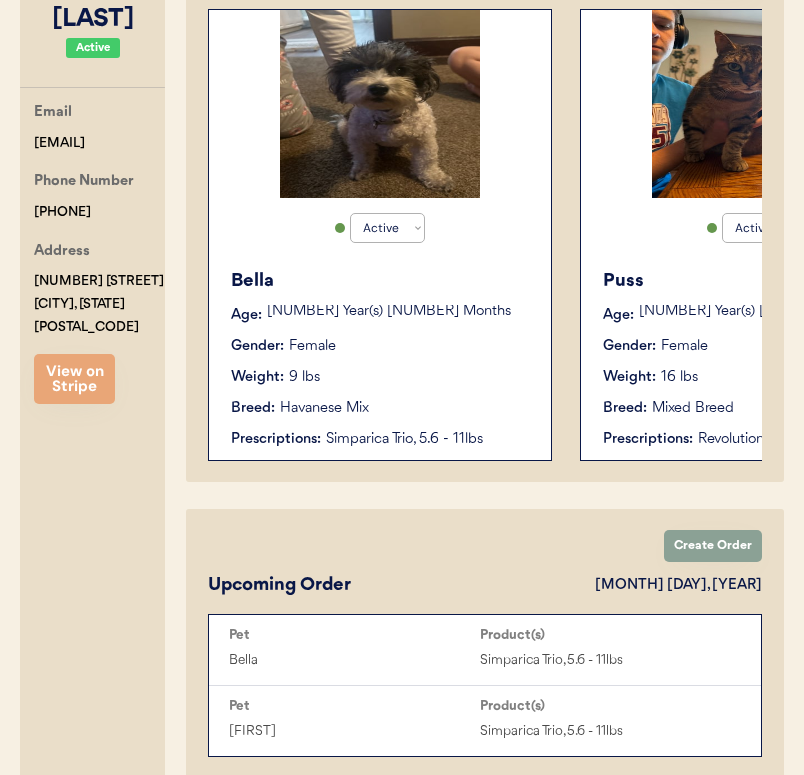 scroll, scrollTop: 264, scrollLeft: 0, axis: vertical 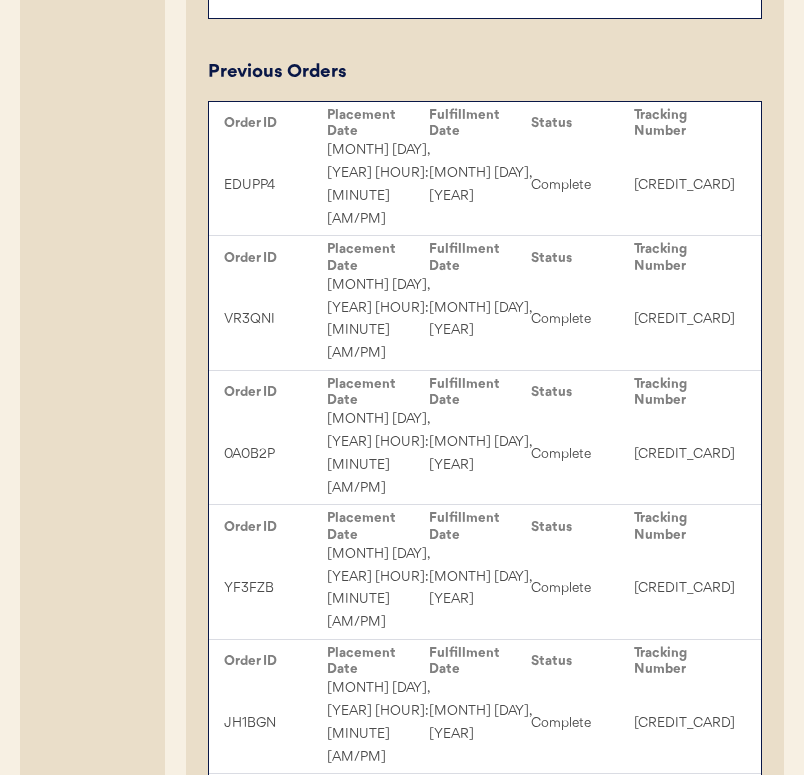 click on "Jul 2, 2025 7:30 pm" at bounding box center [378, 184] 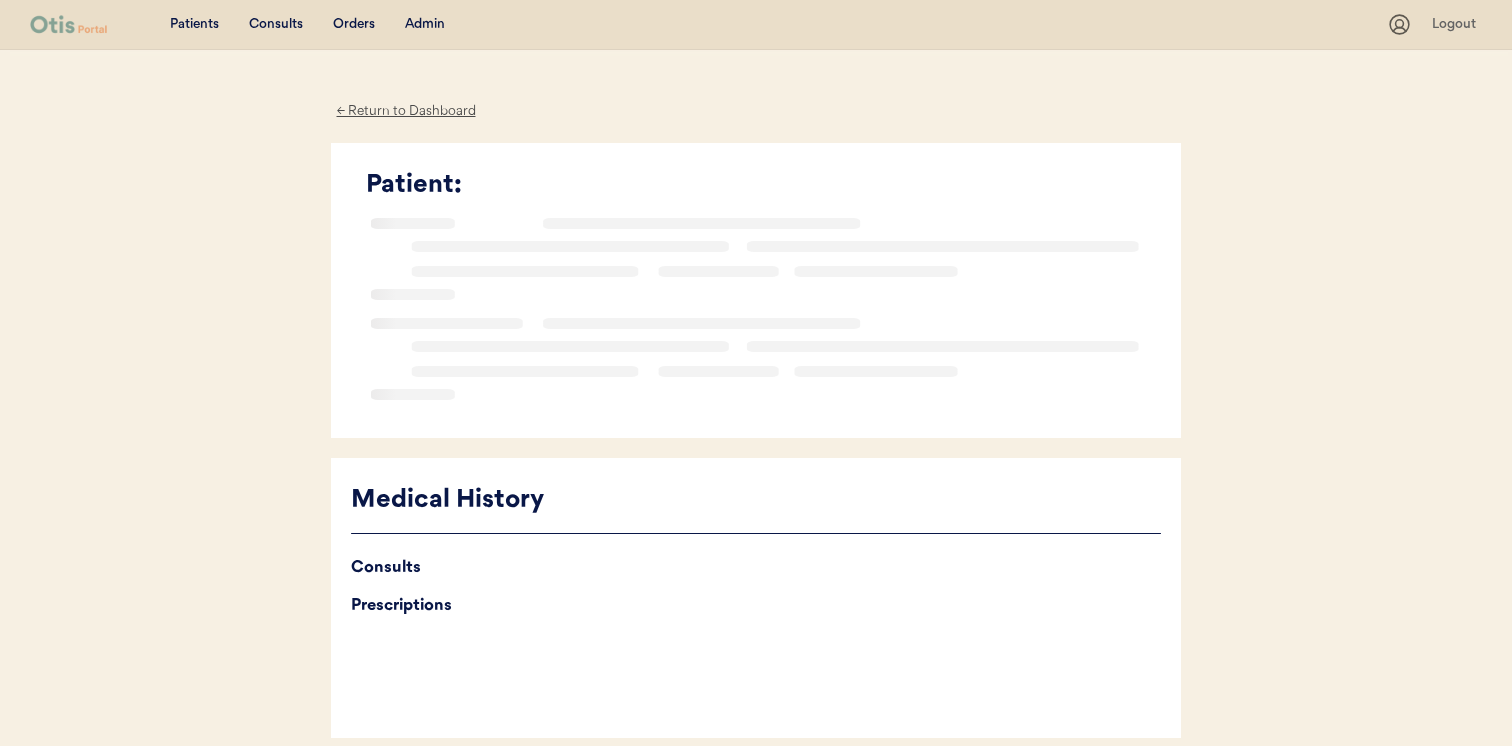 scroll, scrollTop: 0, scrollLeft: 0, axis: both 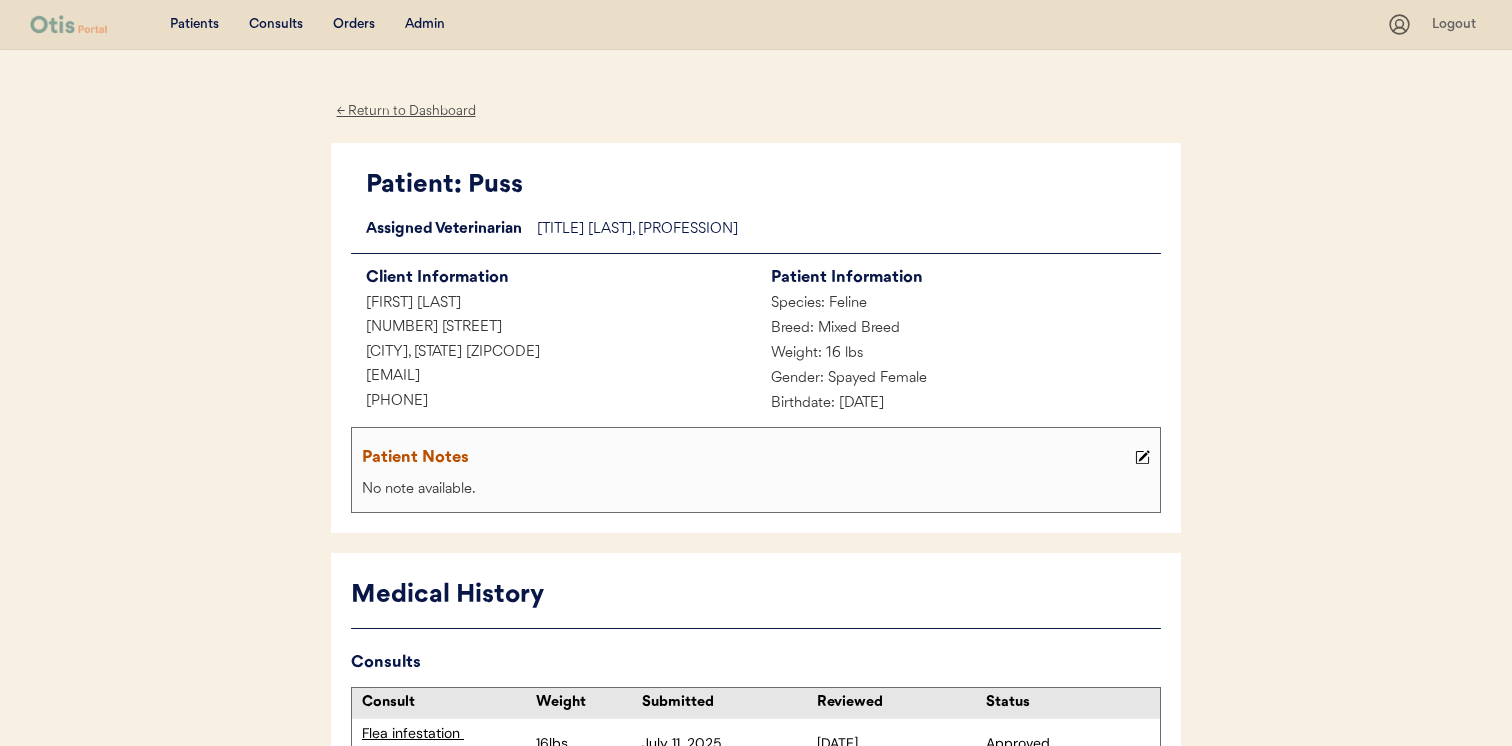 drag, startPoint x: 585, startPoint y: 371, endPoint x: 339, endPoint y: 370, distance: 246.00203 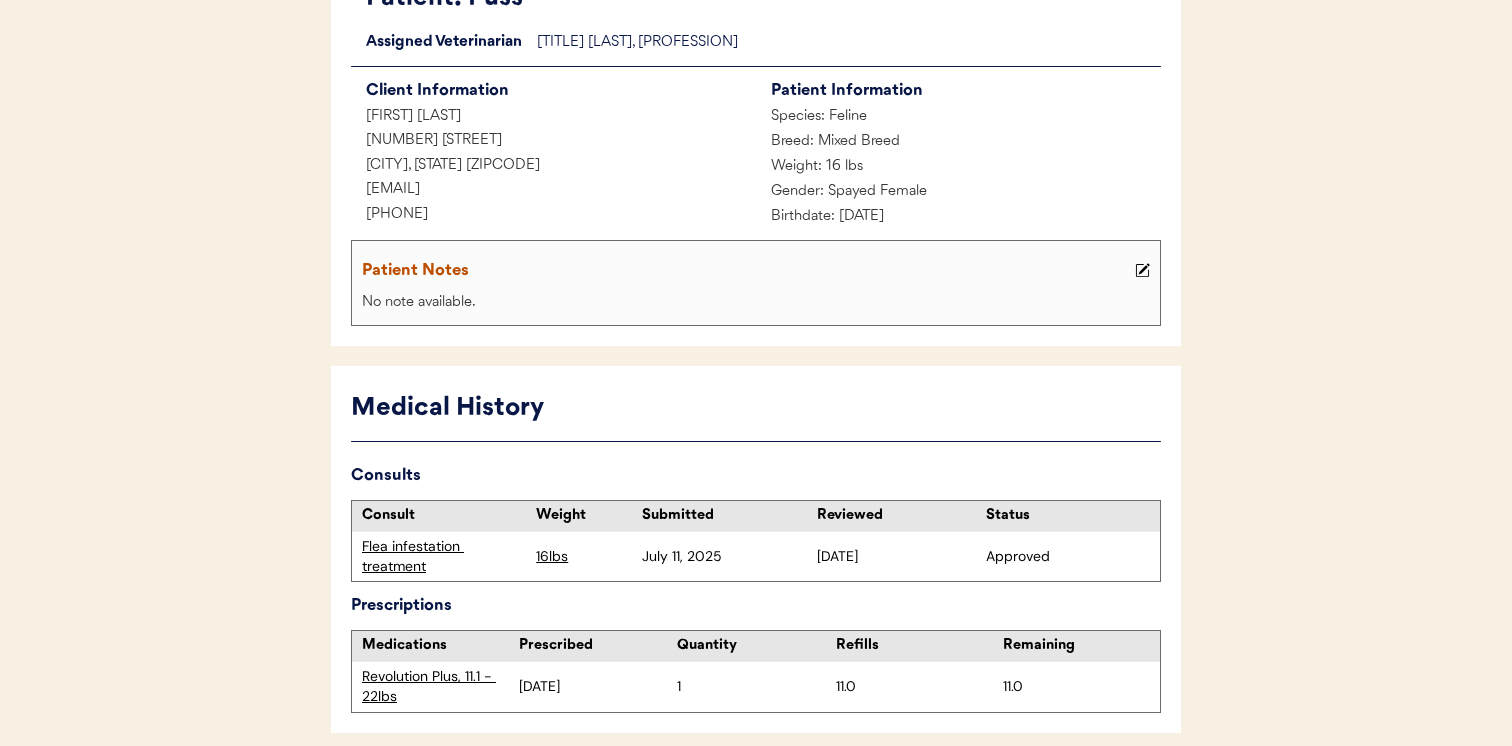 scroll, scrollTop: 400, scrollLeft: 0, axis: vertical 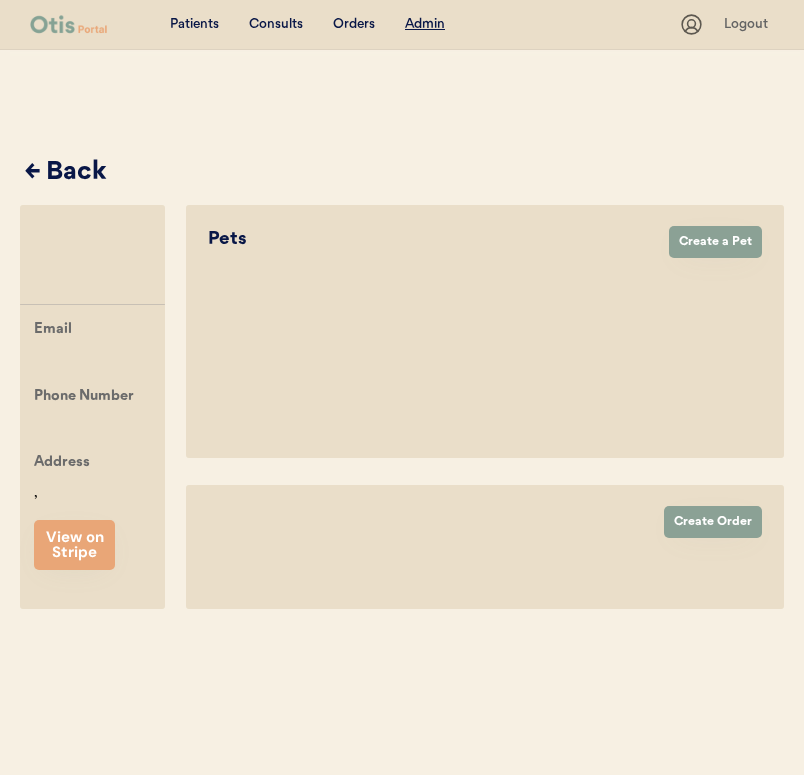 select on "true" 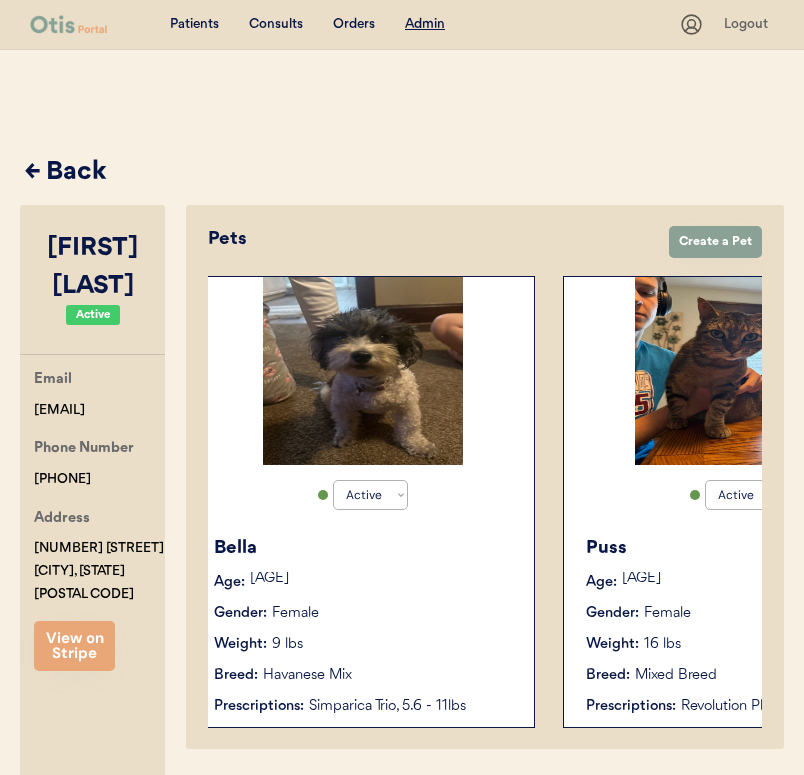 scroll, scrollTop: 0, scrollLeft: 0, axis: both 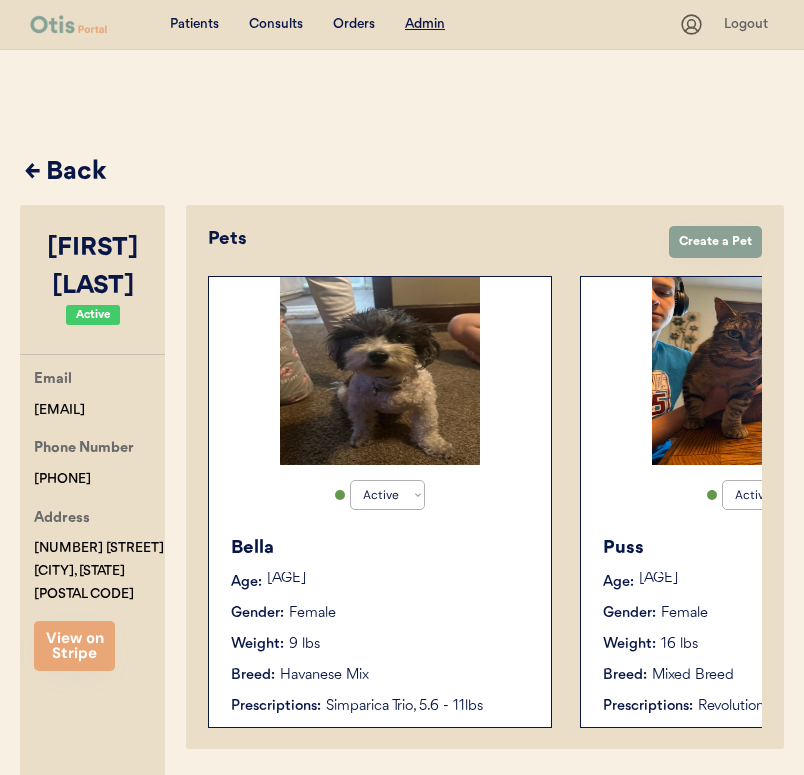 click on "← Back" at bounding box center (404, 173) 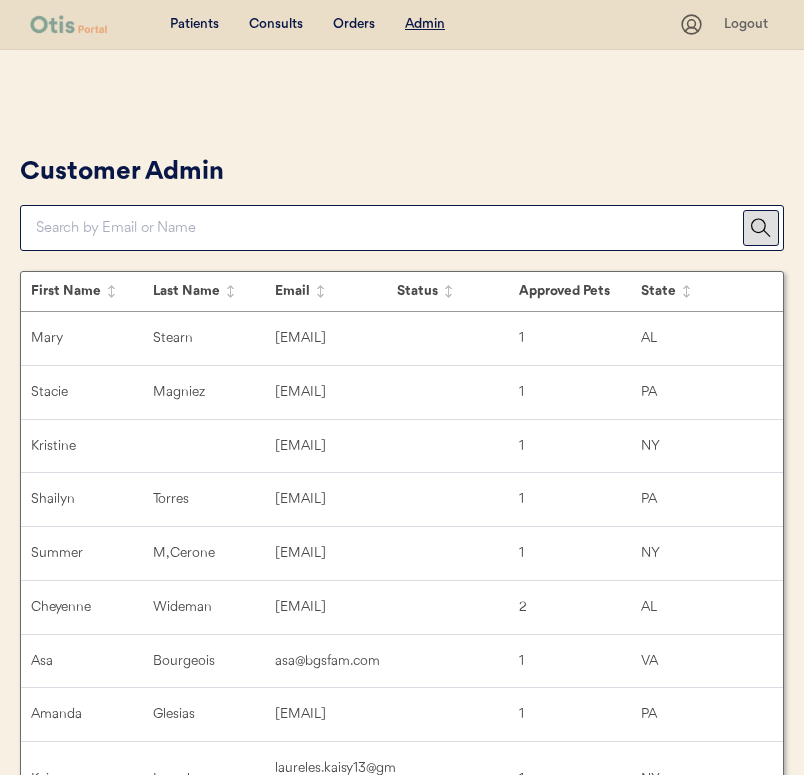 click at bounding box center [389, 228] 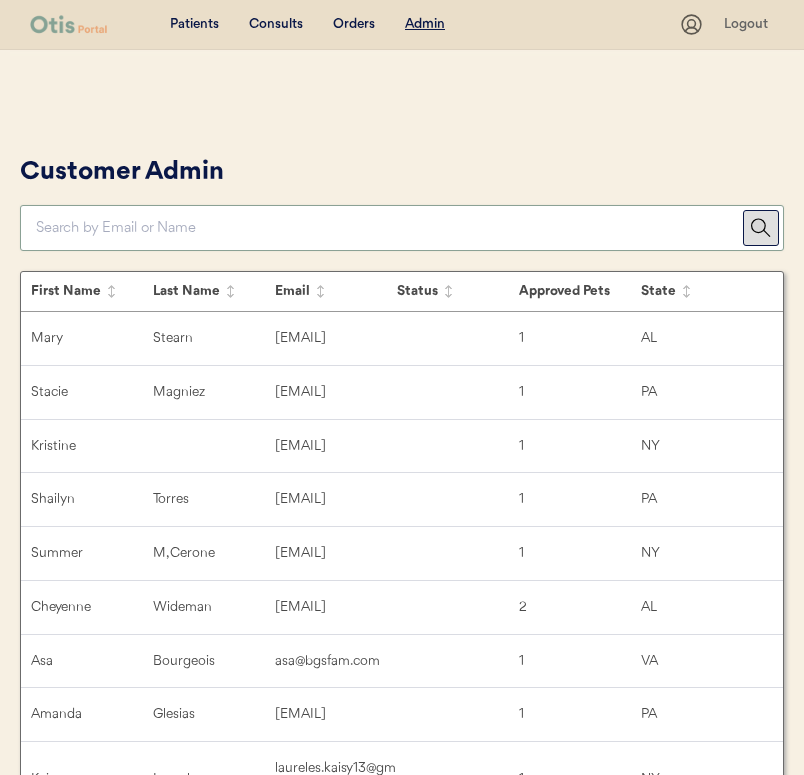 paste on "cewideman1996@yahoo.com" 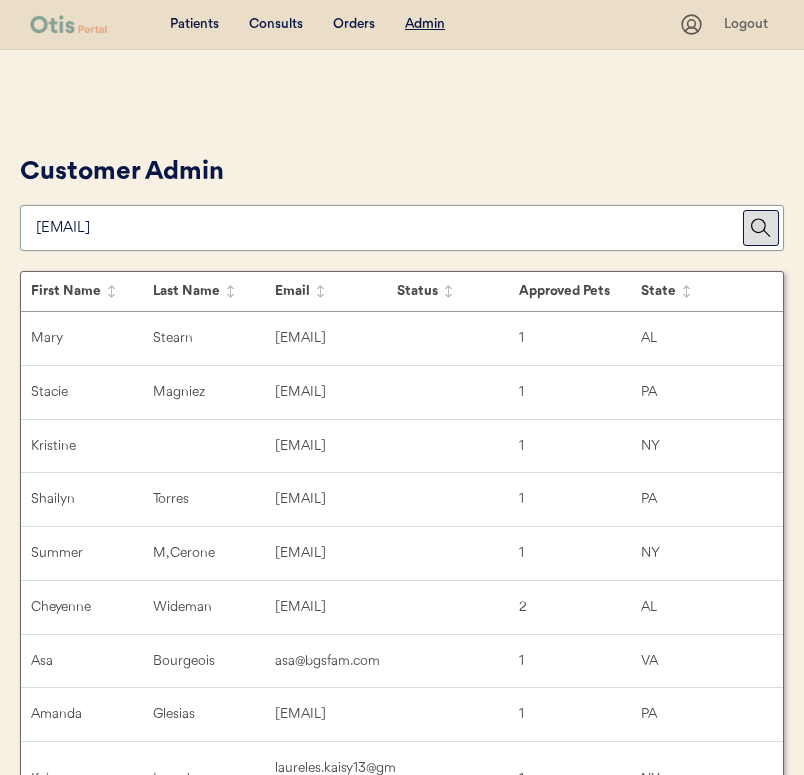 click on "Customer Admin" at bounding box center [402, 200] 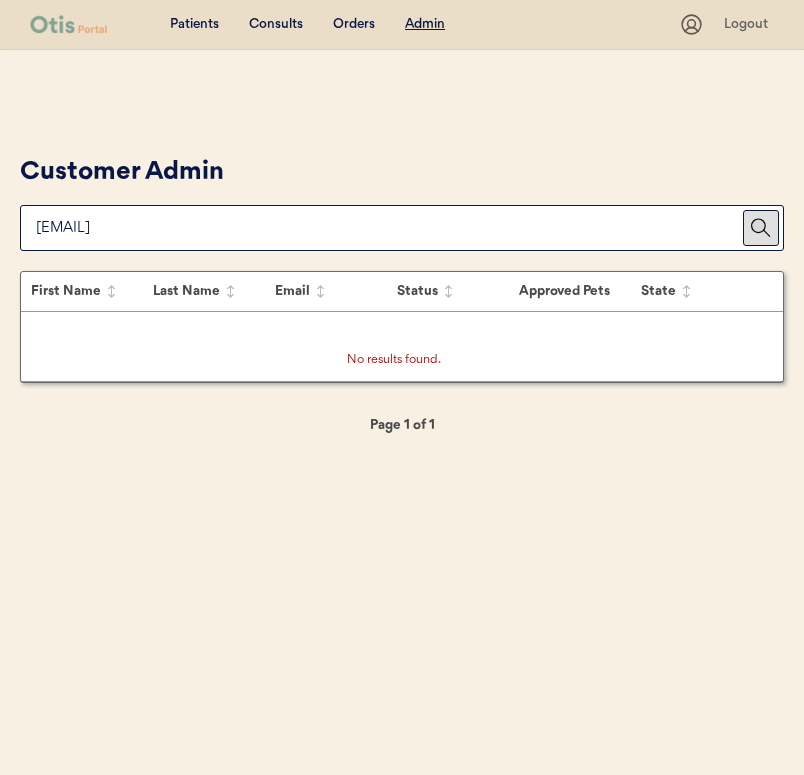 click at bounding box center [389, 228] 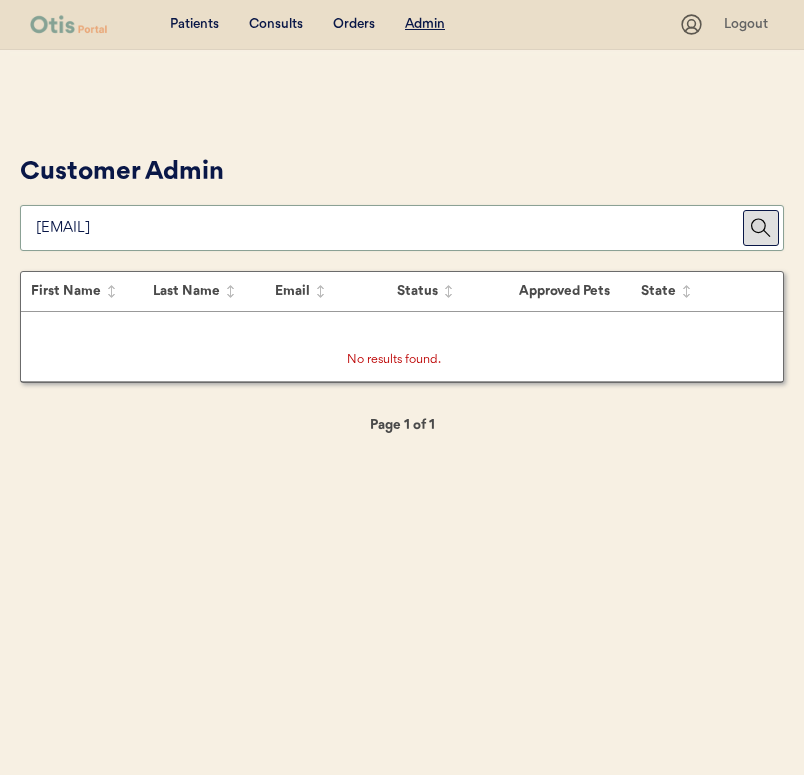 type on "cewideman1996@yah" 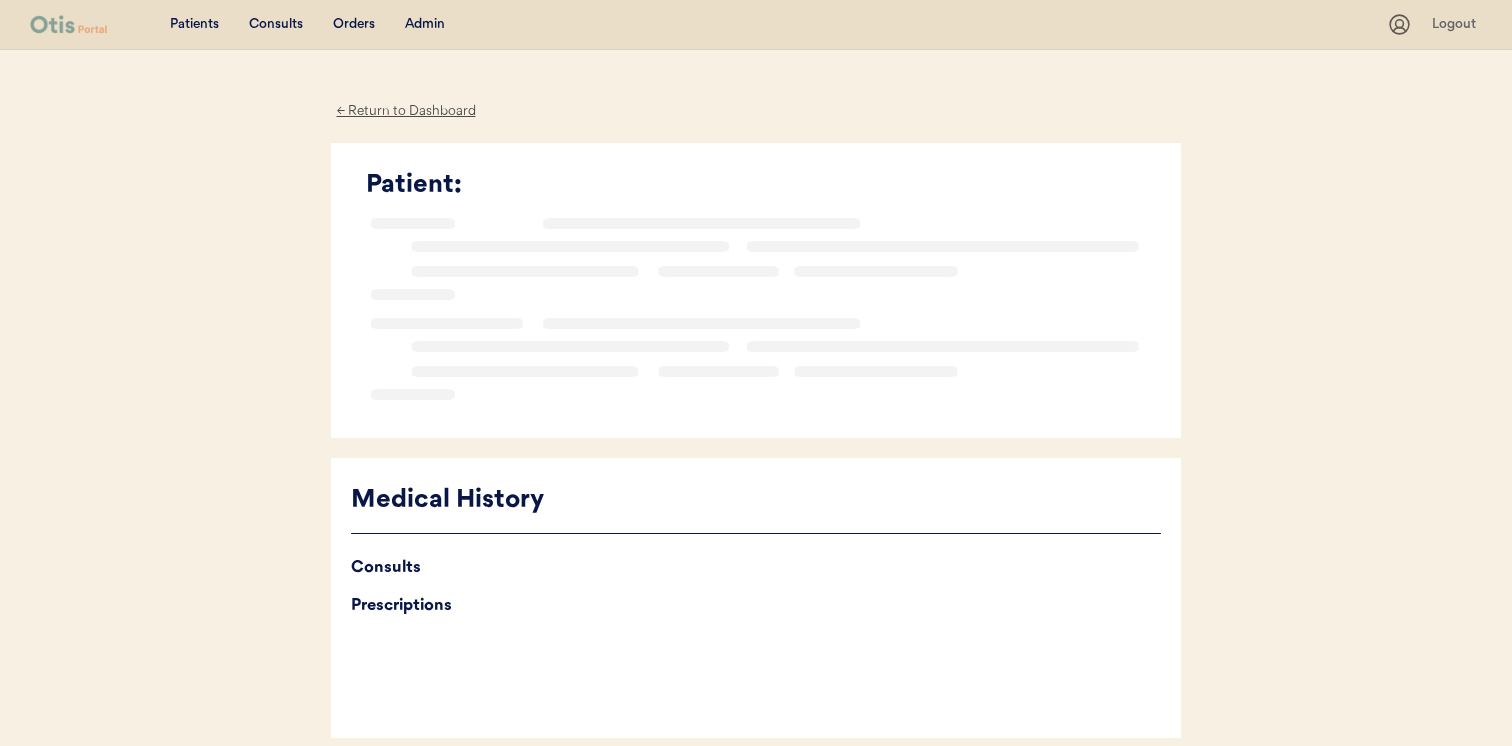 scroll, scrollTop: 0, scrollLeft: 0, axis: both 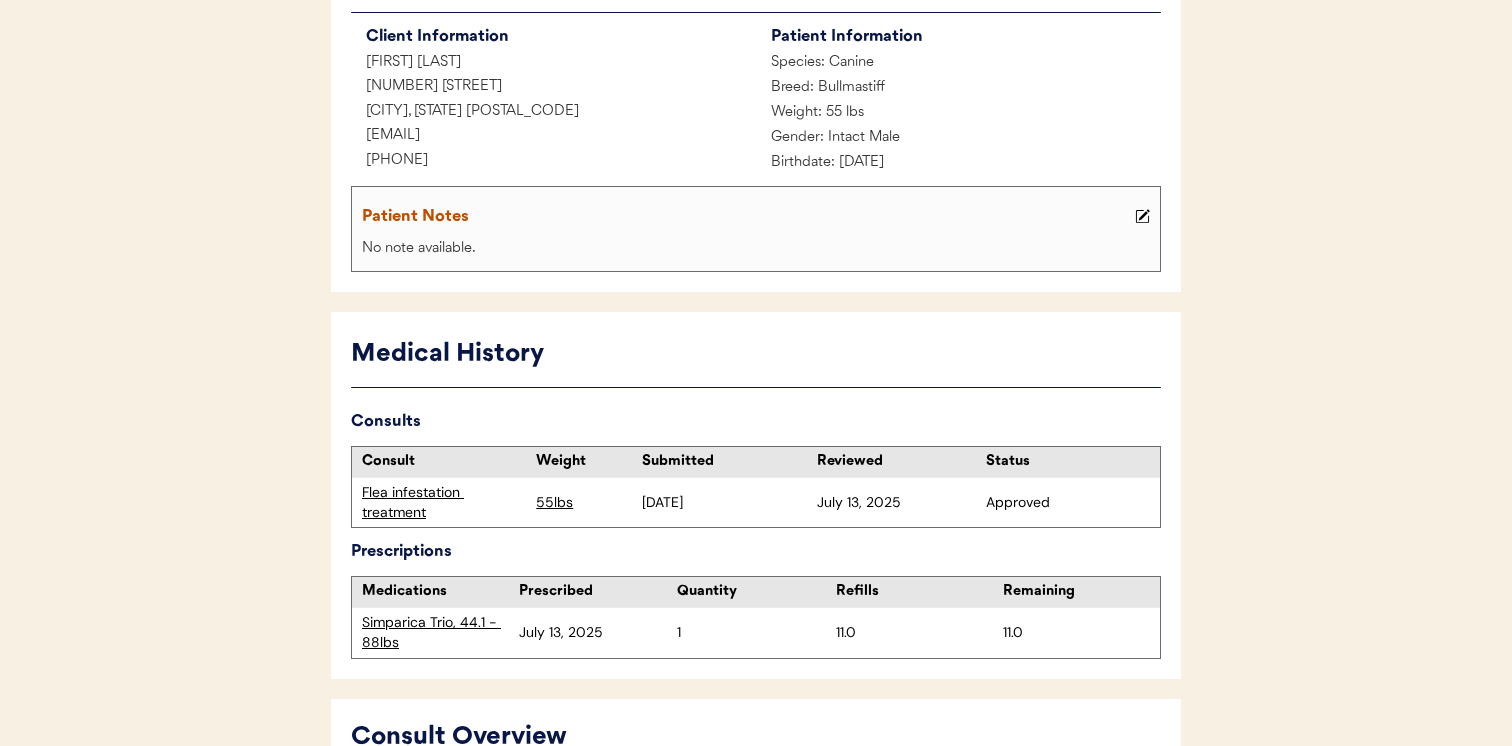 drag, startPoint x: 561, startPoint y: 130, endPoint x: 329, endPoint y: 133, distance: 232.0194 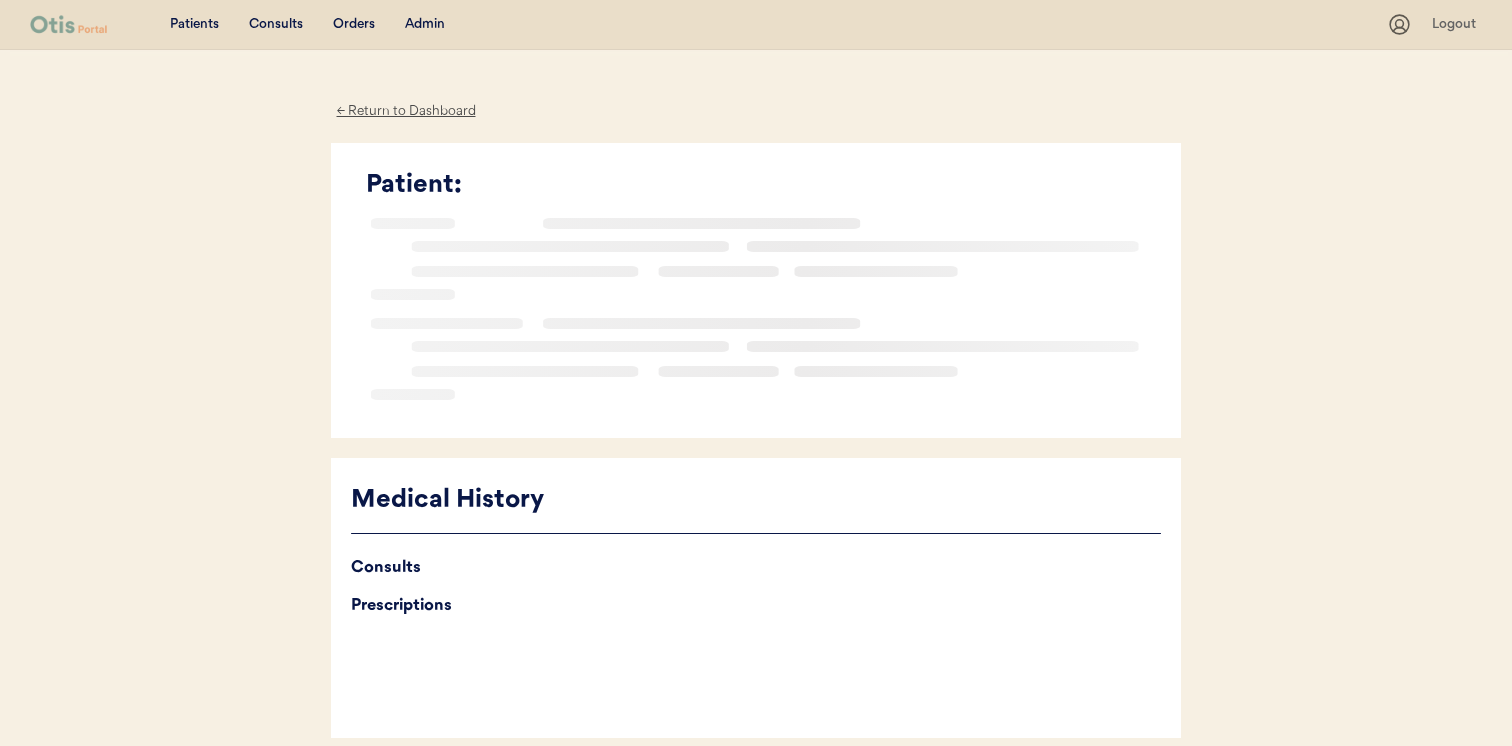 scroll, scrollTop: 0, scrollLeft: 0, axis: both 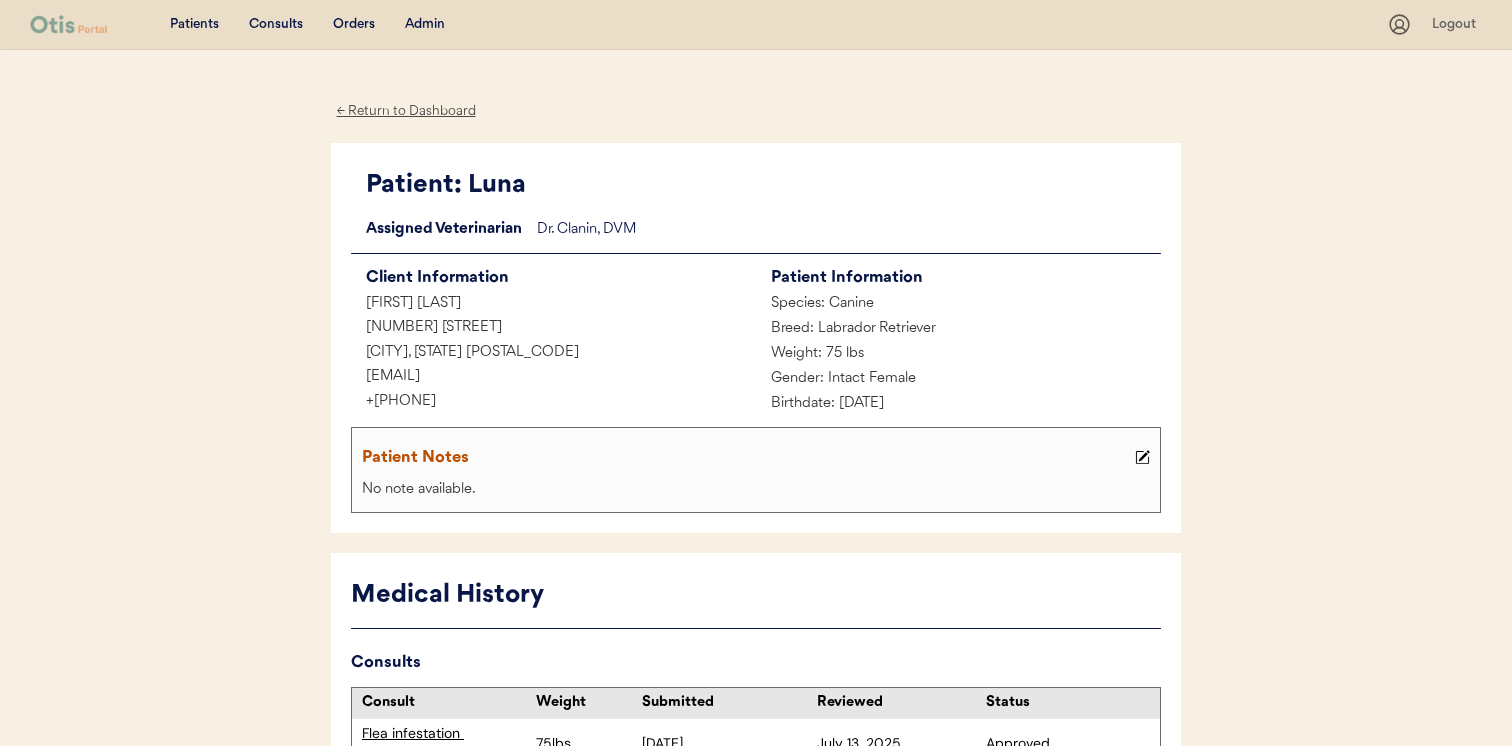 drag, startPoint x: 569, startPoint y: 378, endPoint x: 327, endPoint y: 378, distance: 242 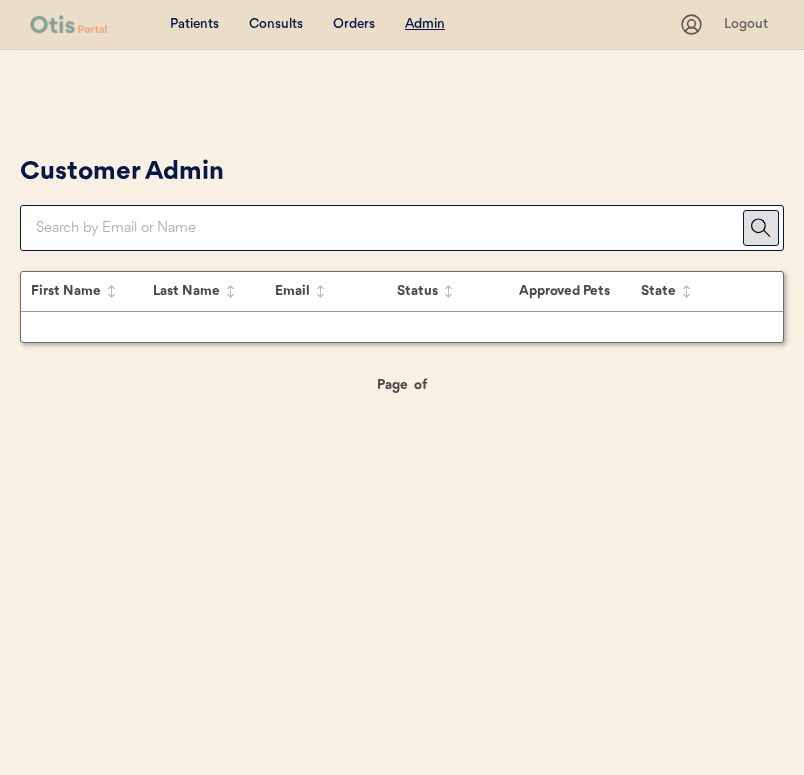 scroll, scrollTop: 0, scrollLeft: 0, axis: both 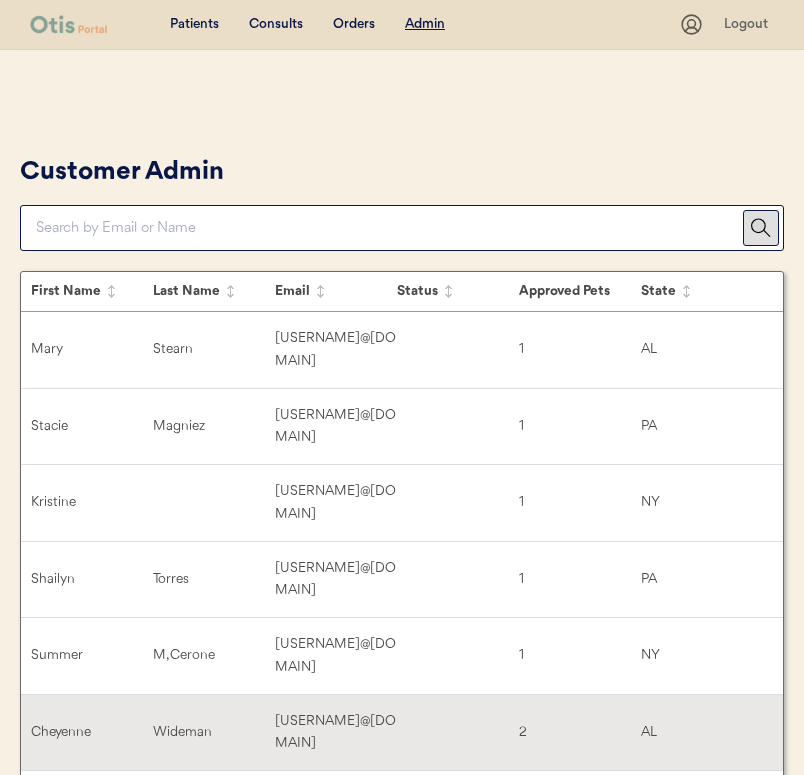 click on "[FIRST] [LAST] [USERNAME]@[DOMAIN] [NUMBER] [STATE]" at bounding box center (402, 733) 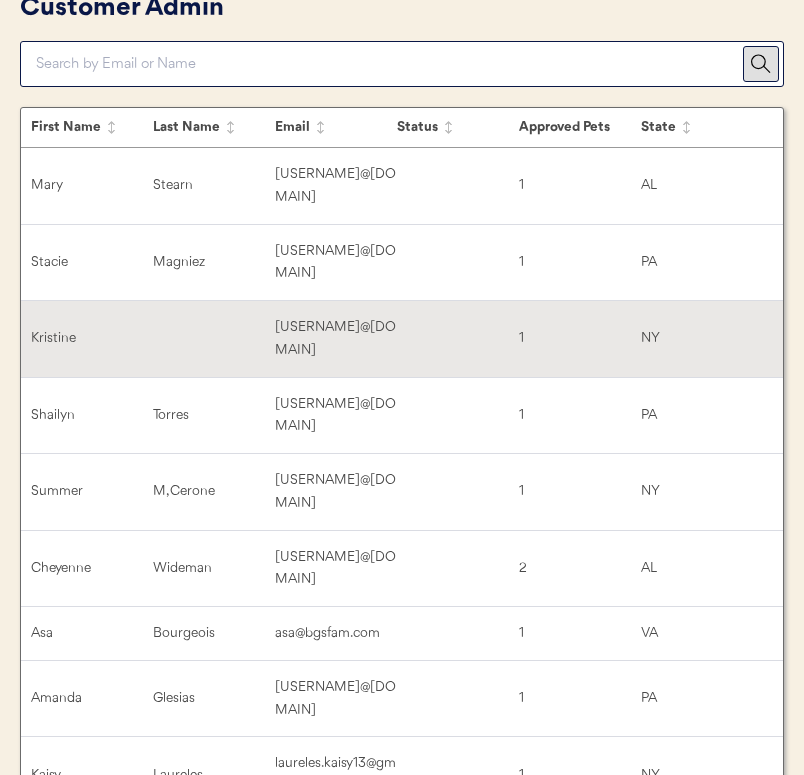scroll, scrollTop: 303, scrollLeft: 0, axis: vertical 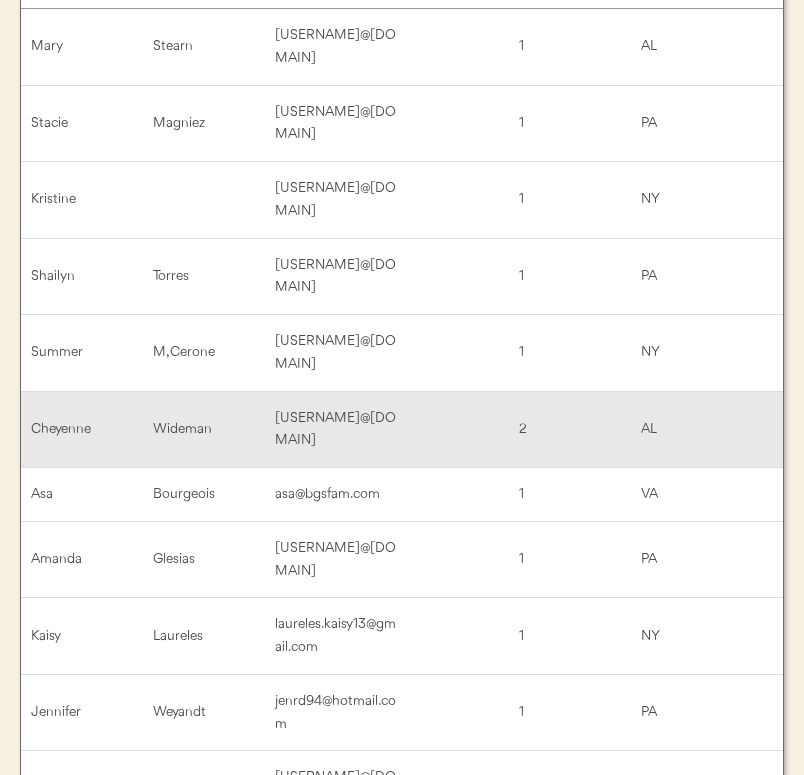 click on "Customer Admin First Name Last Name Email Status Approved Pets State Mary Stearn merrycarole1227@gmail.com 1 AL Stacie Magniez caligirl18657@yahoo.com 1 PA Kristine khall66441968@gmail.com 1 NY Shailyn Torres shailyntorres@gmail.com 1 PA Summer M, Cerone summercerone@gmail.com 1 NY Cheyenne Wideman cewideman1996@yahoo.com 2 AL Asa Bourgeois asa@bgsfam.com 1 VA Amanda Glesias aglesias826@gmail.com 1 PA Kaisy Laureles laureles.kaisy13@gmail.com 1 NY Jennifer Weyandt jenrd94@hotmail.com 1 PA Kenneth Fortune kenf1218@yahoo.com 1 NY Jessica Lisk jlisk287@gmail.com 1 VA Tyler Jay, Gilyard gilyard33@gmail.com 1 NY Shaneka earleyshaneka0@gmail.com 1 VA Melissa Farrington mwtigger04@verizon.net 1 VA Nikki Addimando nikki.addimando19@gmail.com 1 NY Tyler 1344769@gmail.com 1 VA SHYAN BATSFORD sbatsford85@gmail.com 1 NY April Cook aprilcook72@gmail.com 1 VA Sara Gresham saraharayda@icloud.com 1 VA KRYSTLE FONTAINE ddskee405@gmail.com 1 PA Allen Miller a.miller77@gmx.com 1 AL Cindy Carden cindycarden@gmail.com 1 VA Terry" 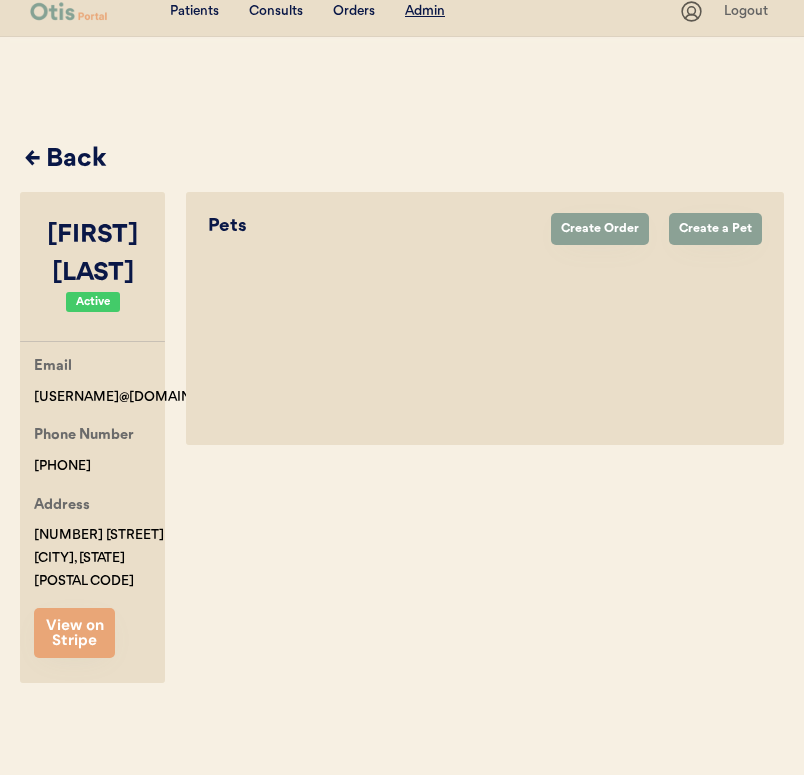 select on "true" 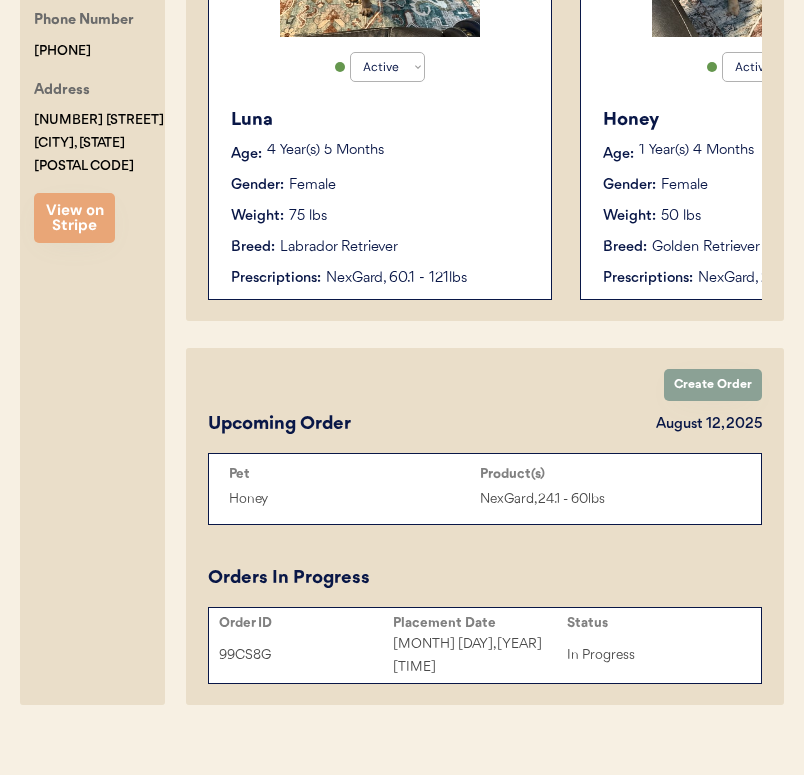scroll, scrollTop: 445, scrollLeft: 0, axis: vertical 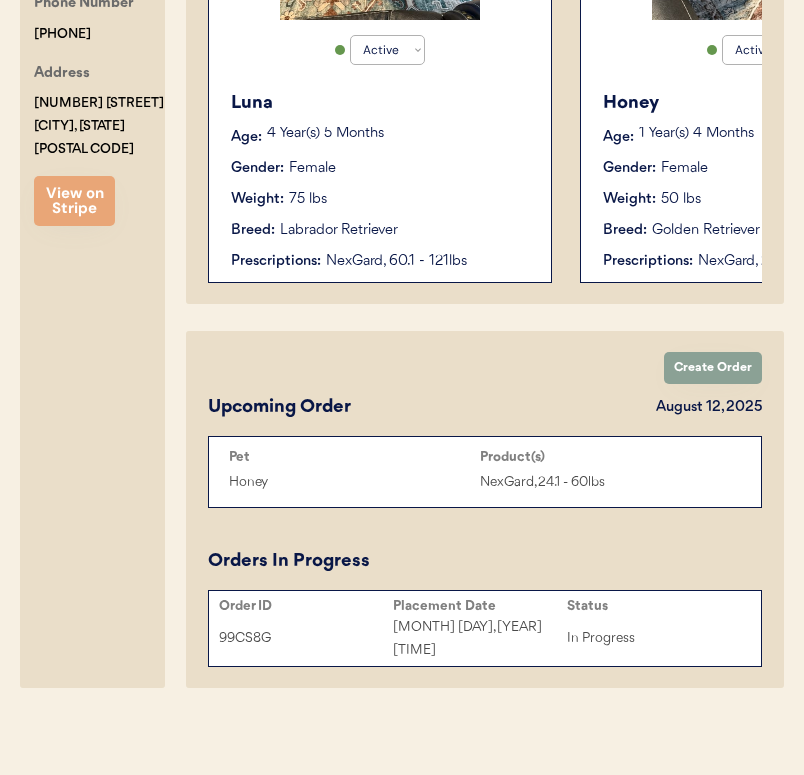 click on "99CS8G Jul 13, 2025 12:30 pm In Progress" at bounding box center [485, 639] 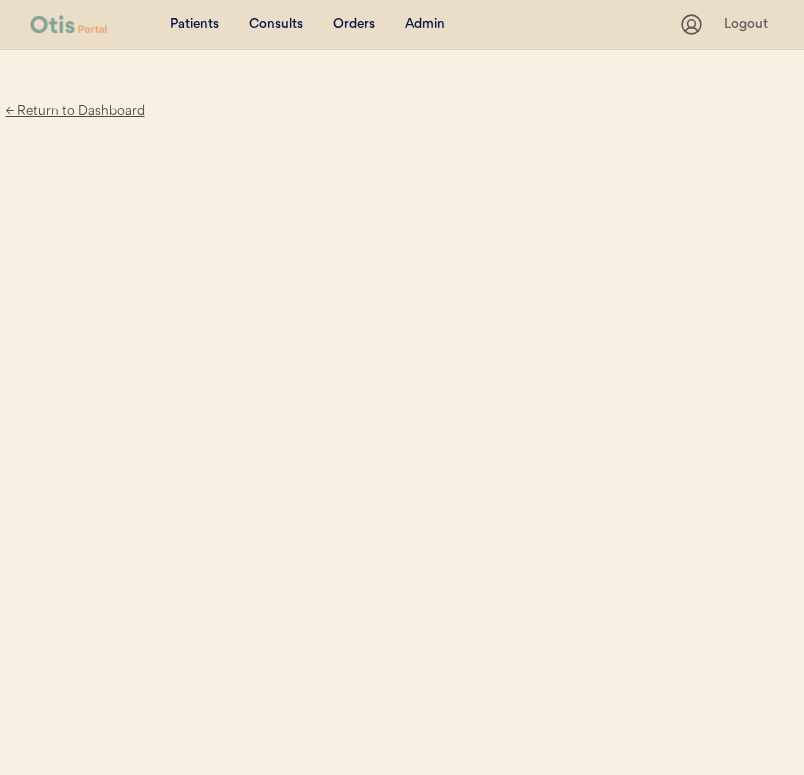 scroll, scrollTop: 0, scrollLeft: 0, axis: both 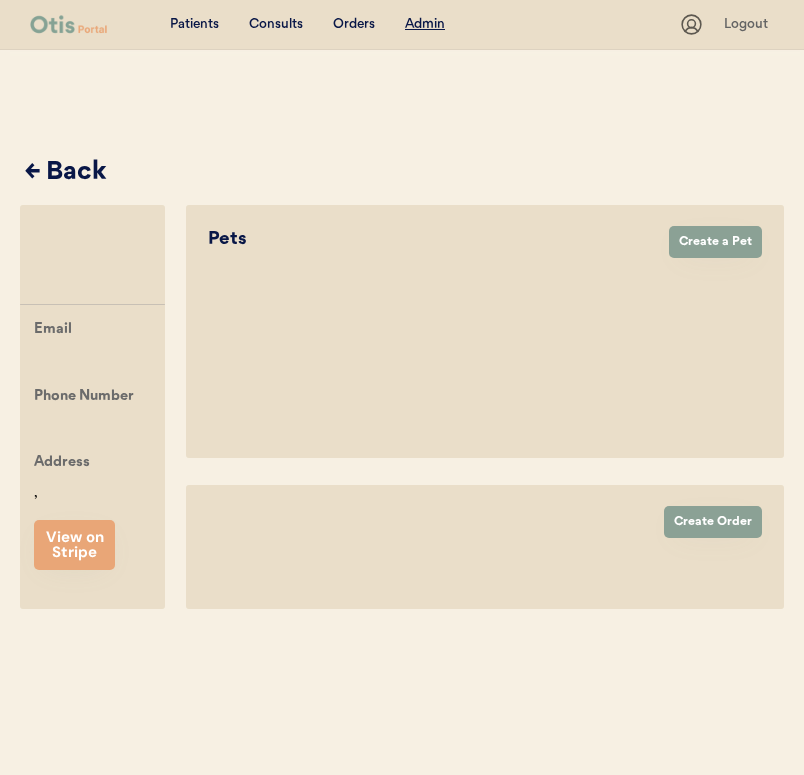 select on "true" 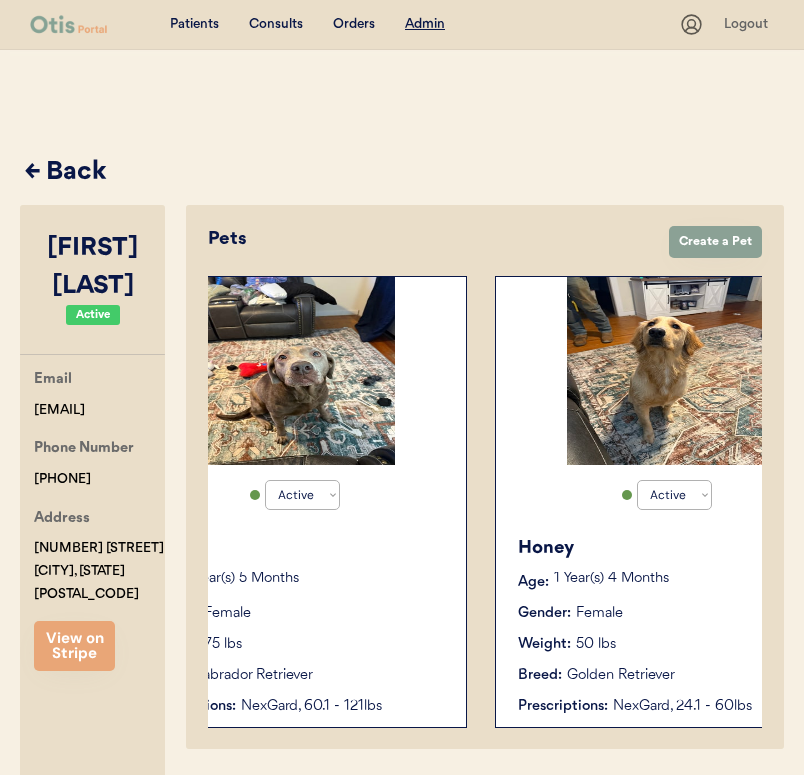 scroll, scrollTop: 0, scrollLeft: 0, axis: both 